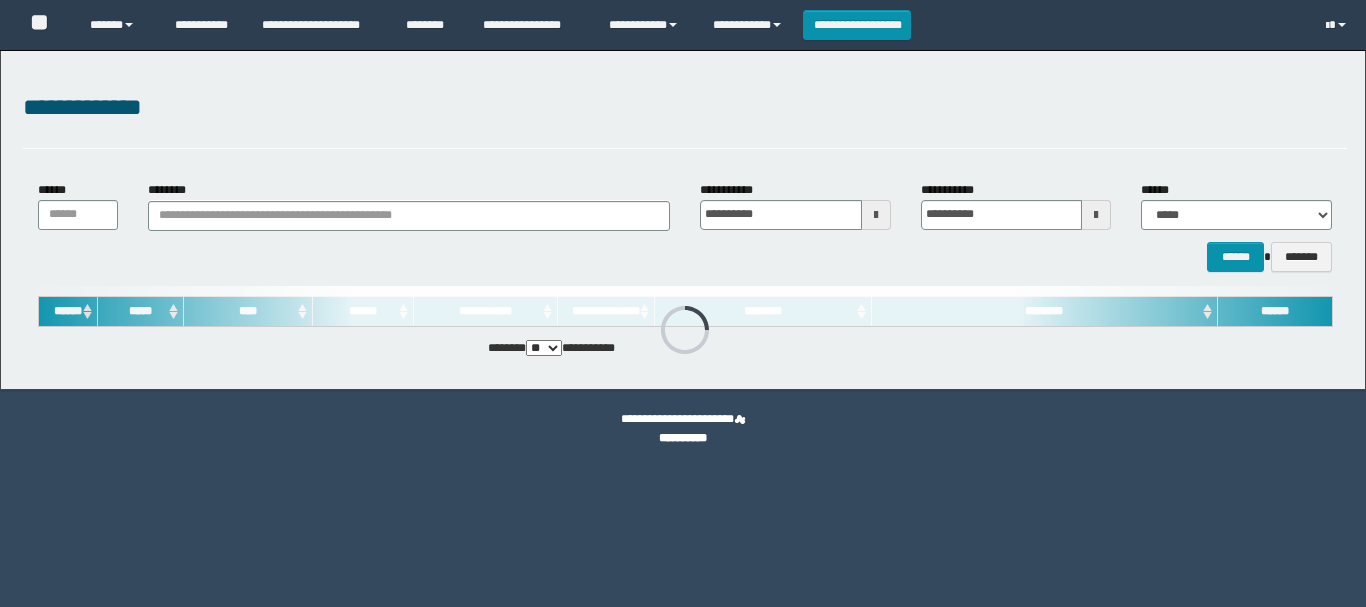 scroll, scrollTop: 0, scrollLeft: 0, axis: both 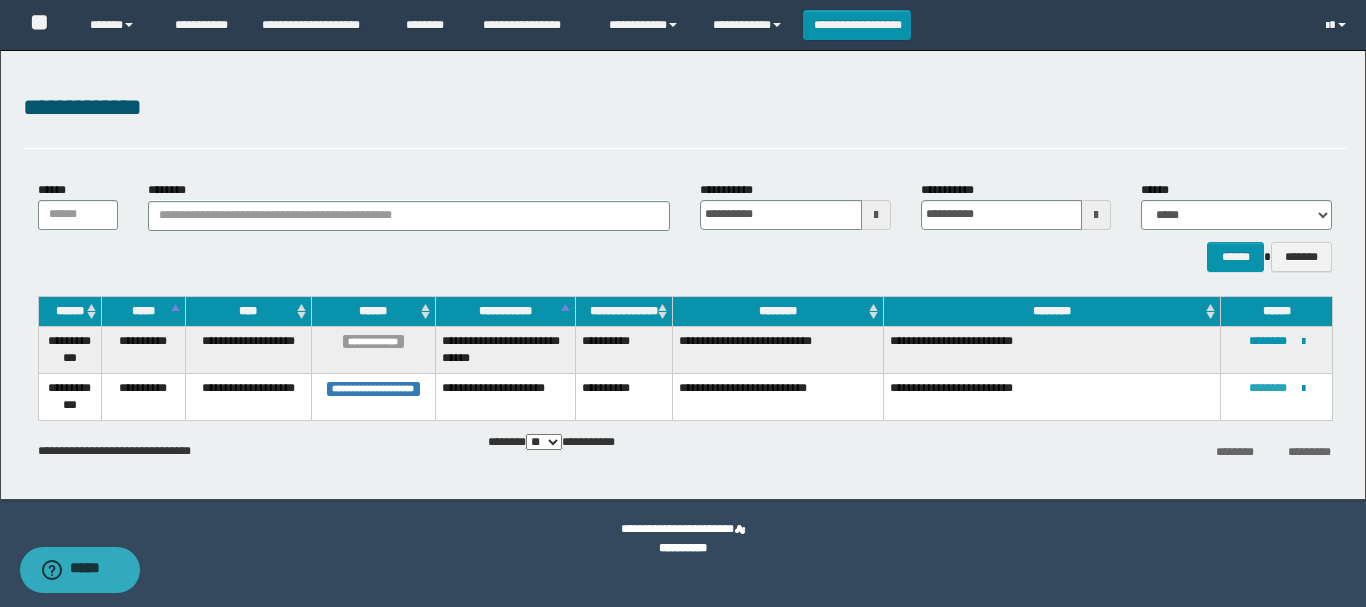 click on "********" at bounding box center [1268, 388] 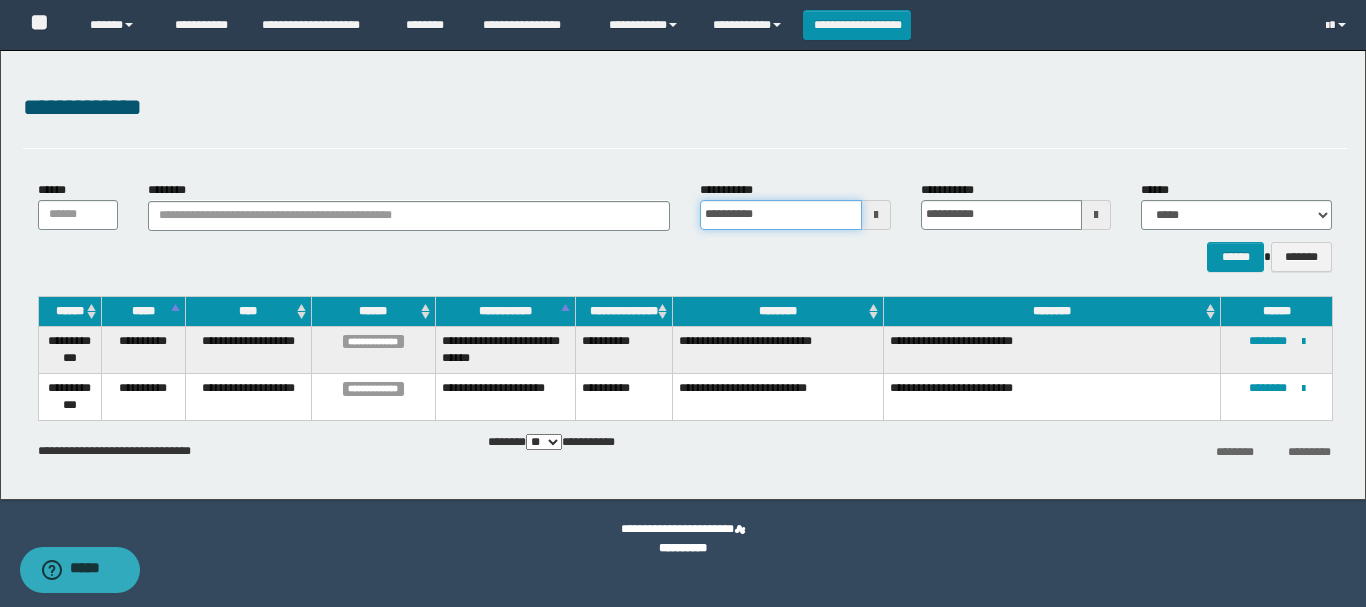 click on "**********" at bounding box center [781, 215] 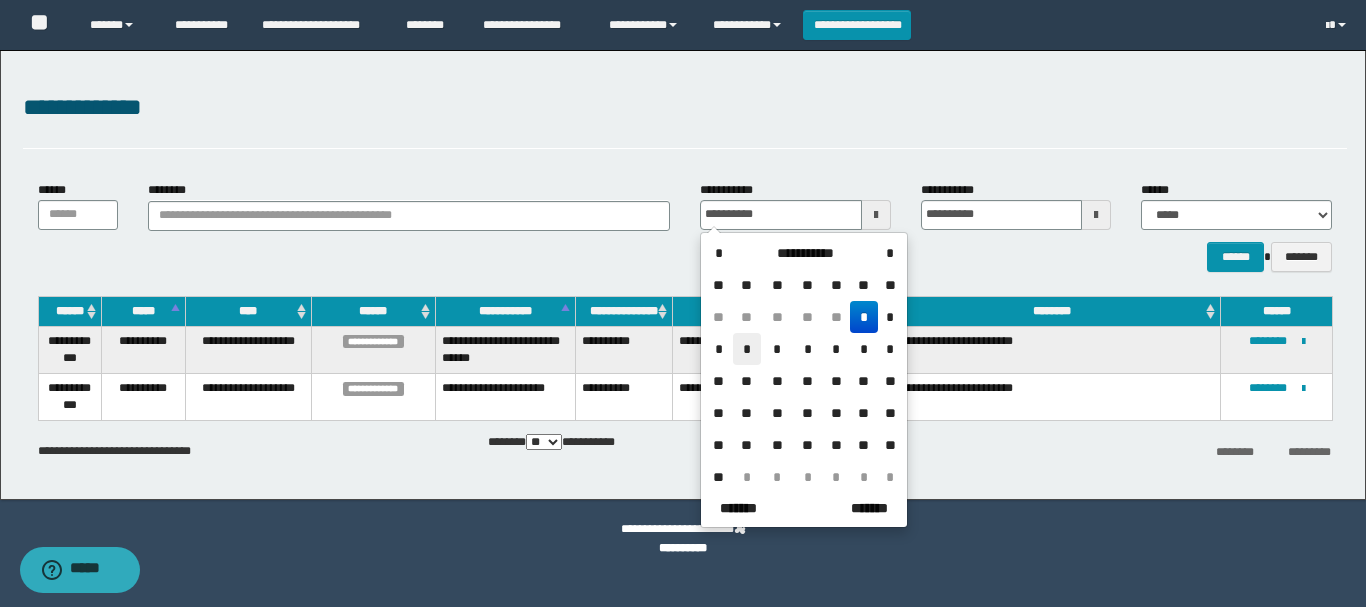 click on "*" at bounding box center [747, 349] 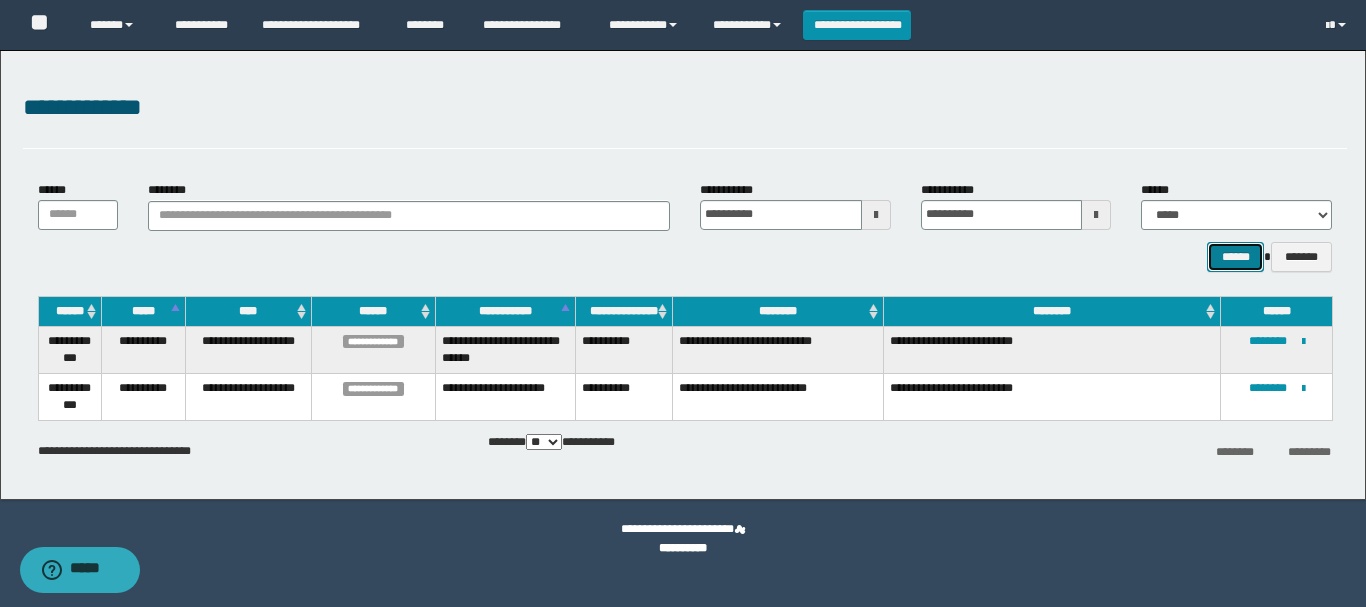 click on "******" at bounding box center (1235, 257) 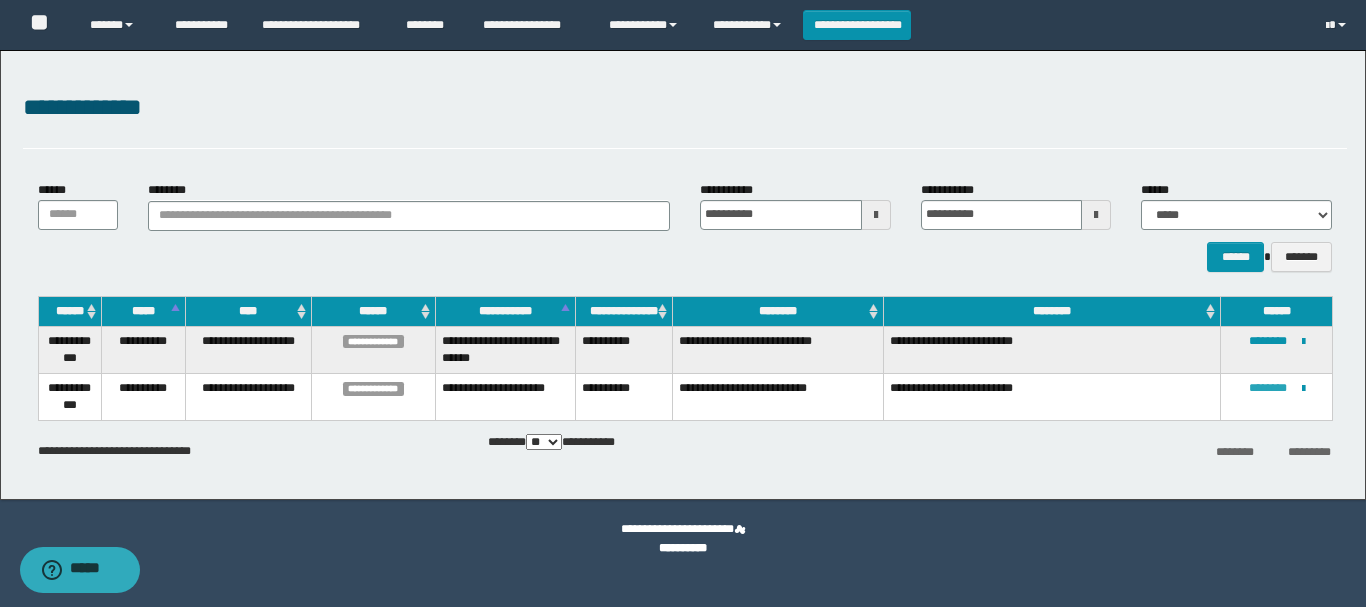 click on "********" at bounding box center [1268, 388] 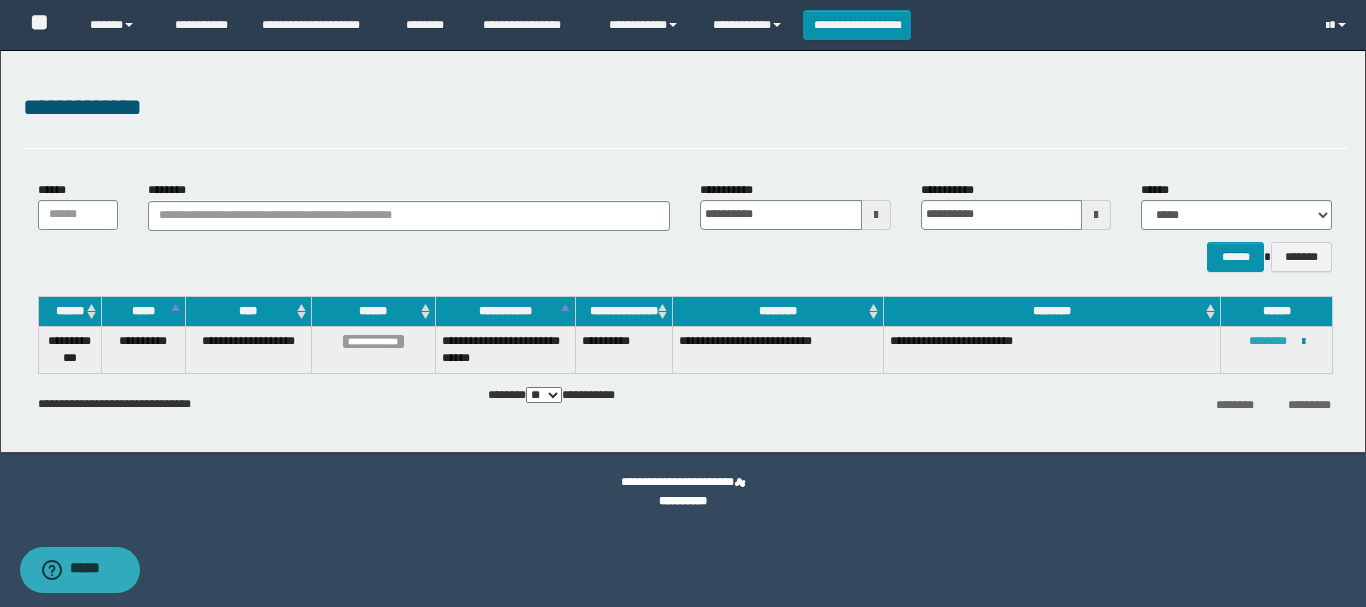 click on "********" at bounding box center (1268, 341) 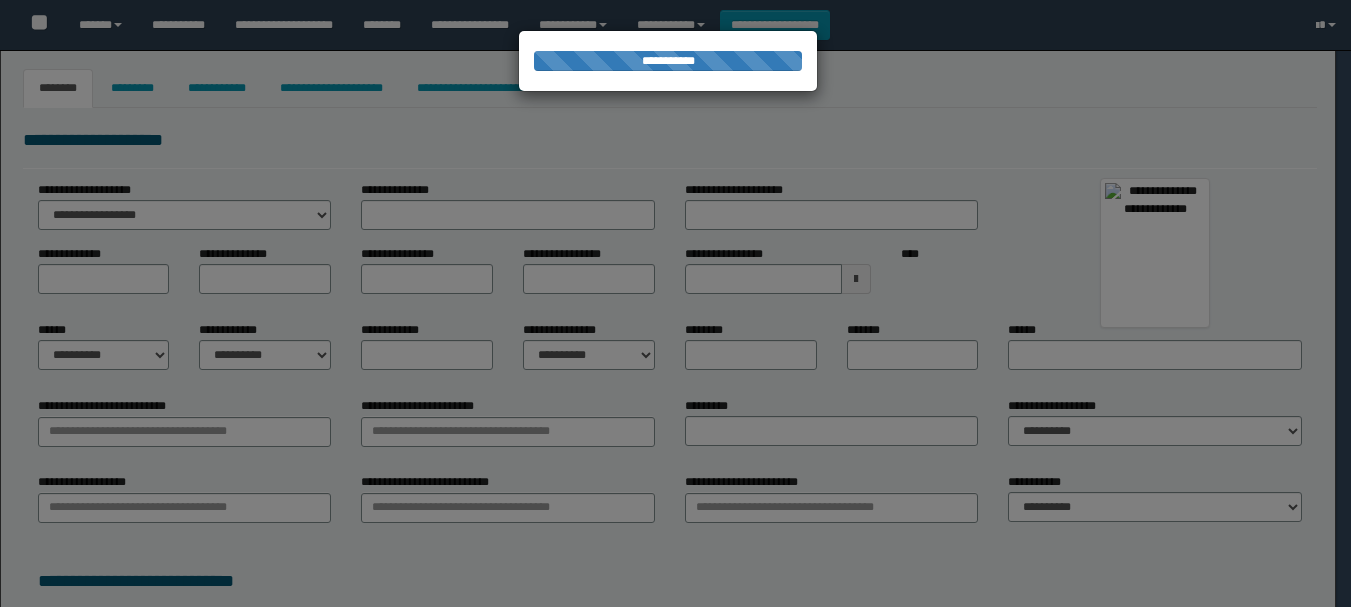 scroll, scrollTop: 0, scrollLeft: 0, axis: both 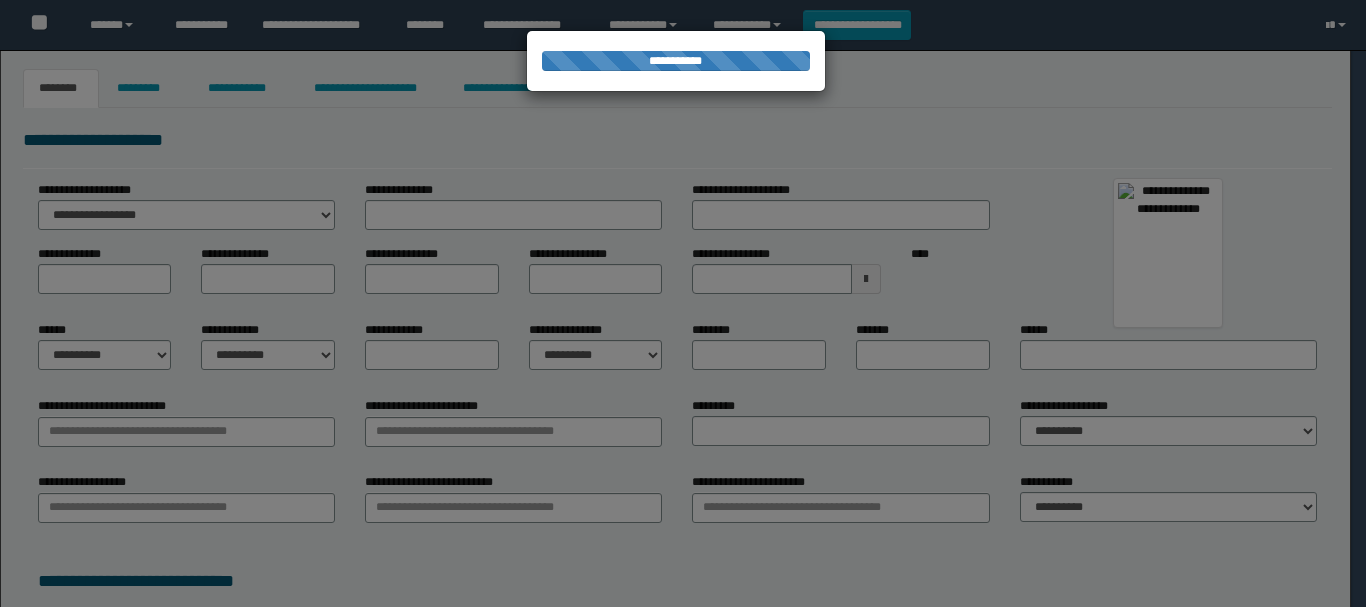 type on "*****" 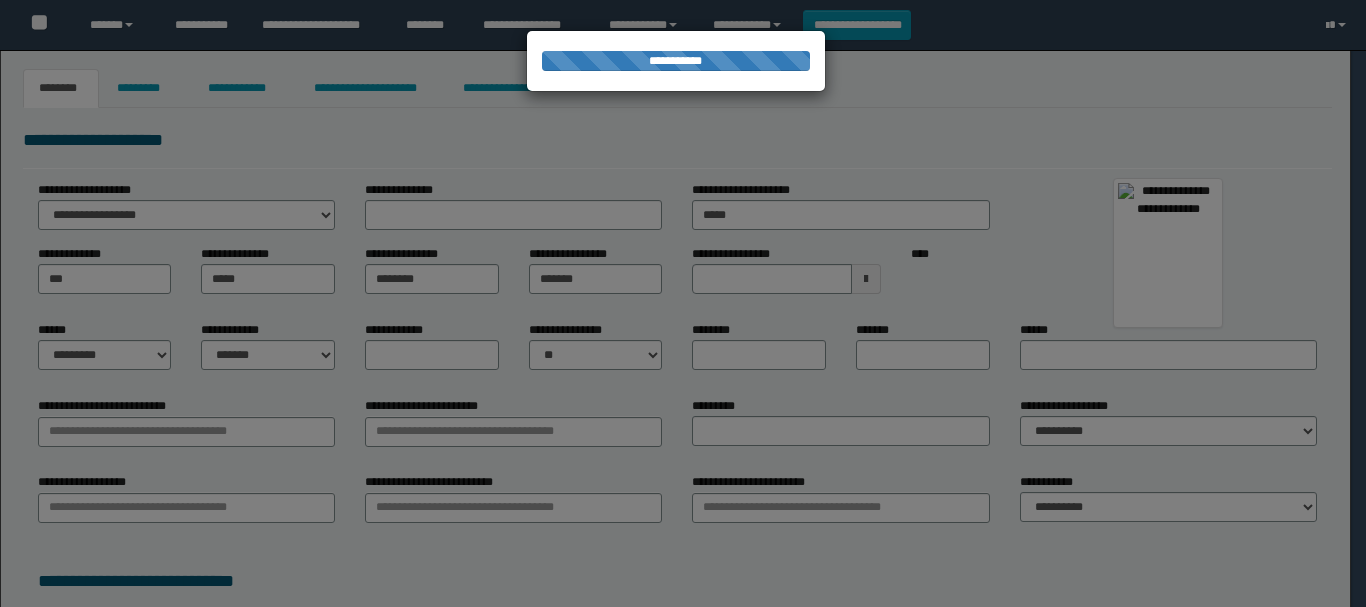 type on "**********" 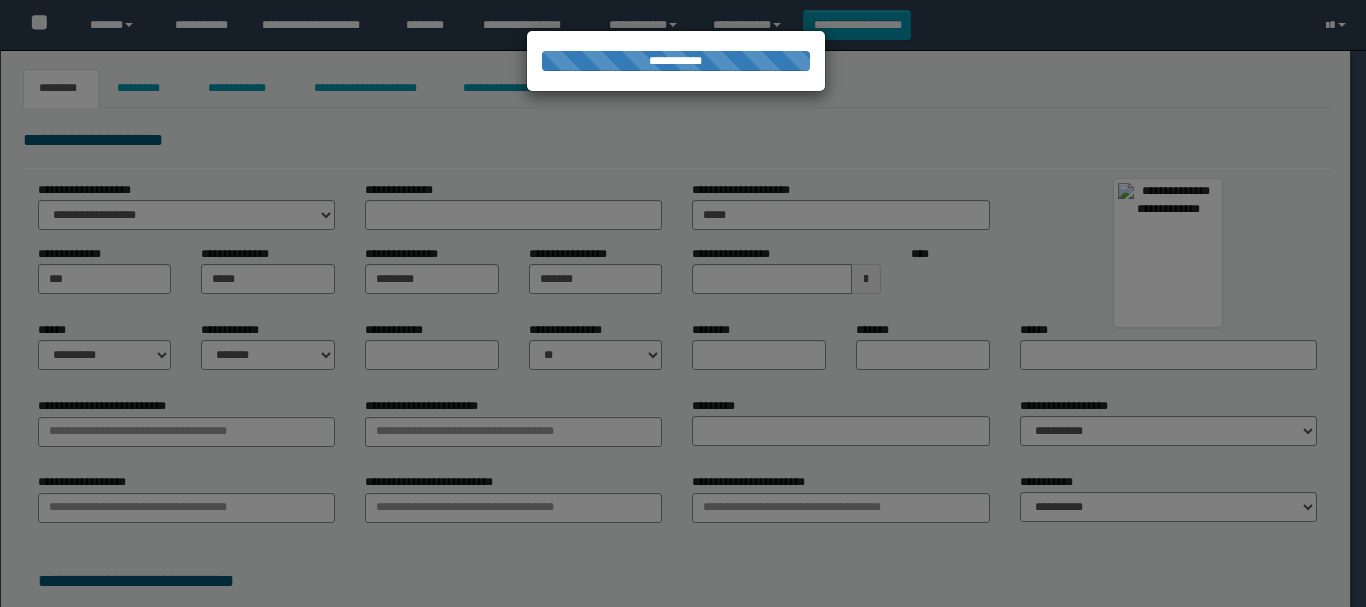 type on "**********" 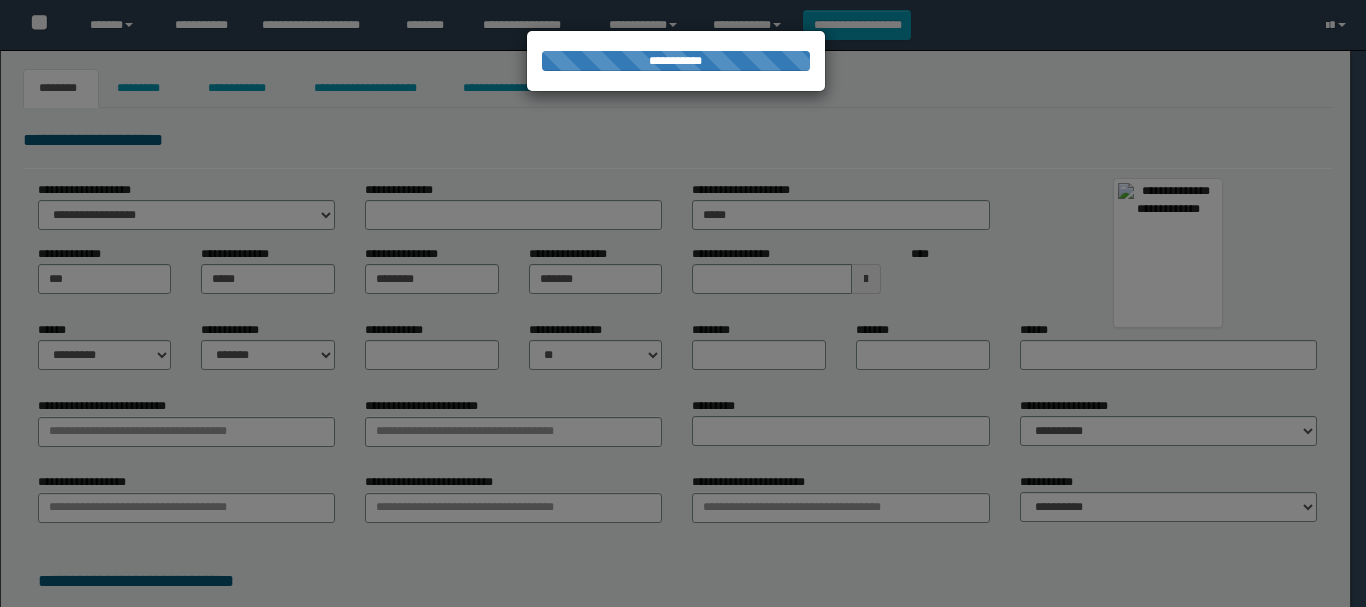 select on "*" 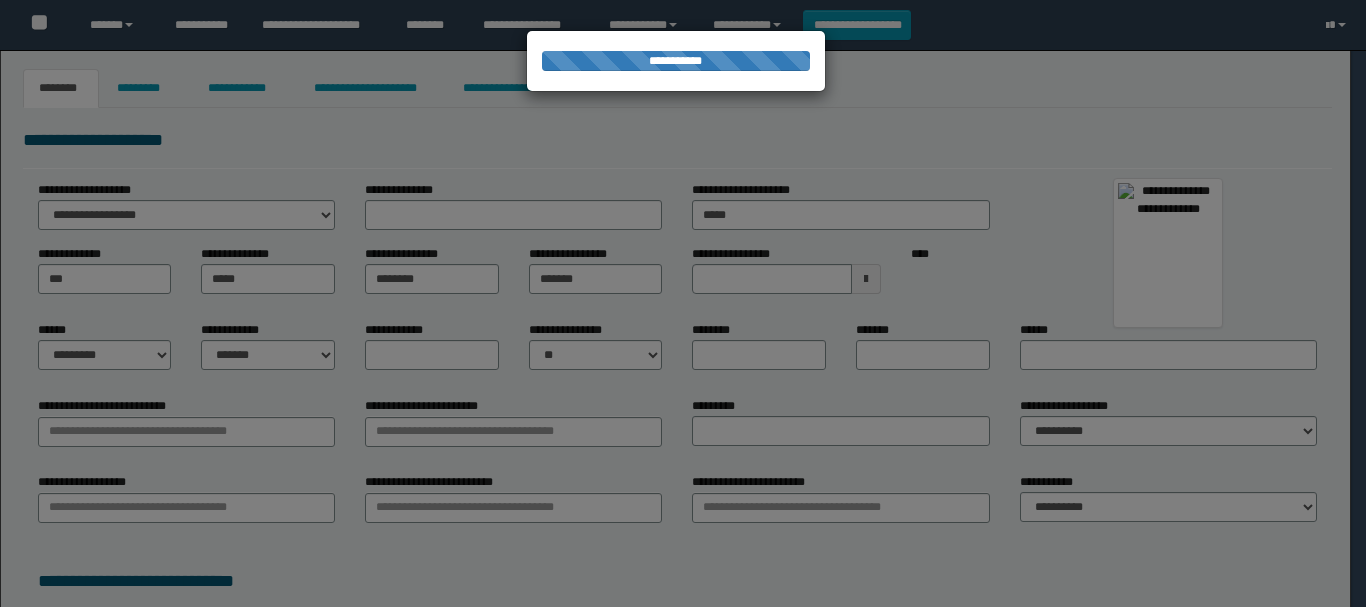 type on "*****" 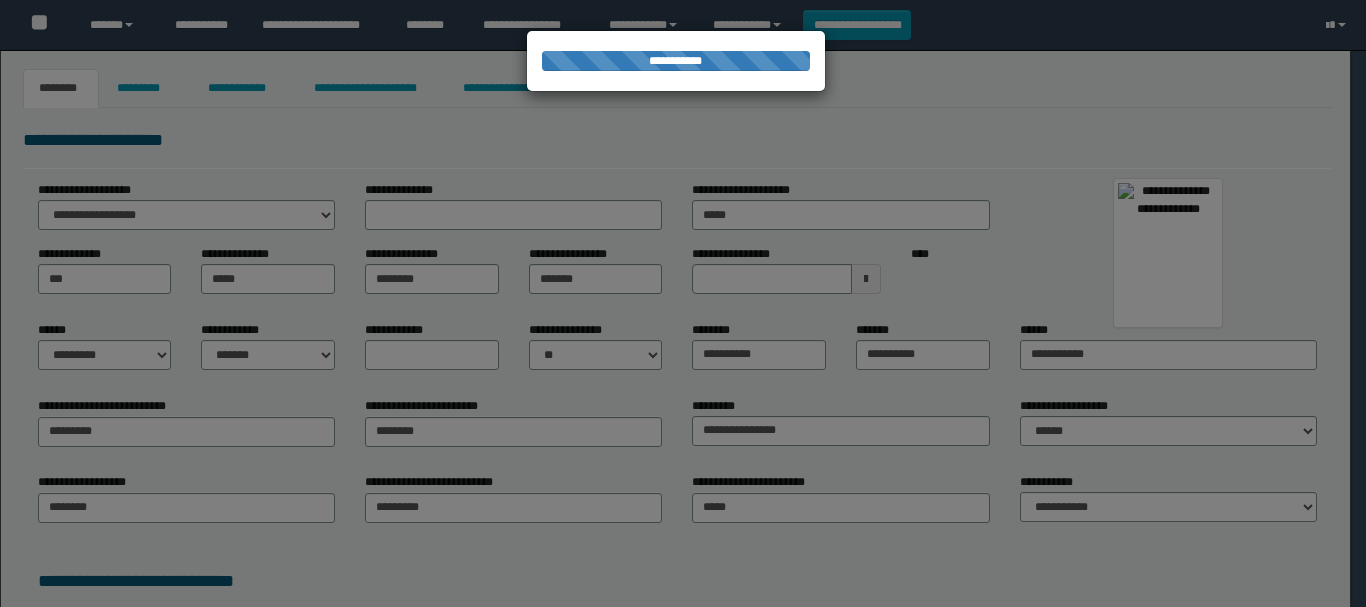 type on "**********" 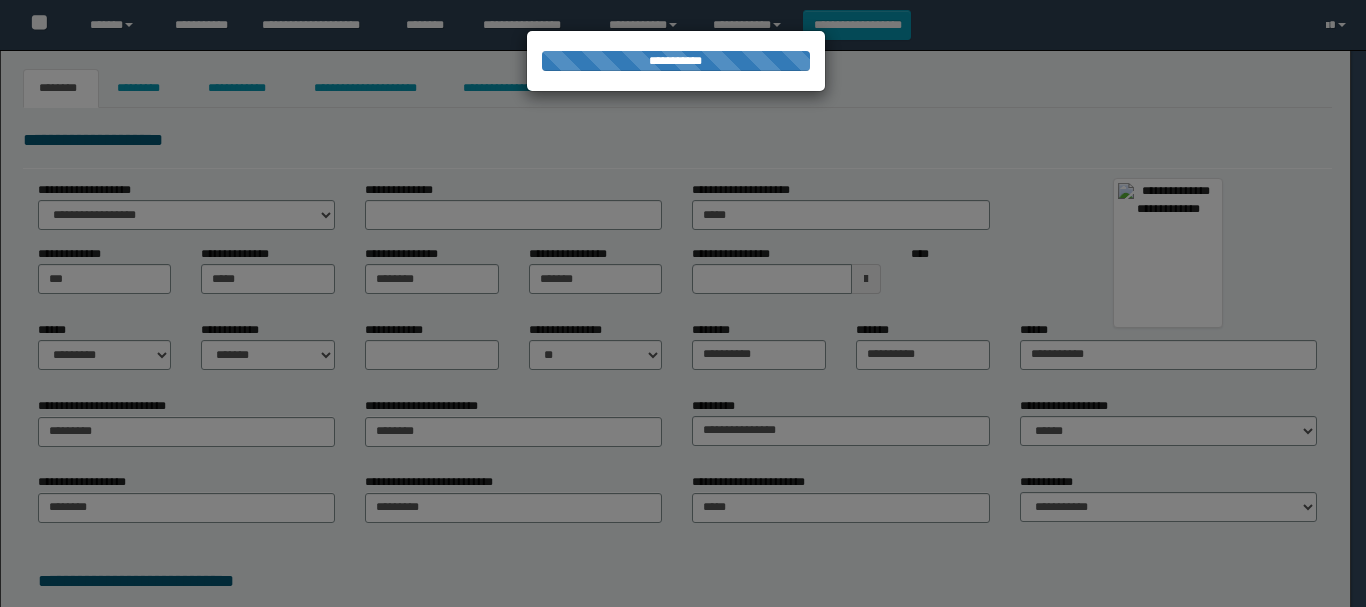 type on "********" 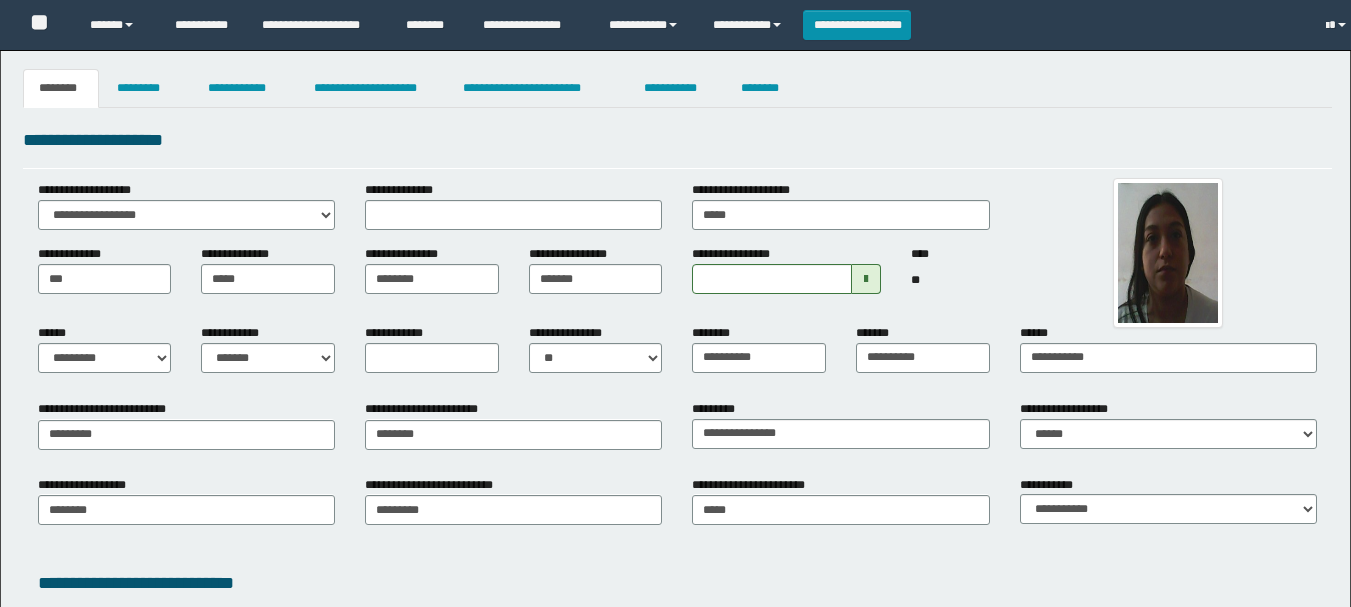 scroll, scrollTop: 0, scrollLeft: 0, axis: both 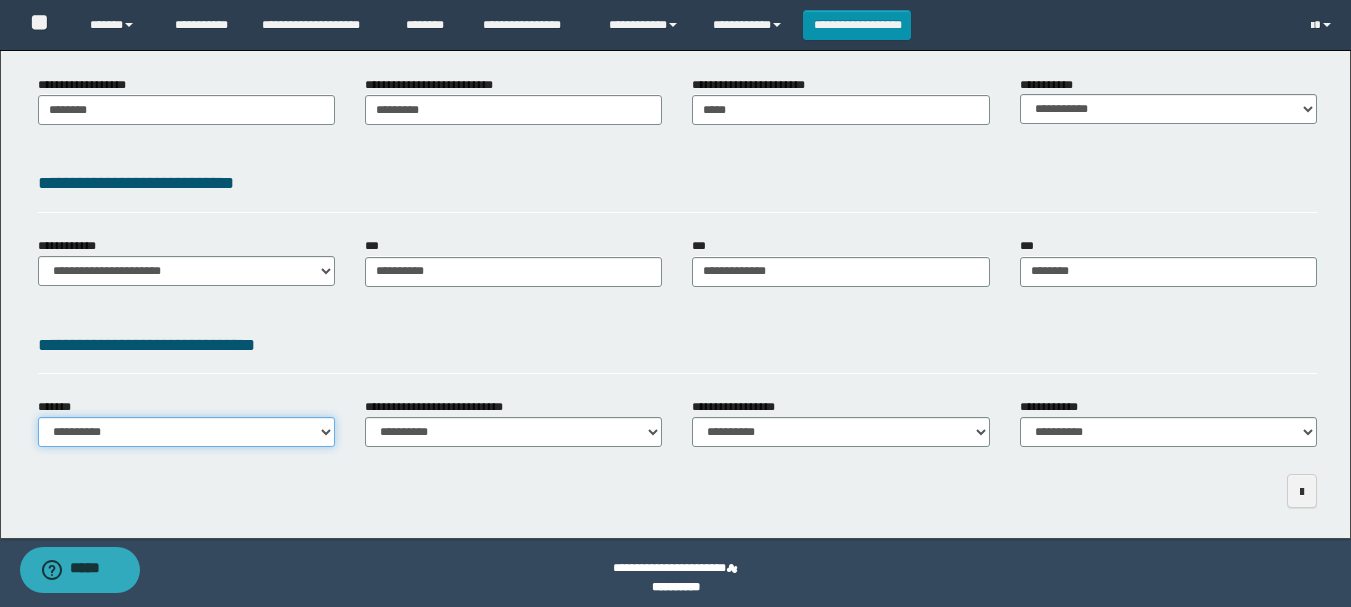 click on "**********" at bounding box center (186, 432) 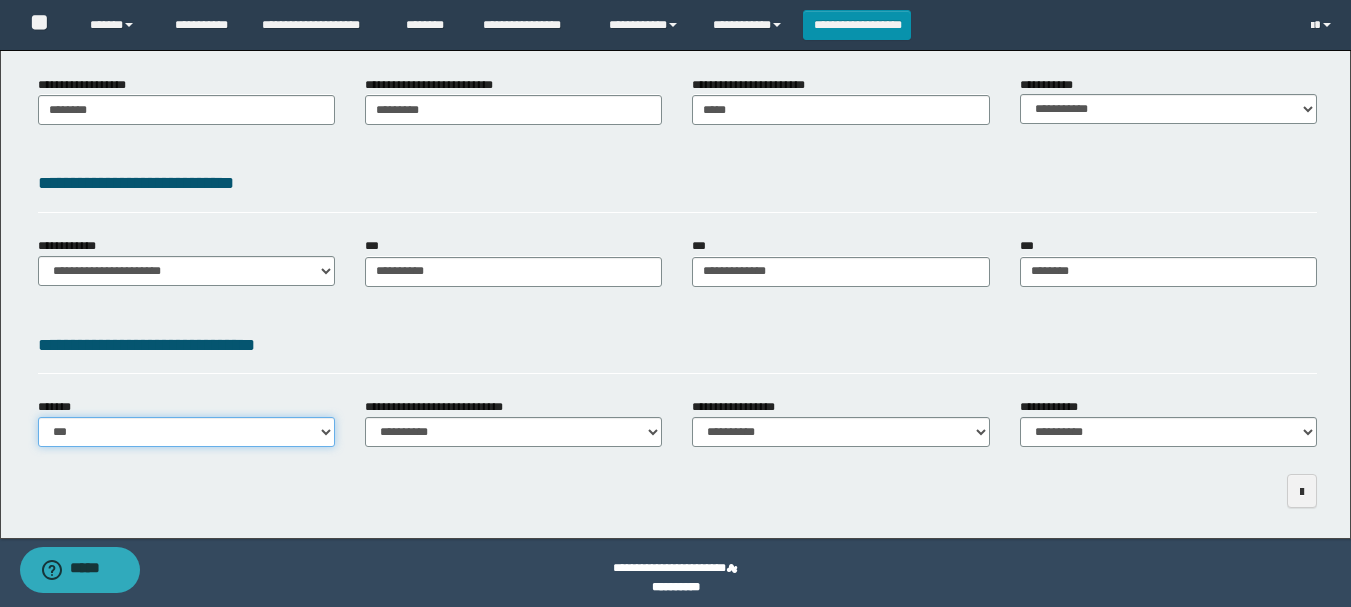 click on "**********" at bounding box center [186, 432] 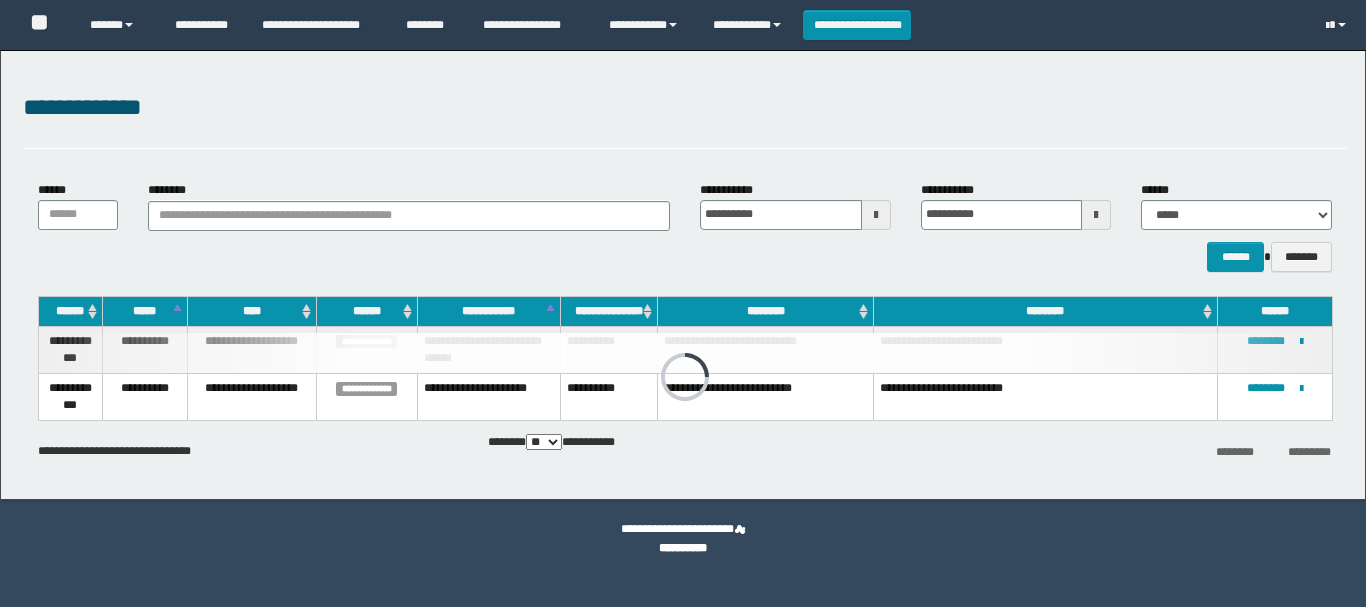 scroll, scrollTop: 0, scrollLeft: 0, axis: both 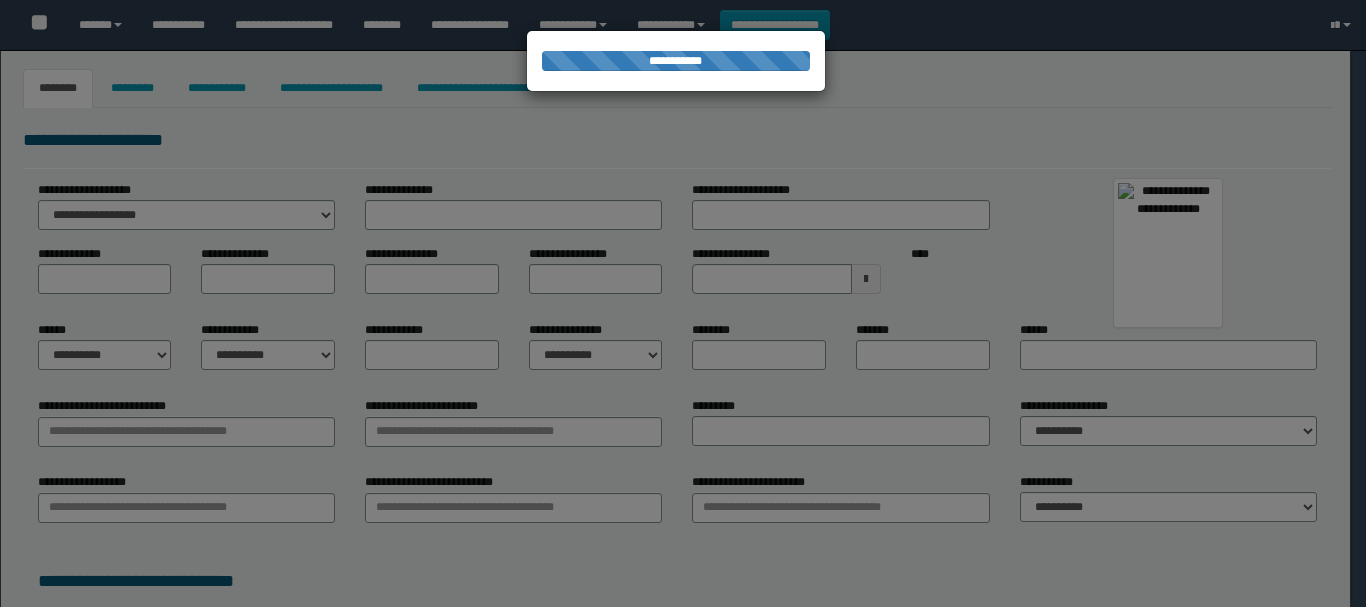 type on "*****" 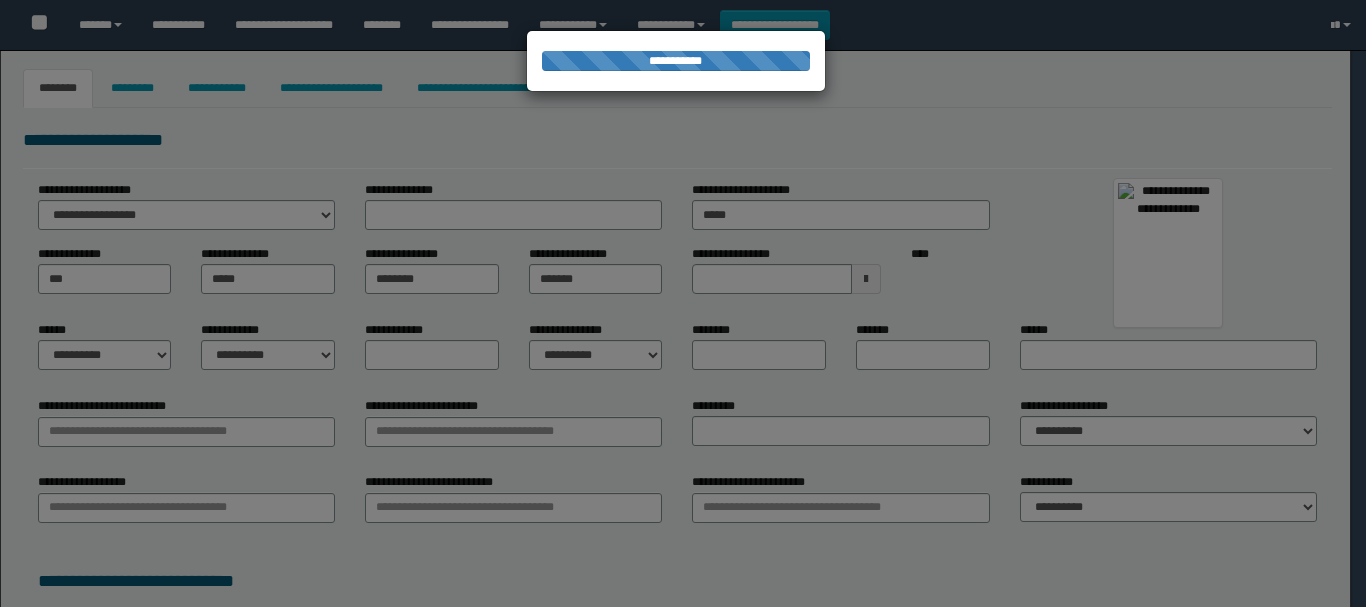 select on "*" 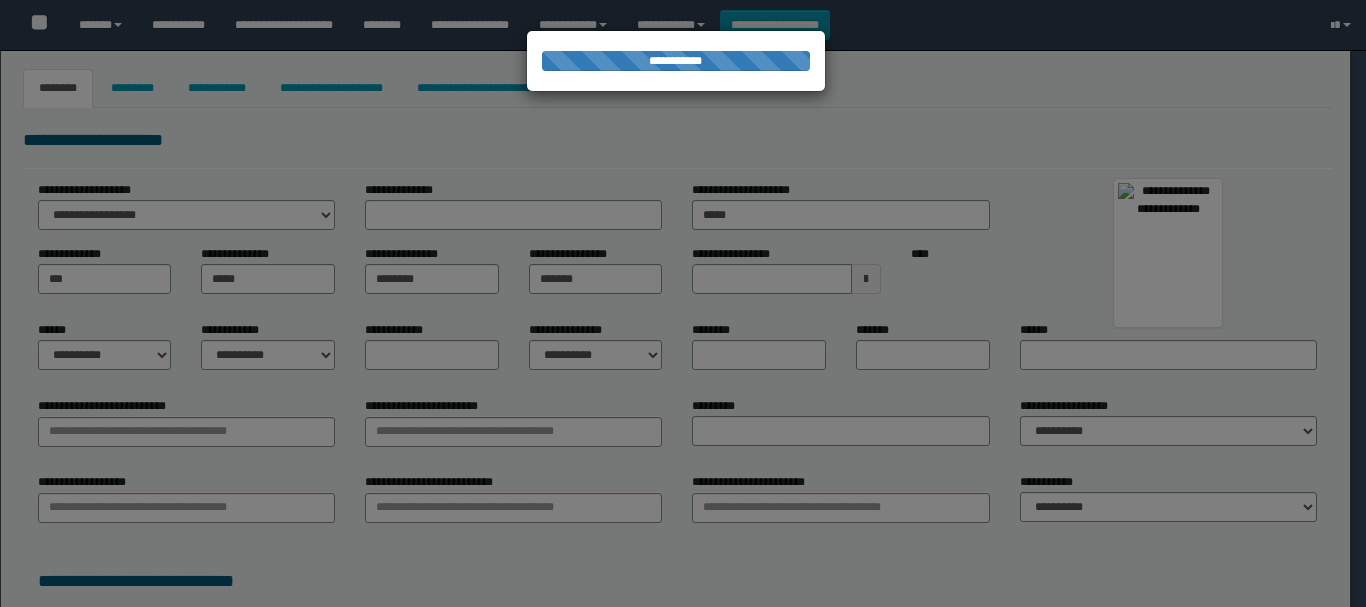 select on "*" 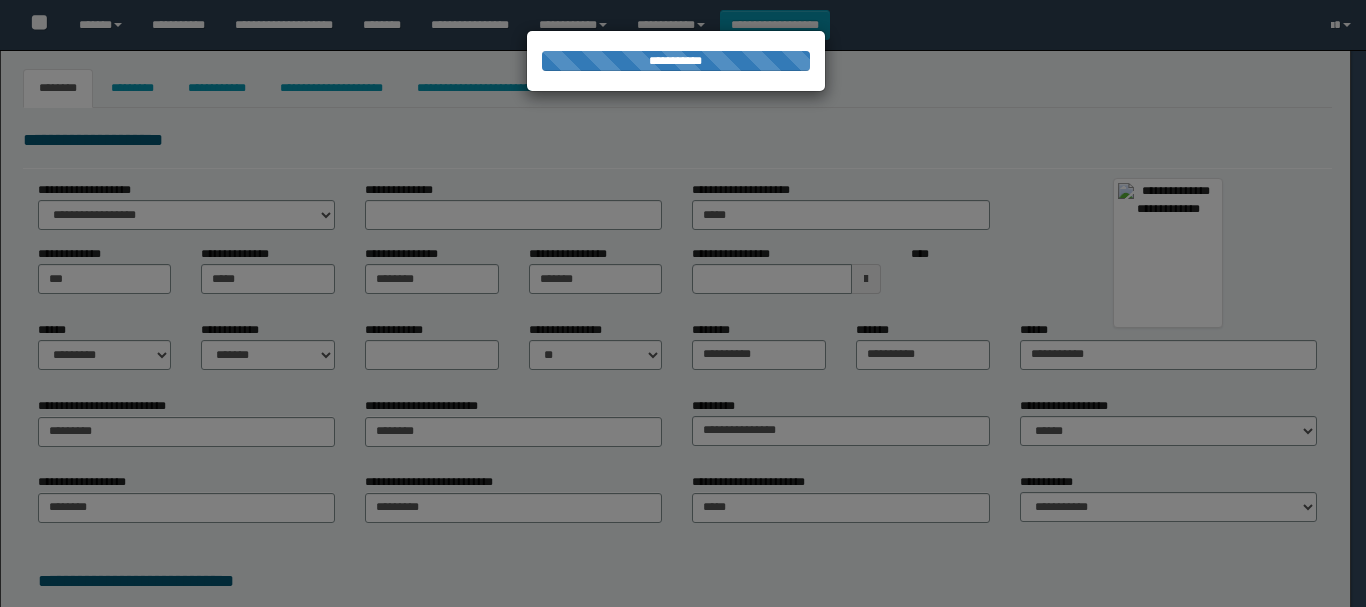 select on "**" 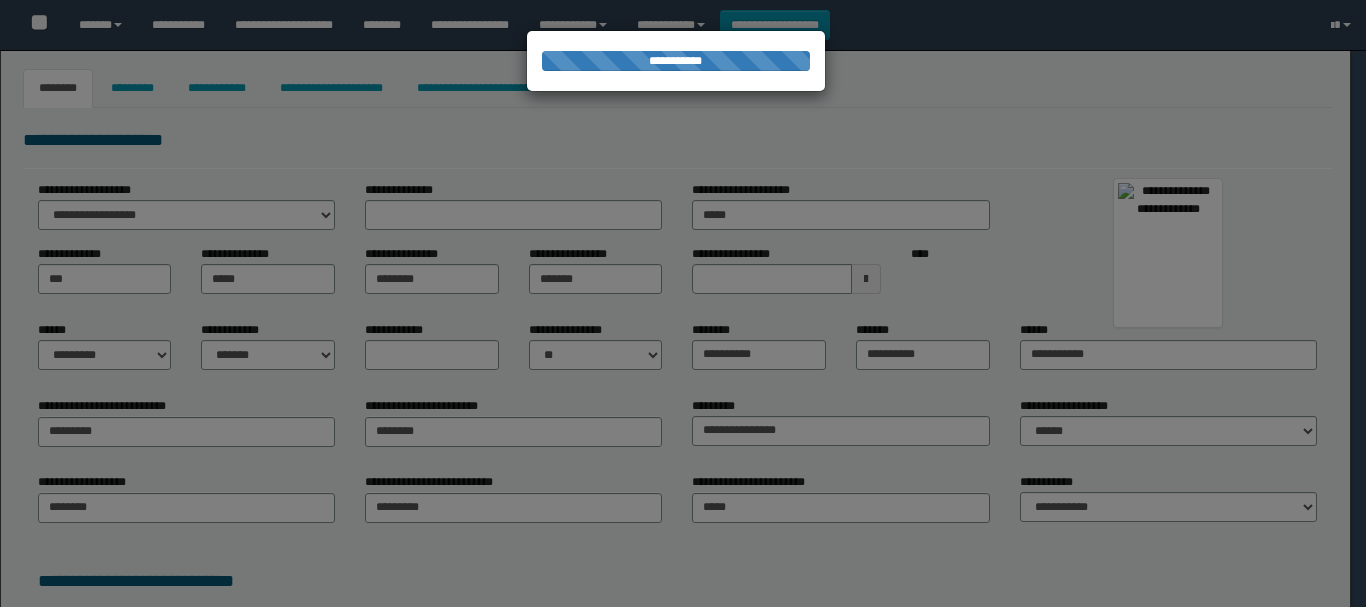 type on "**********" 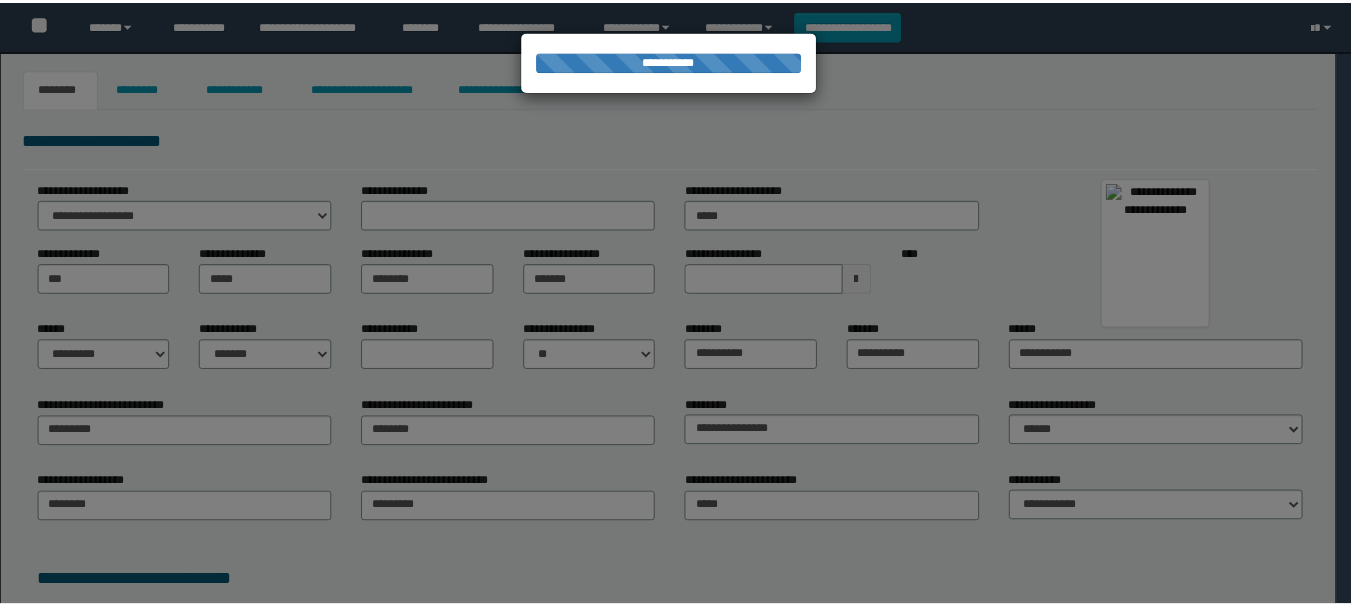 scroll, scrollTop: 0, scrollLeft: 0, axis: both 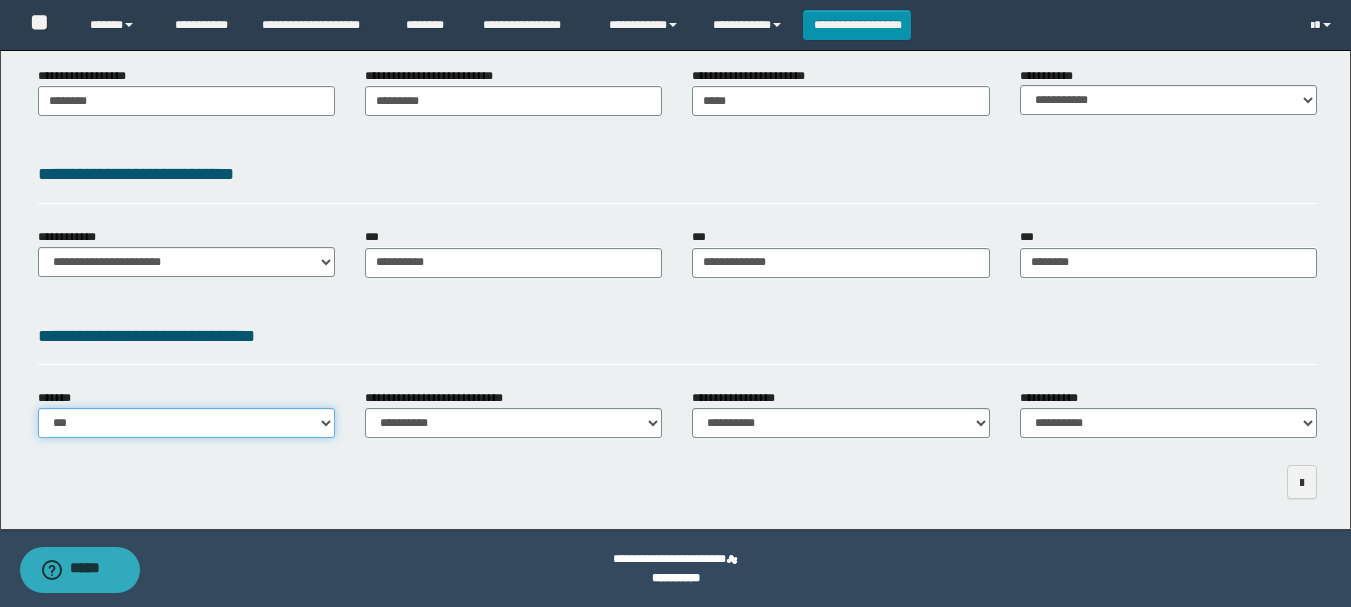 click on "**********" at bounding box center (186, 423) 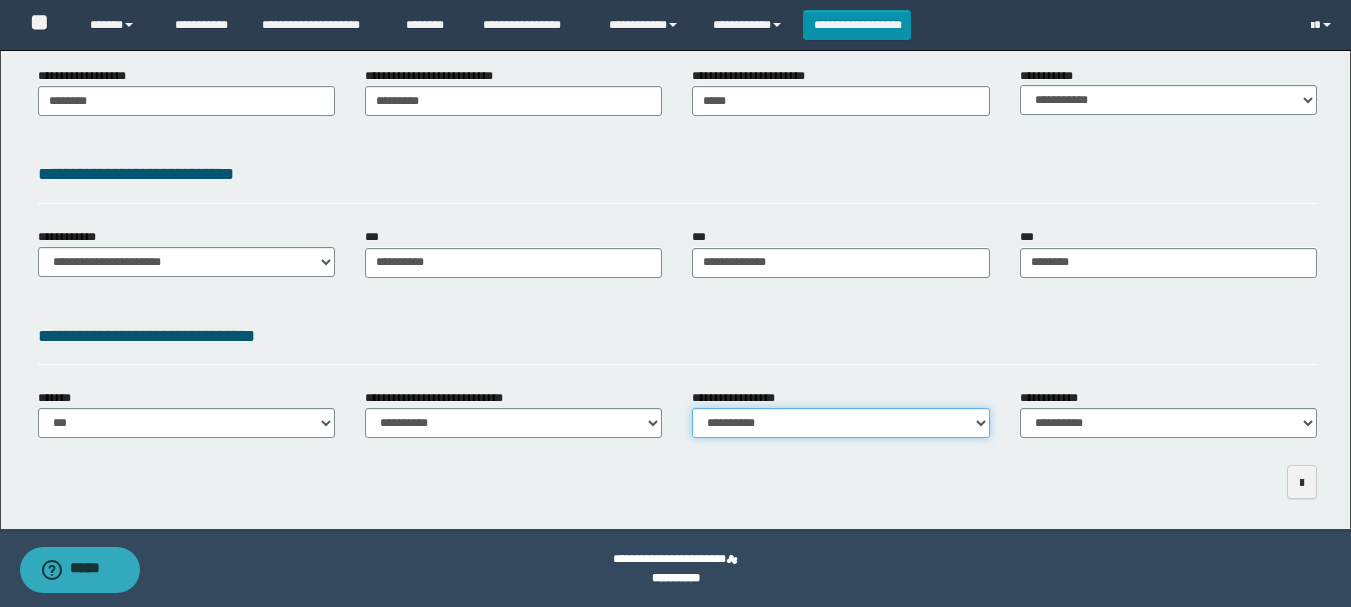 click on "**********" at bounding box center (840, 423) 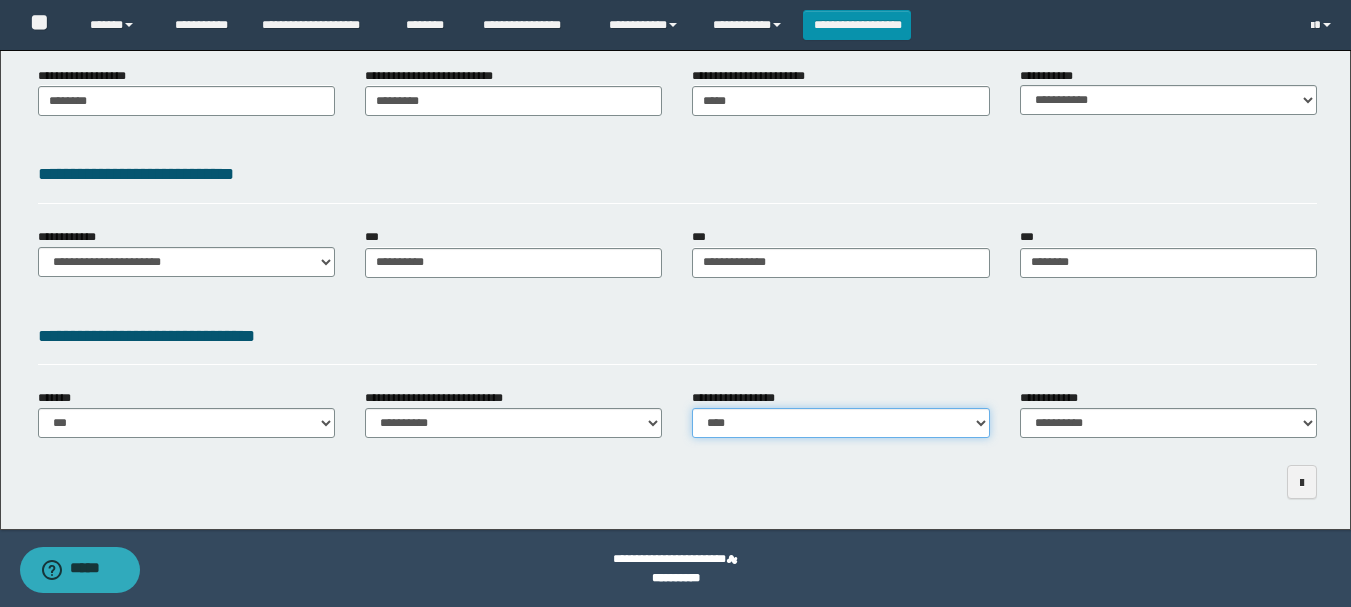 click on "**********" at bounding box center (840, 423) 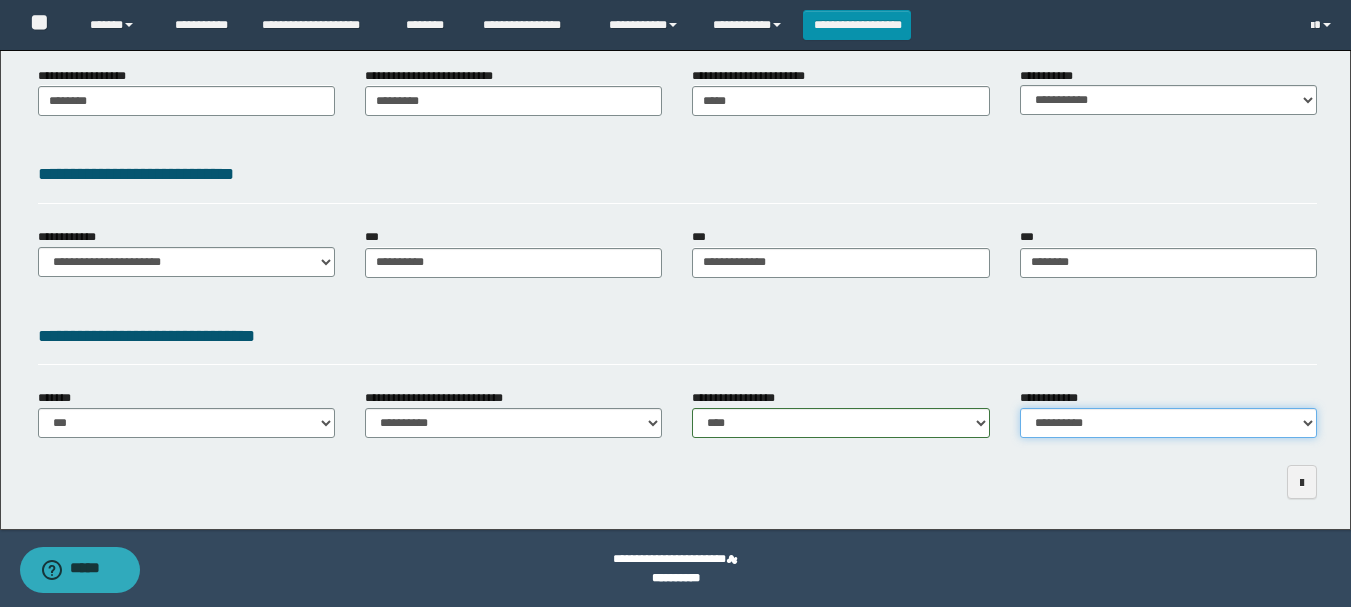 click on "**********" at bounding box center [1168, 423] 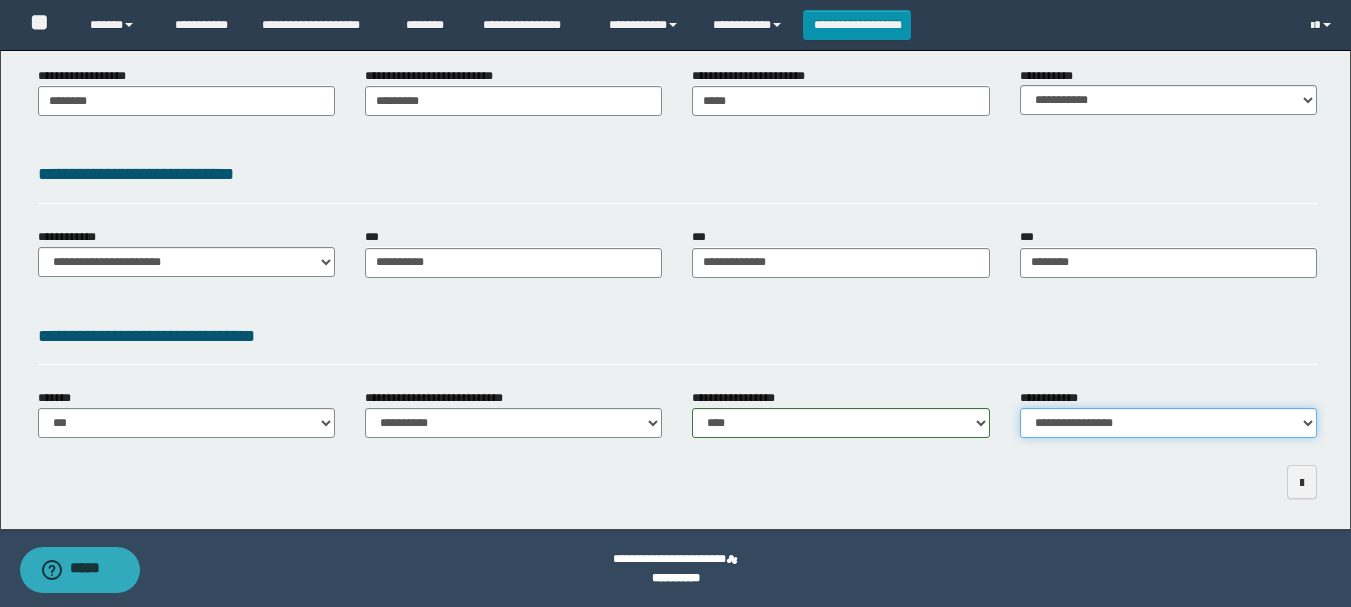 click on "**********" at bounding box center (1168, 423) 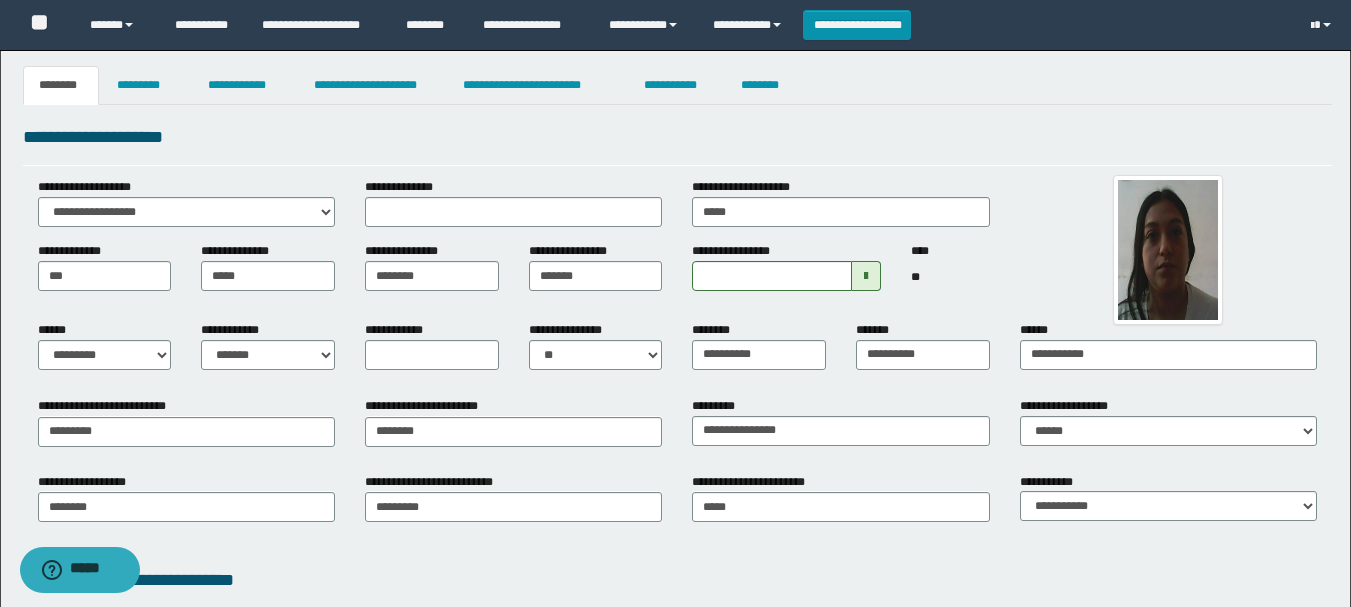 scroll, scrollTop: 0, scrollLeft: 0, axis: both 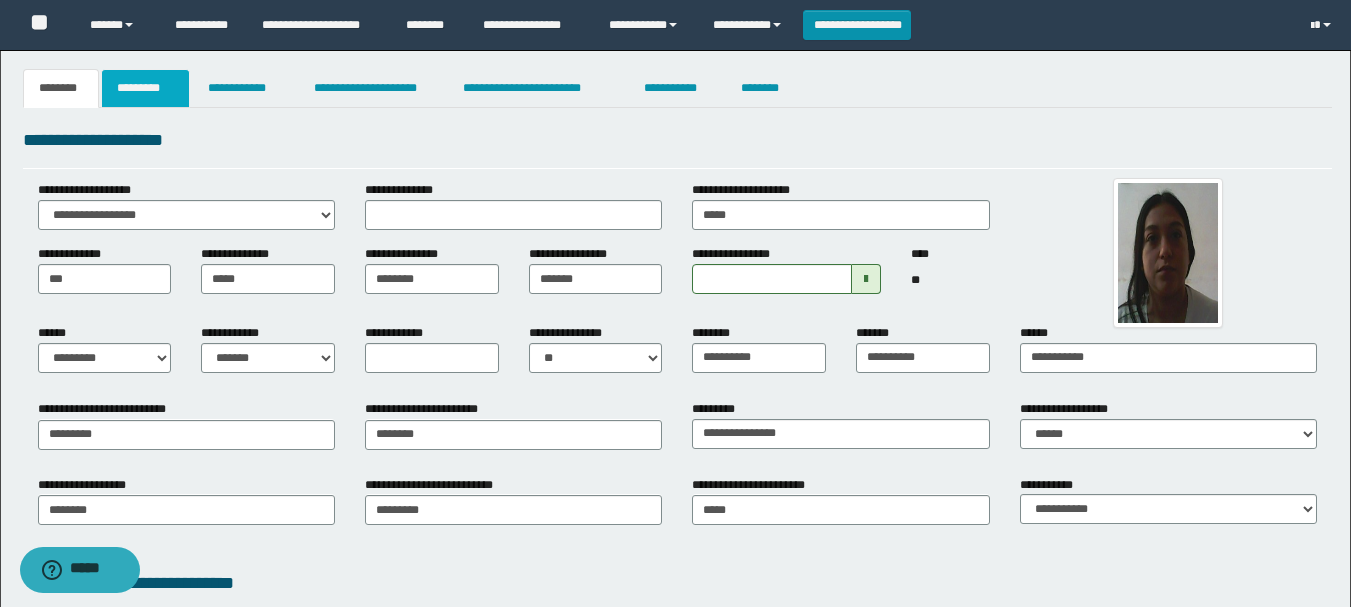 click on "*********" at bounding box center [145, 88] 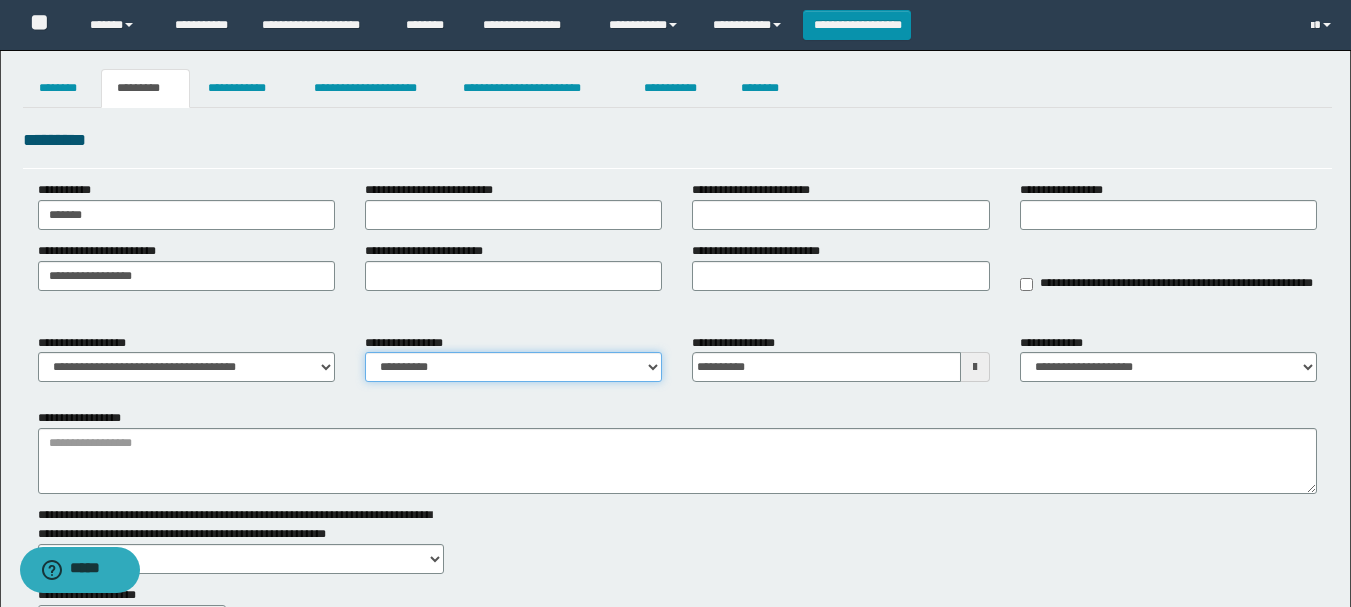 click on "**********" at bounding box center [513, 367] 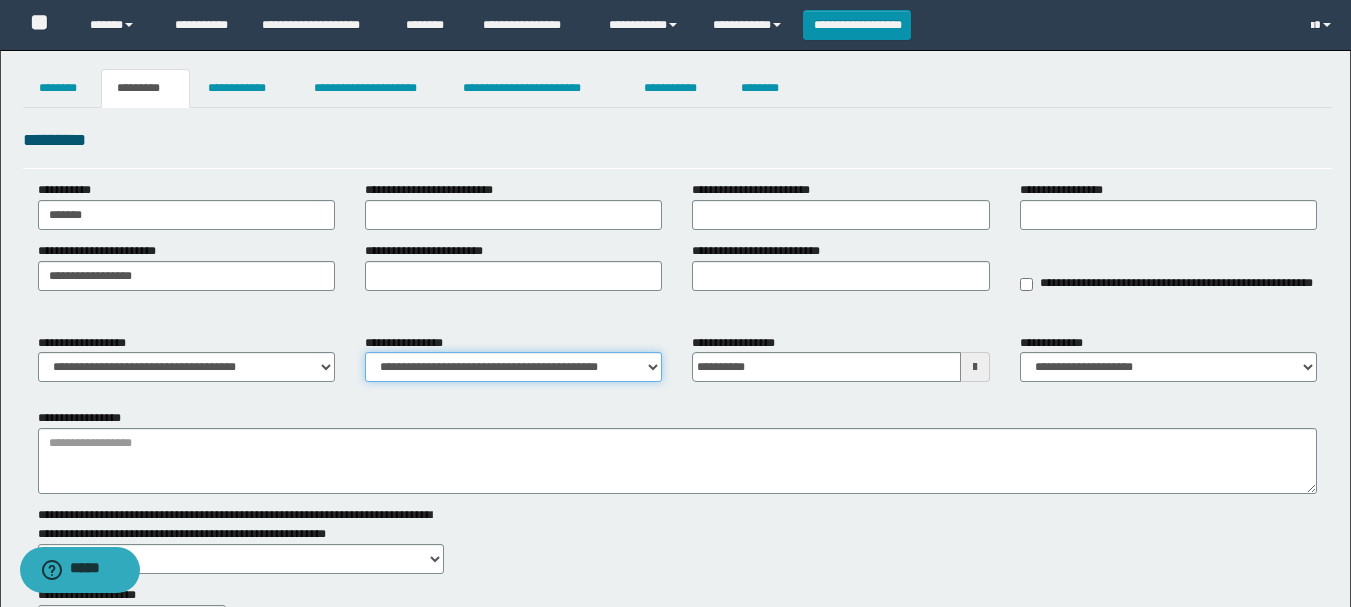 click on "**********" at bounding box center (513, 367) 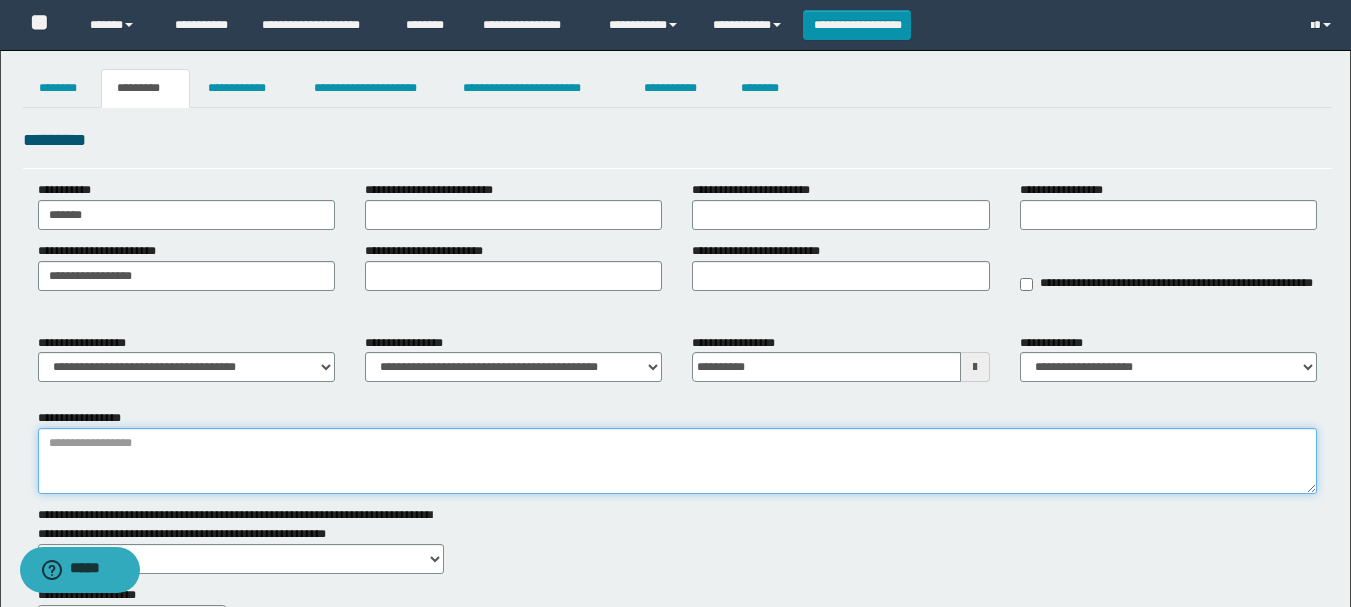 click on "**********" at bounding box center (677, 461) 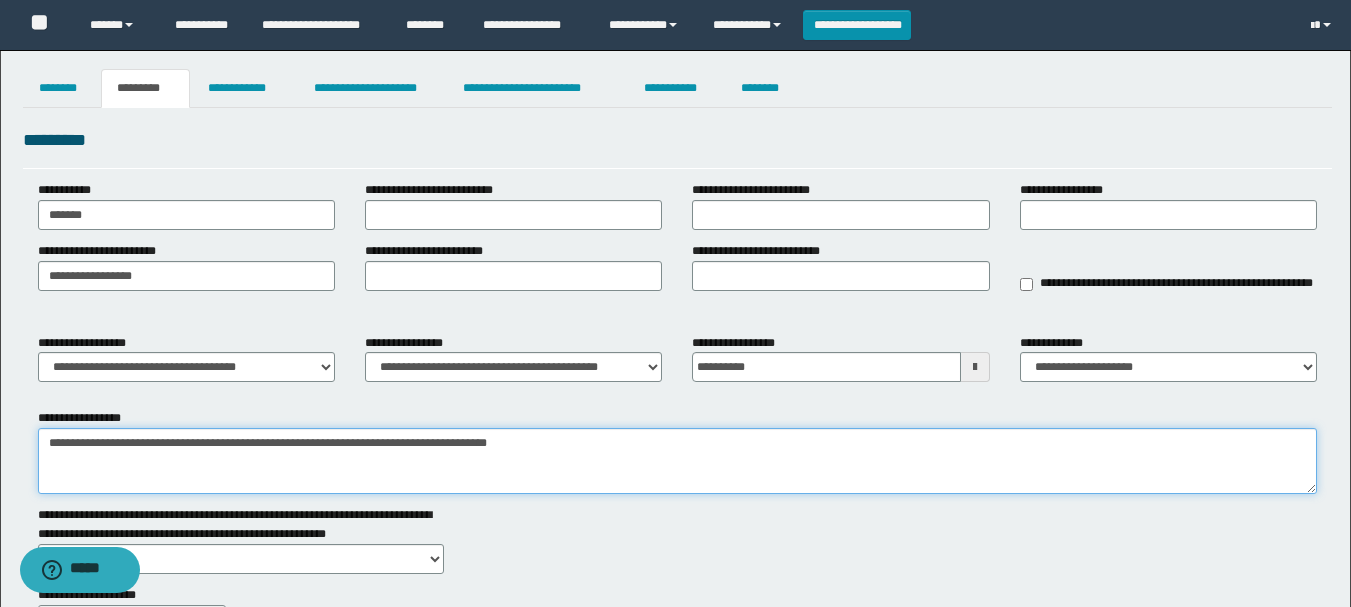 drag, startPoint x: 50, startPoint y: 443, endPoint x: 540, endPoint y: 405, distance: 491.47125 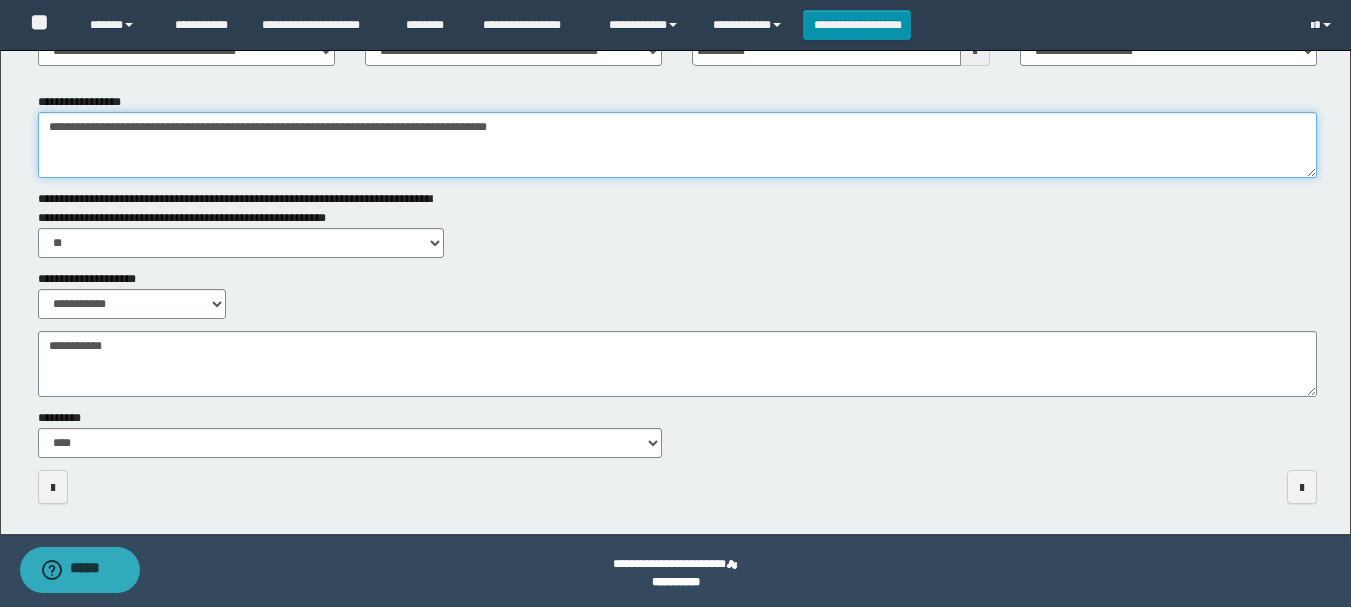 scroll, scrollTop: 321, scrollLeft: 0, axis: vertical 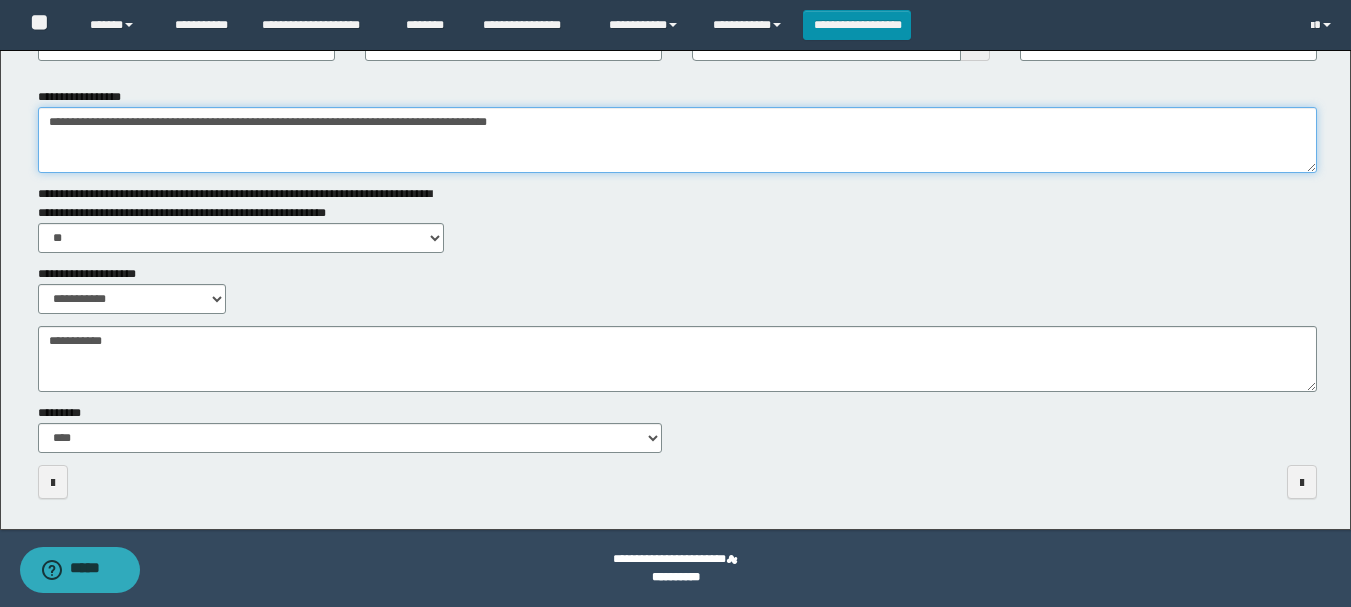 type on "**********" 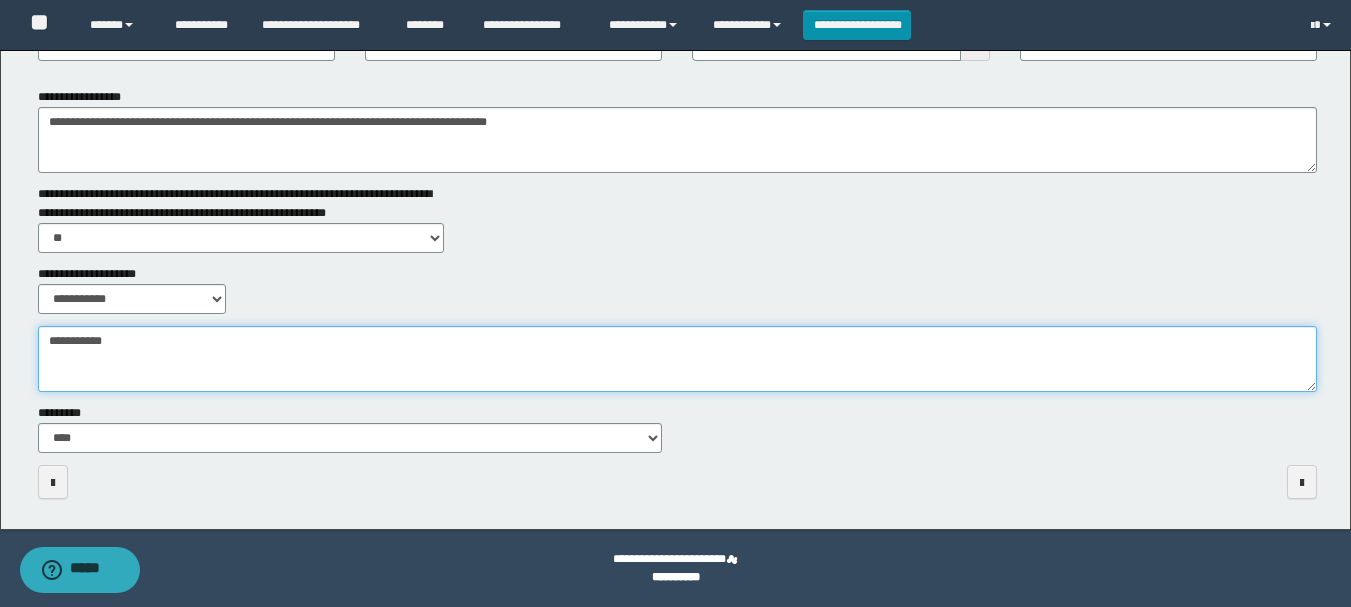click on "**********" at bounding box center (677, 359) 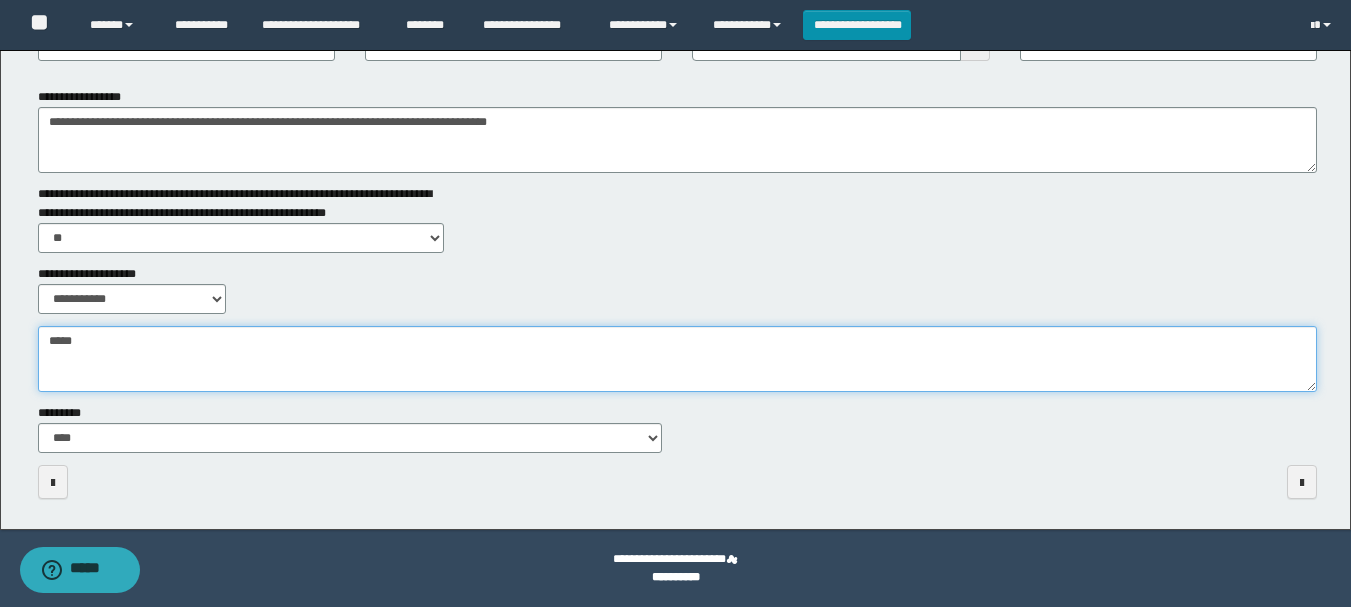 type on "*****" 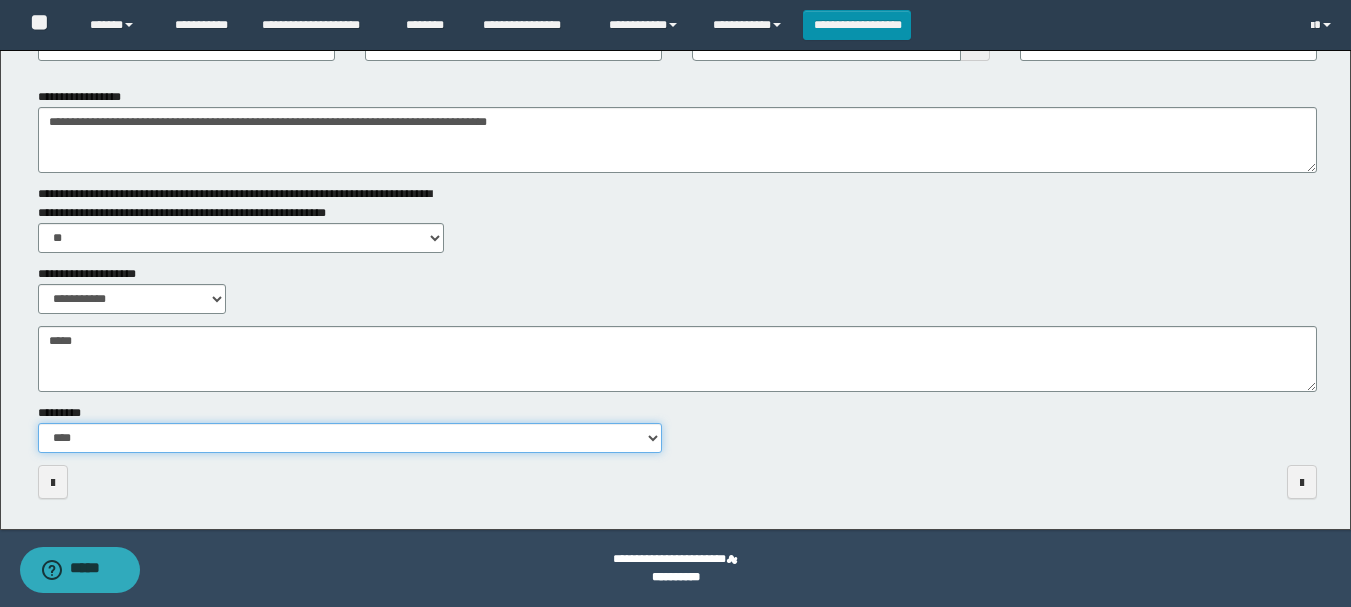 click on "**********" at bounding box center [350, 438] 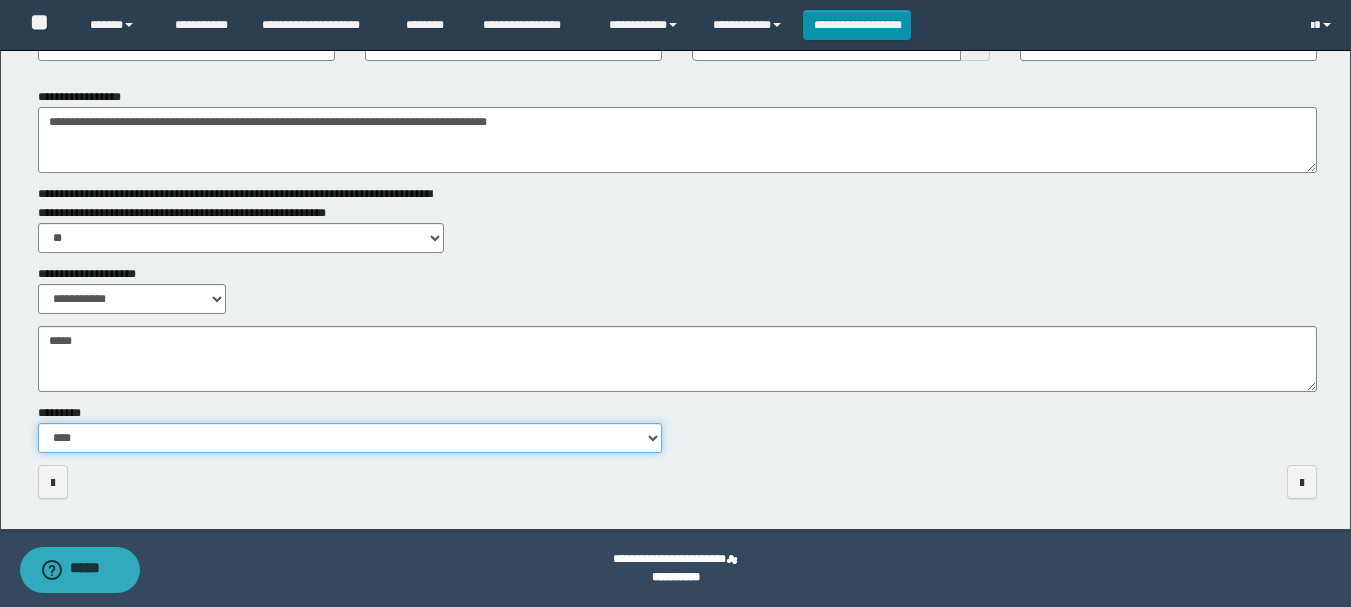click on "**********" at bounding box center (350, 438) 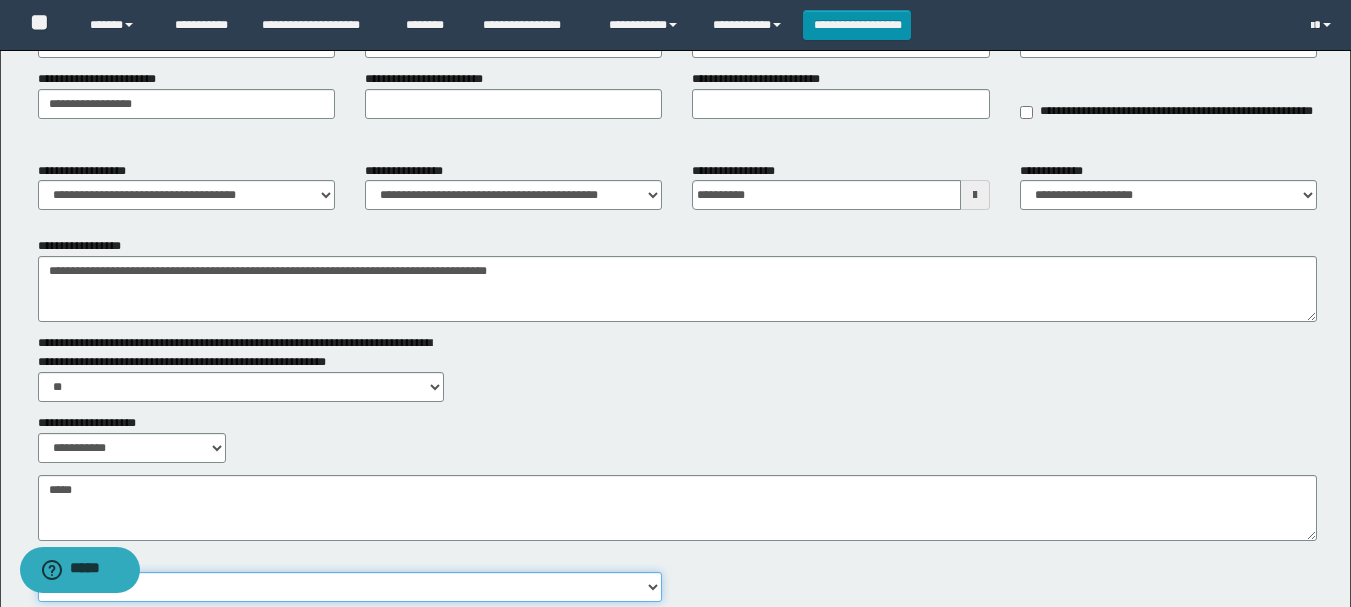 scroll, scrollTop: 0, scrollLeft: 0, axis: both 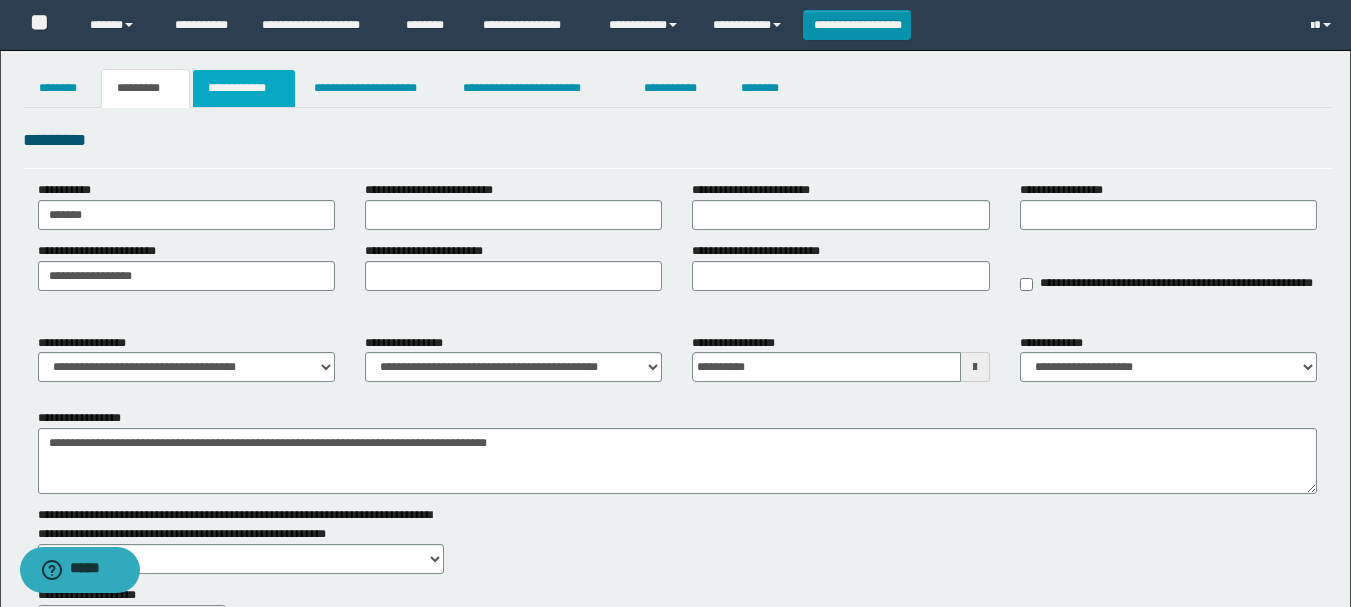 click on "**********" at bounding box center (244, 88) 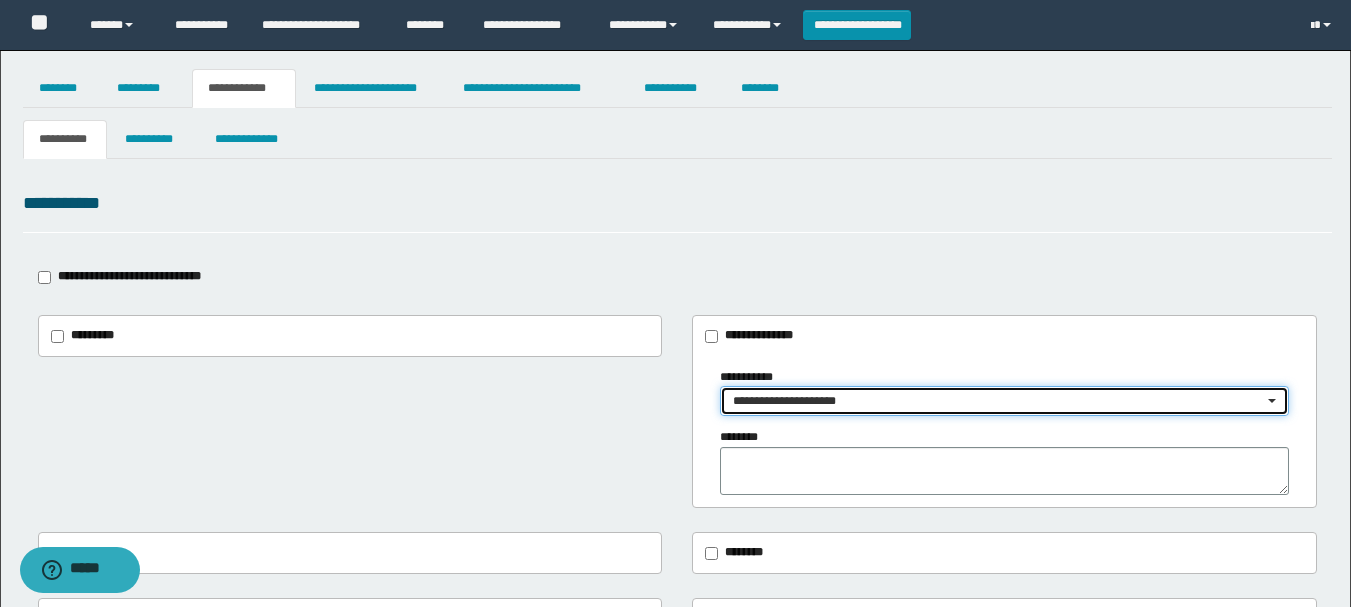 click on "**********" at bounding box center (998, 401) 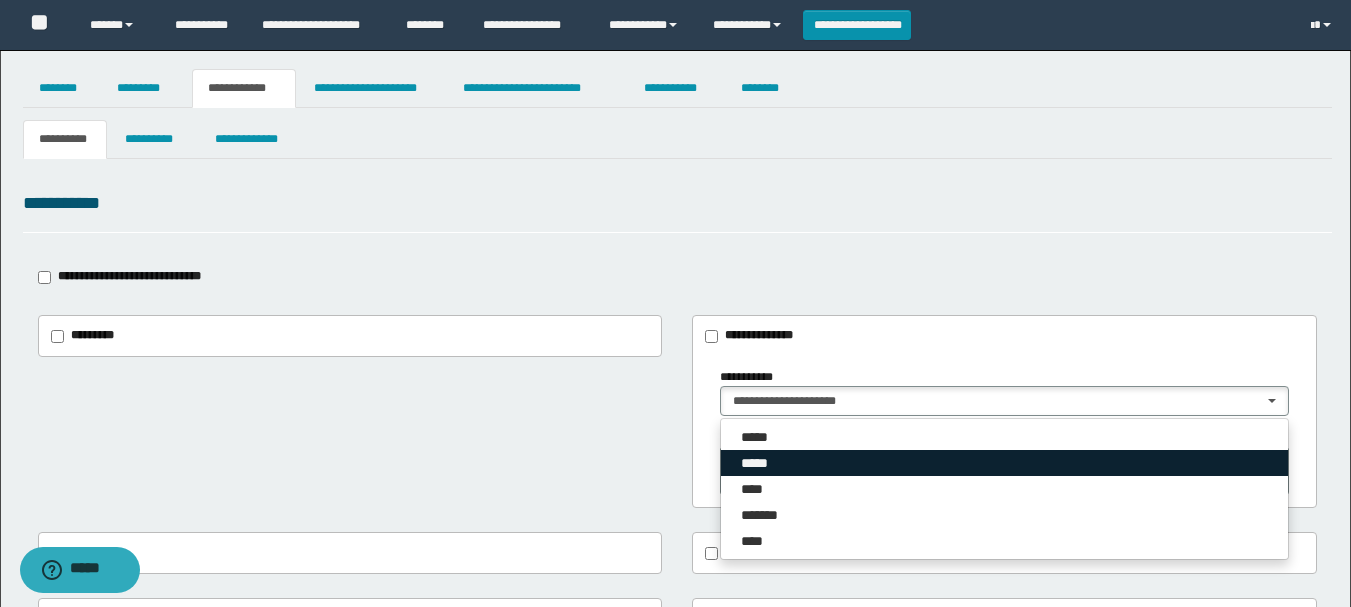 click on "*****" at bounding box center [761, 463] 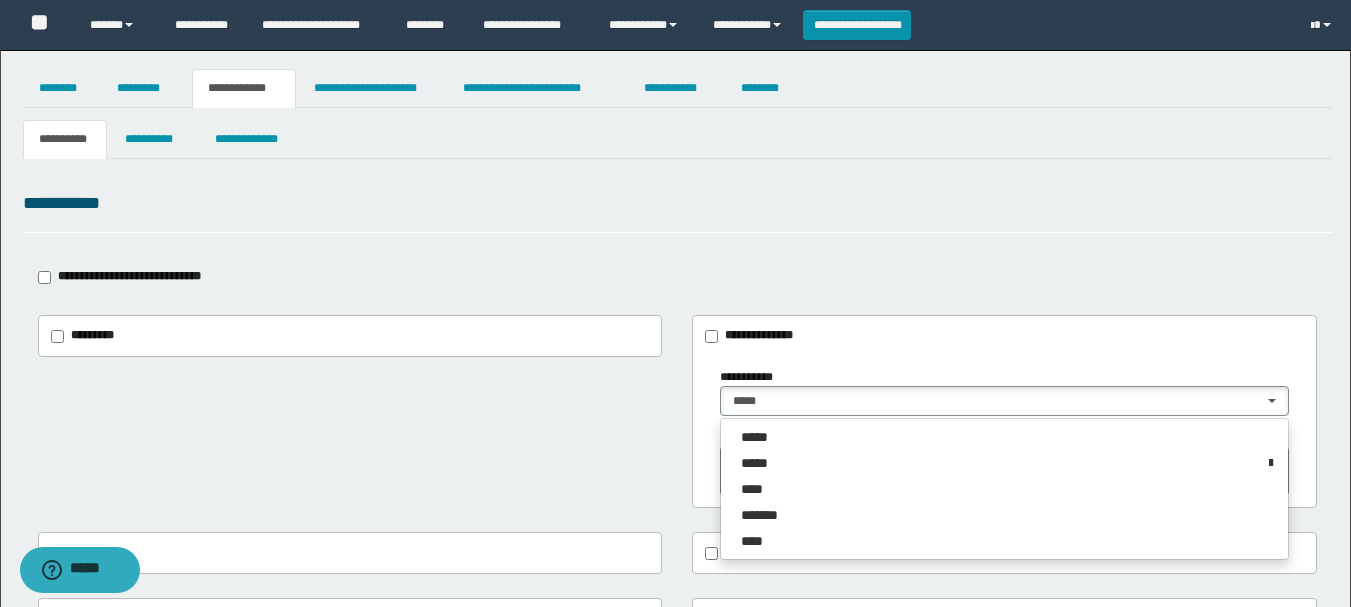 click on "********" at bounding box center [1004, 461] 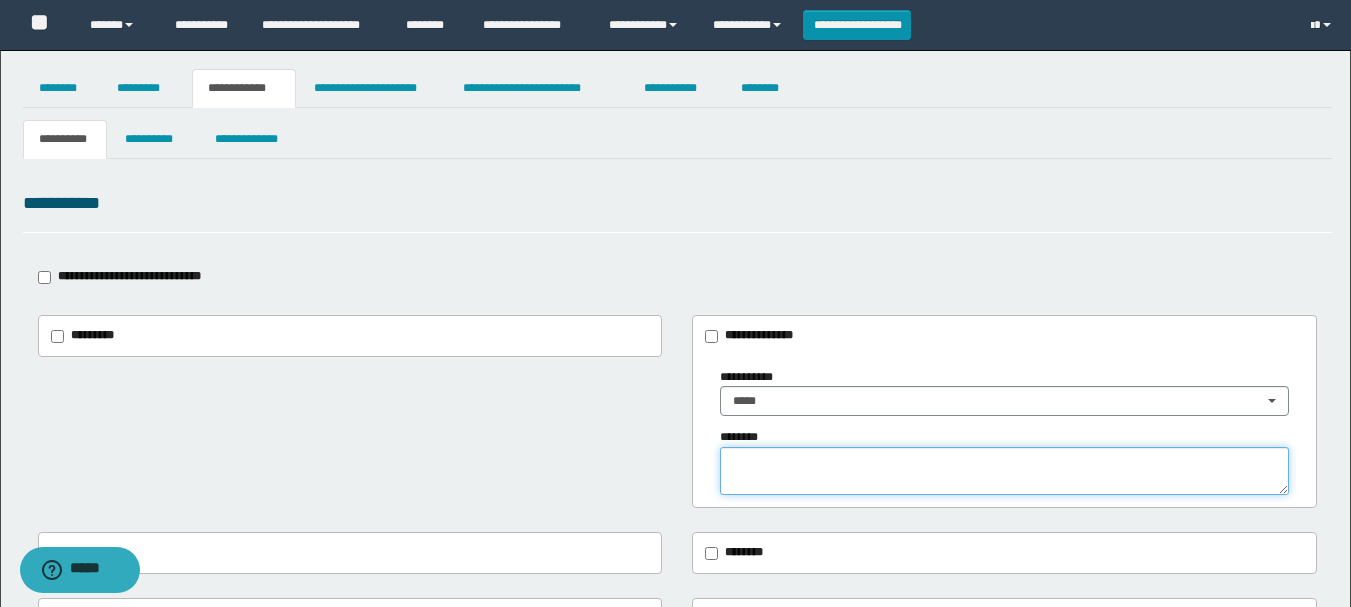 click at bounding box center (1004, 471) 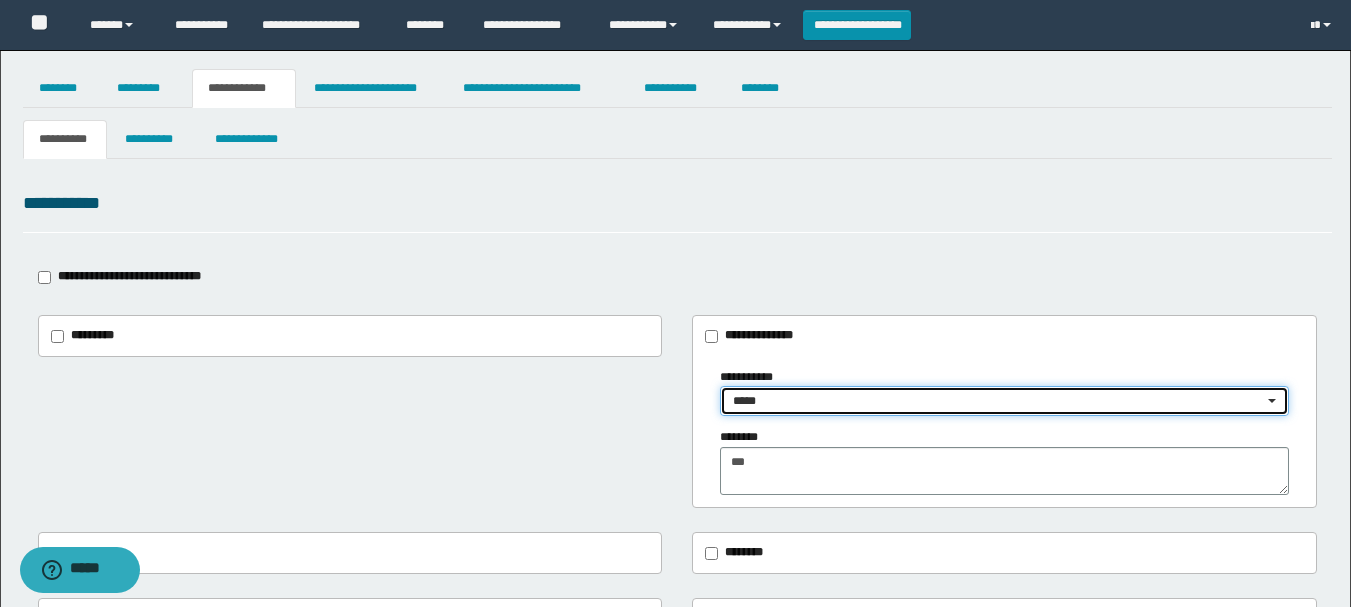 click on "*****" at bounding box center [998, 401] 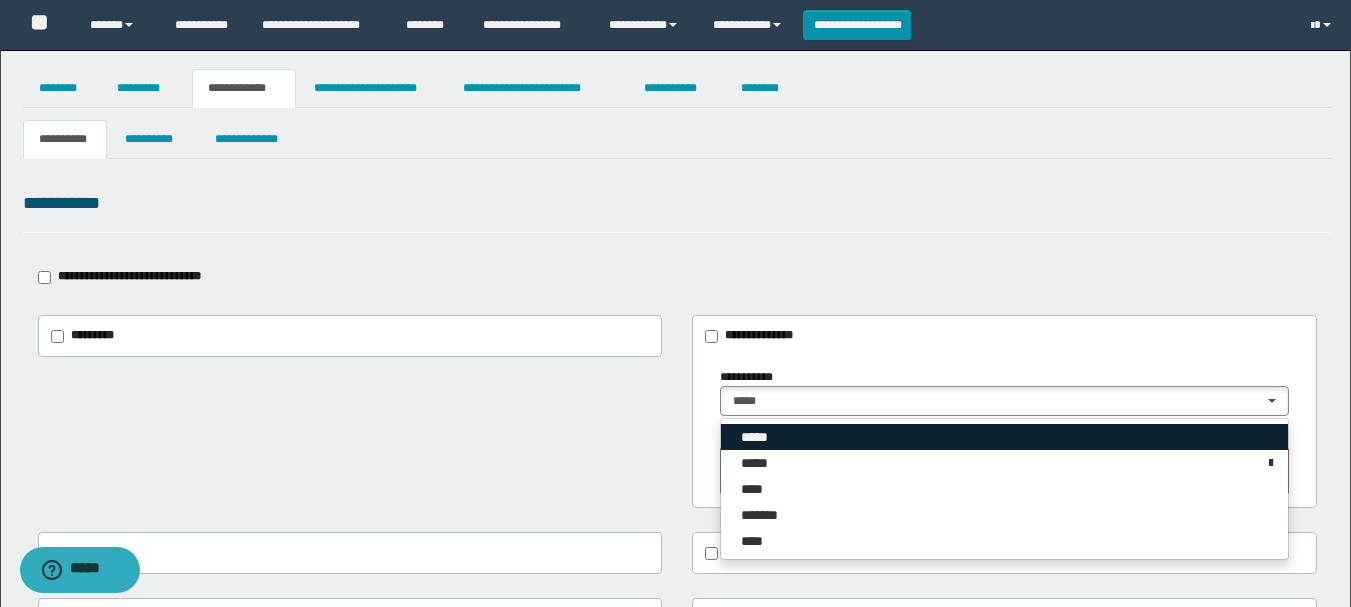 click on "*****" at bounding box center (1004, 437) 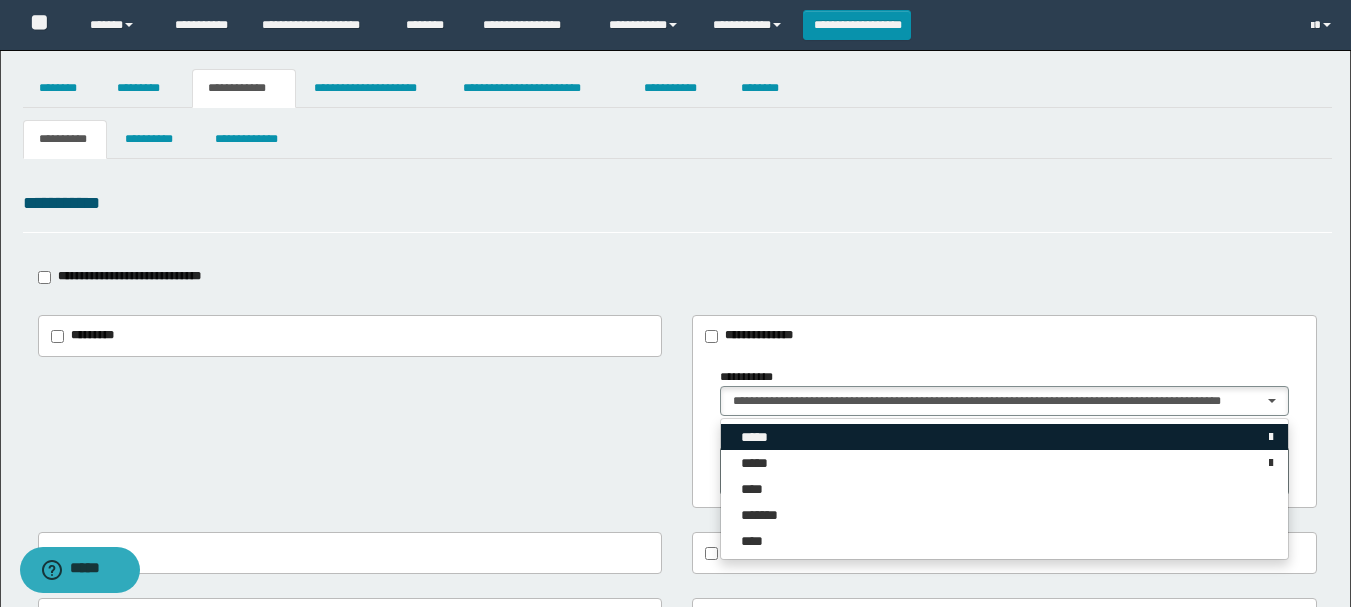 click on "*****" at bounding box center (1004, 437) 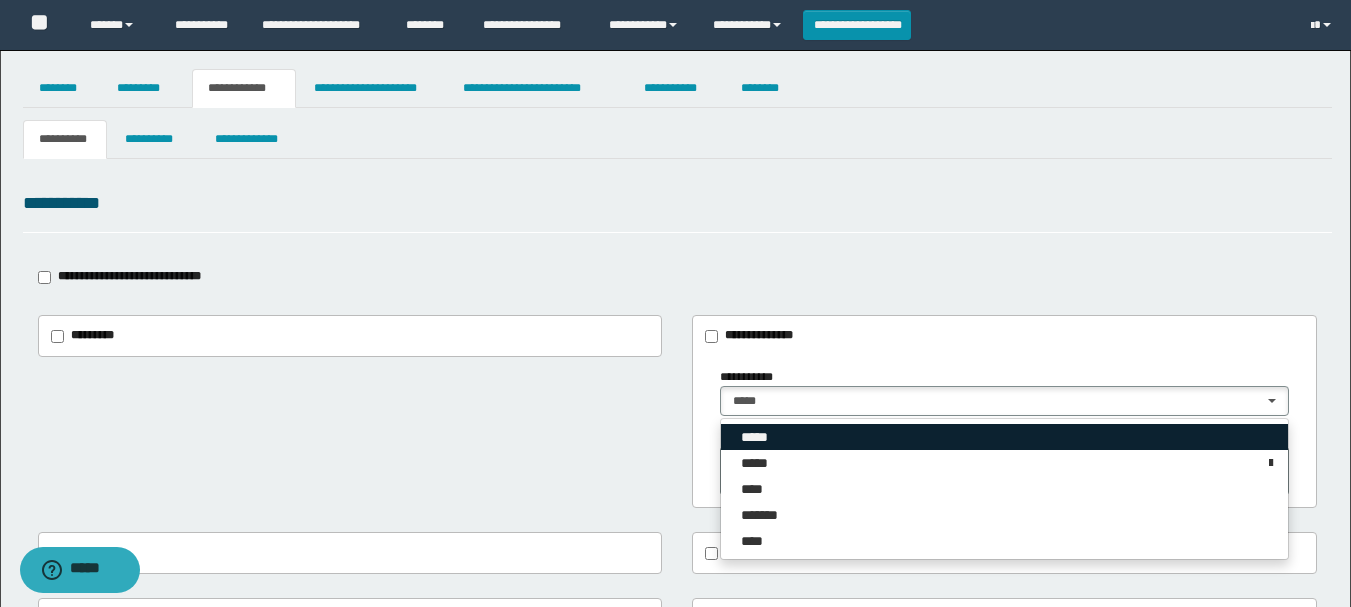 click on "*****" at bounding box center (758, 437) 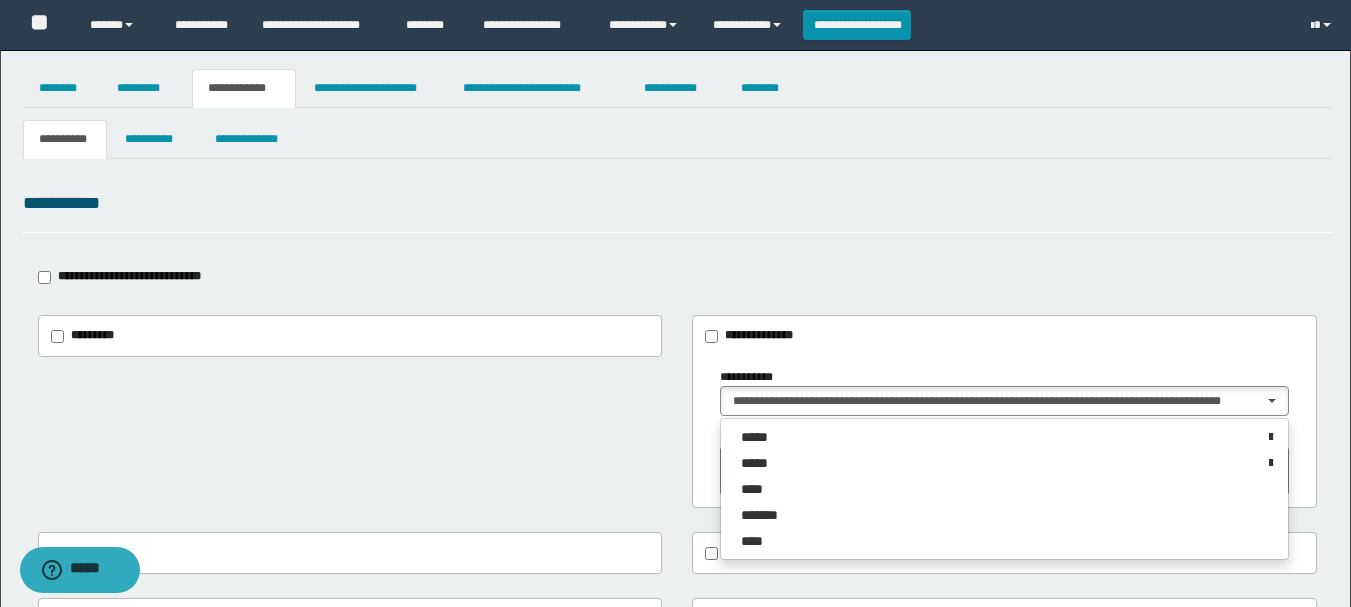 click on "********
***" at bounding box center [1004, 461] 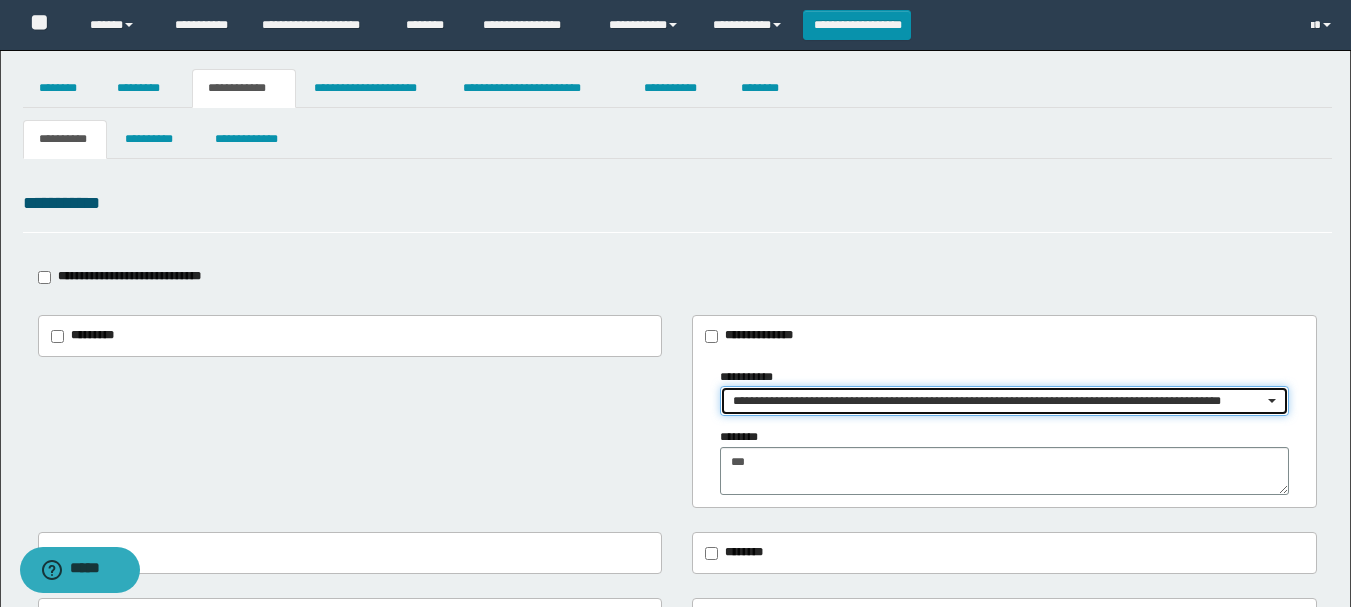 click on "**********" at bounding box center [998, 401] 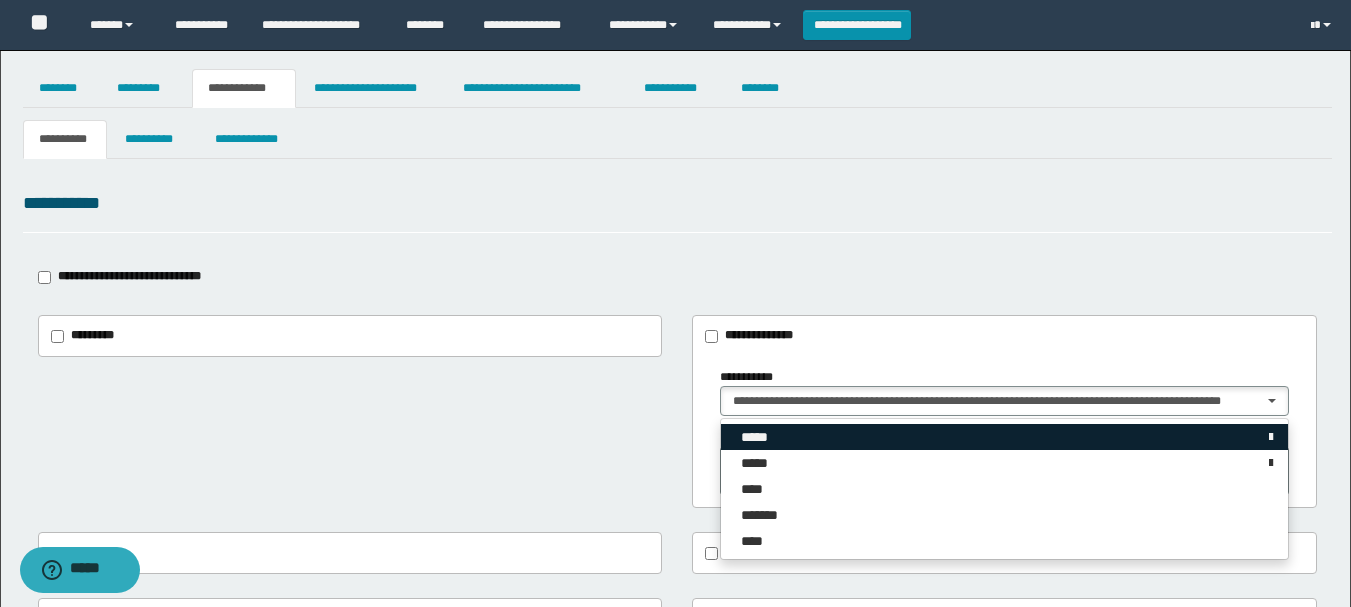 click on "*****" at bounding box center (1004, 437) 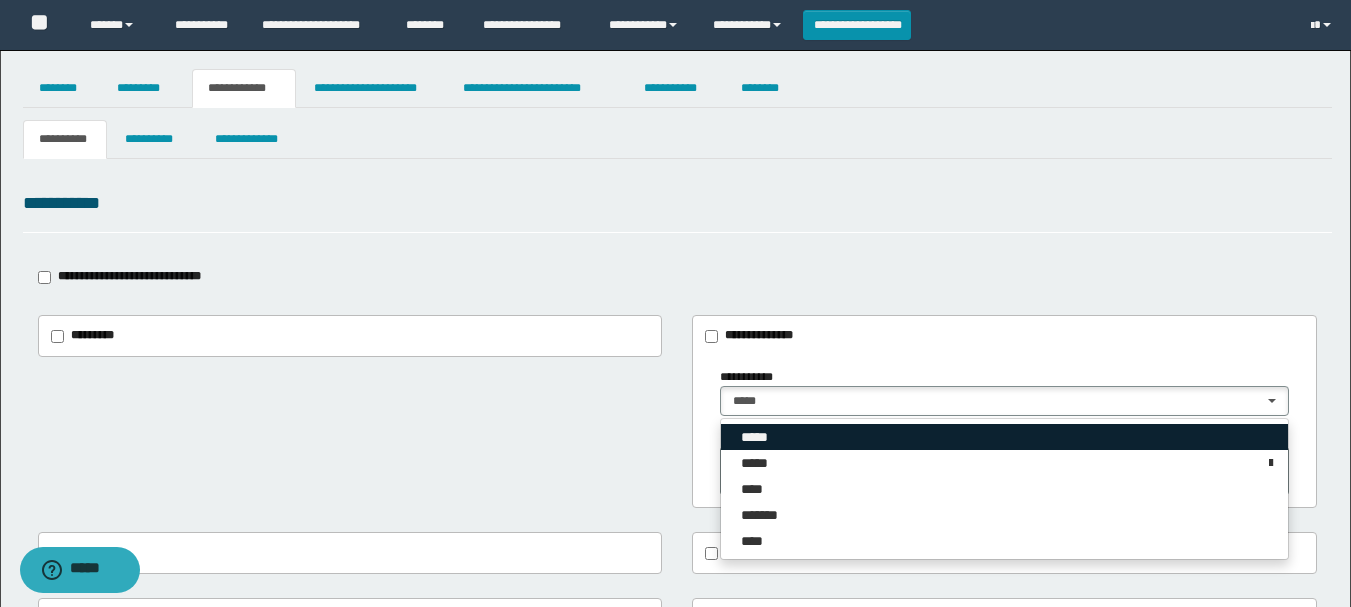 click on "*****" at bounding box center [758, 437] 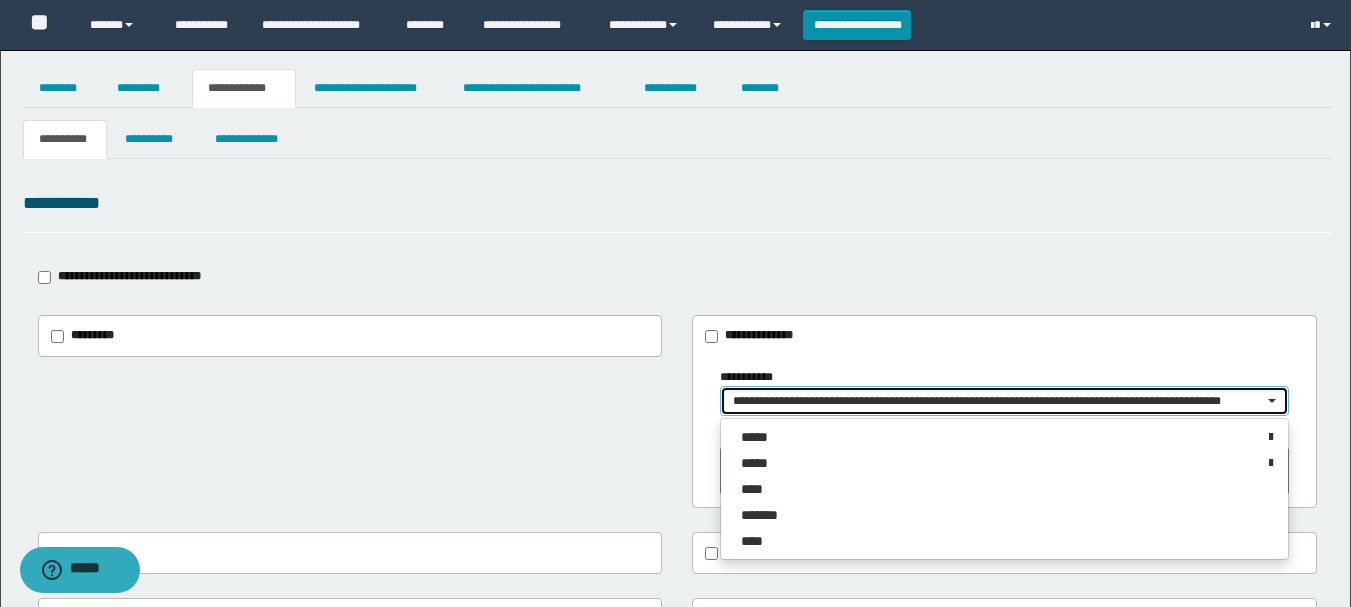 click on "**********" at bounding box center (1004, 401) 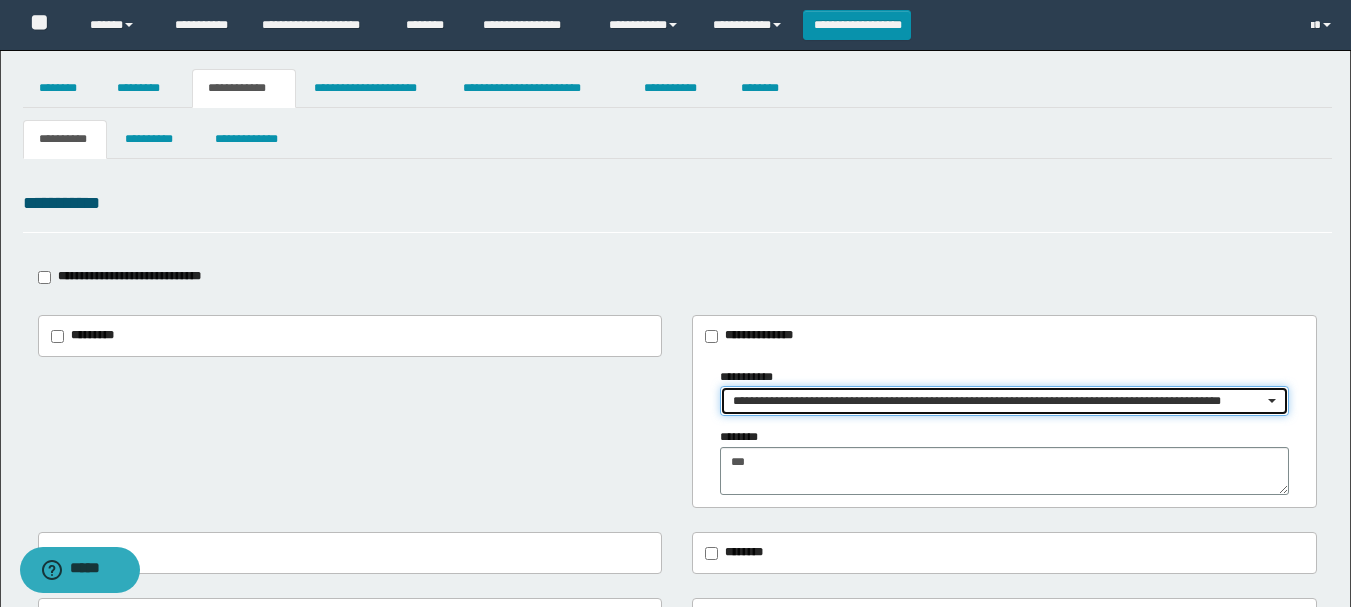 click on "**********" at bounding box center [998, 401] 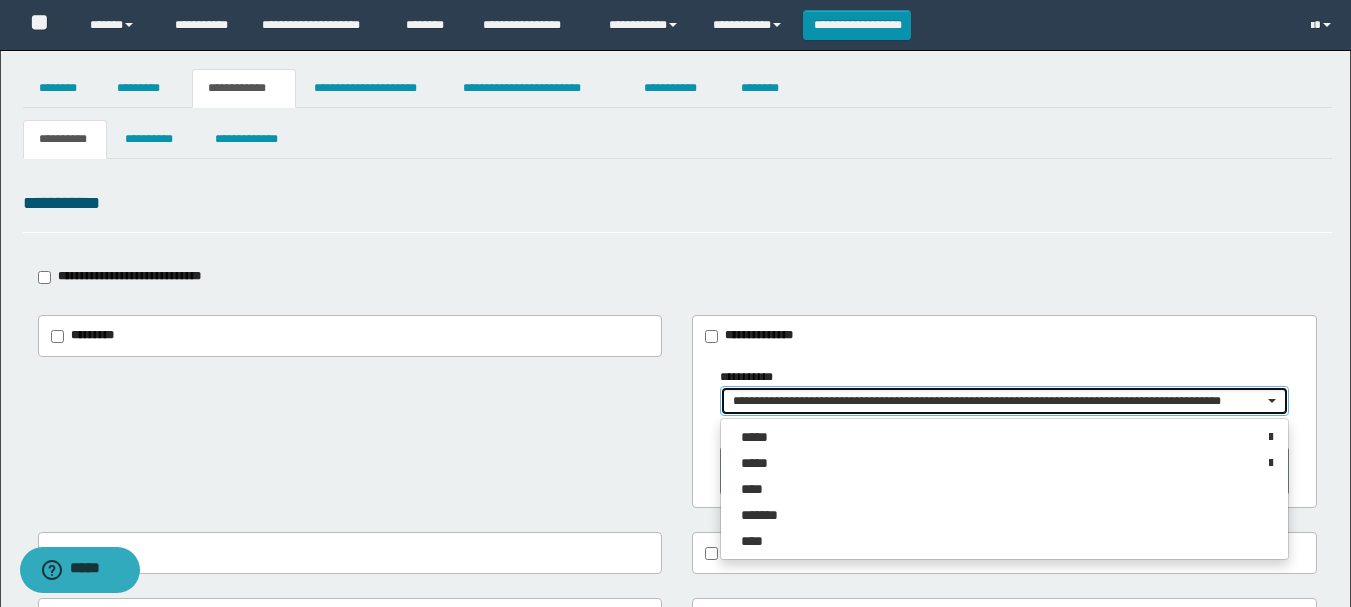 click on "**********" at bounding box center [998, 401] 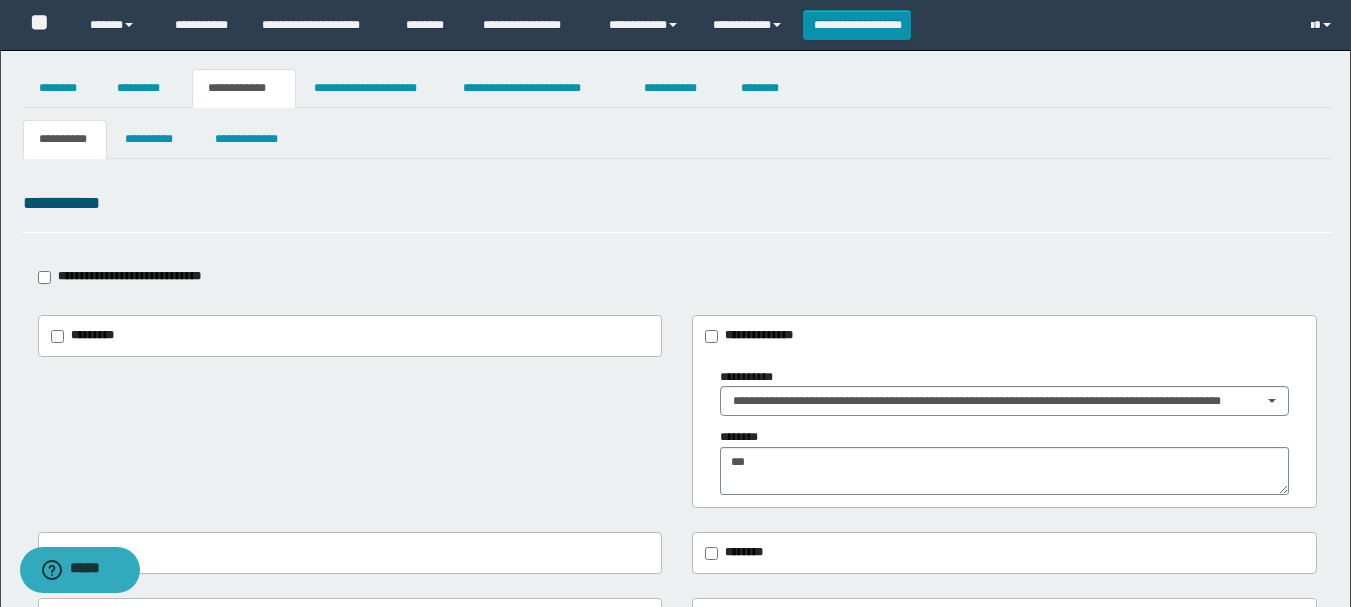 click on "**********" at bounding box center (1004, 432) 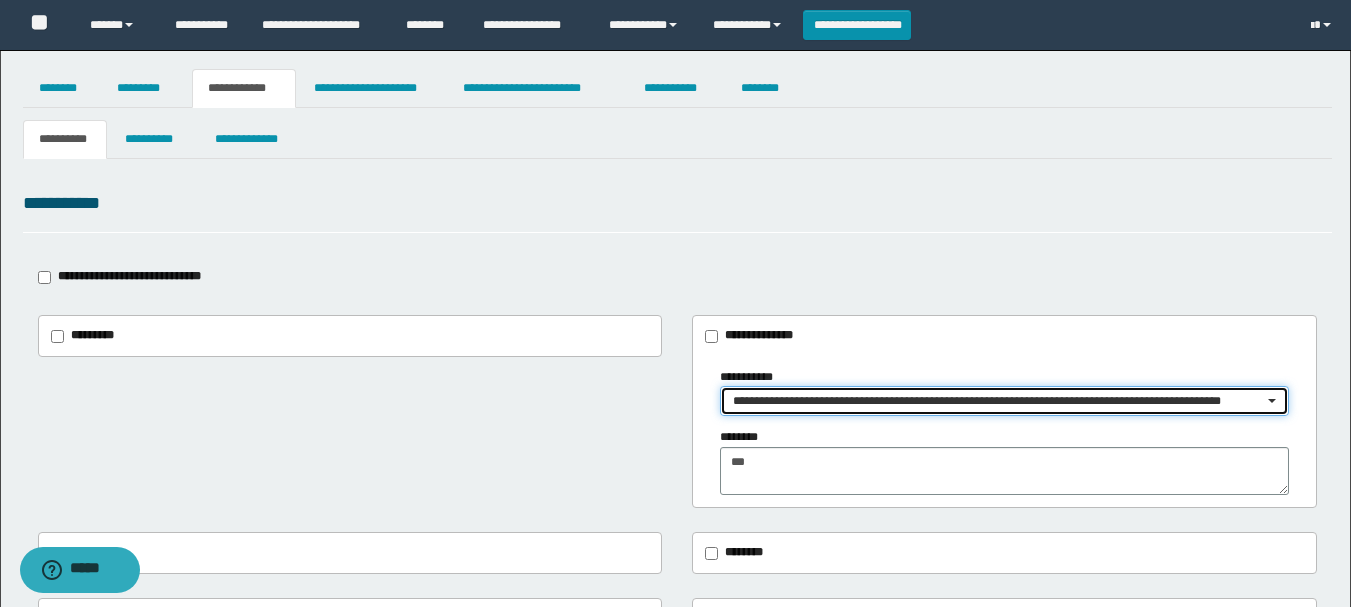click on "**********" at bounding box center (998, 401) 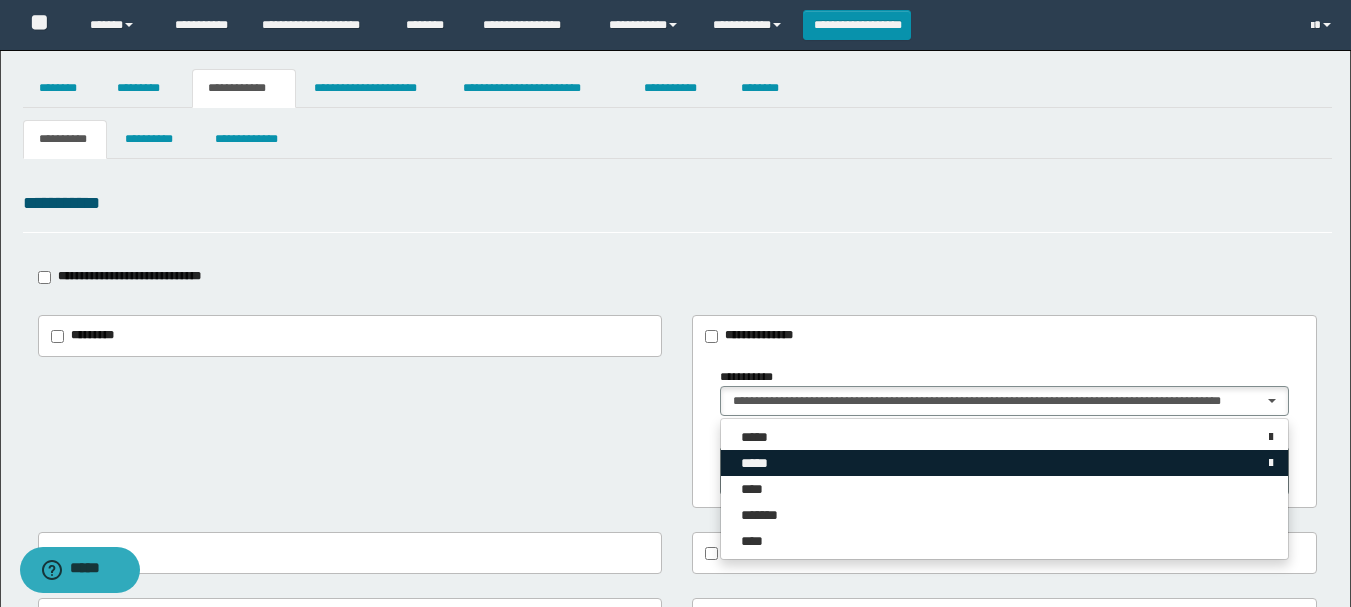 click on "*****" at bounding box center [761, 463] 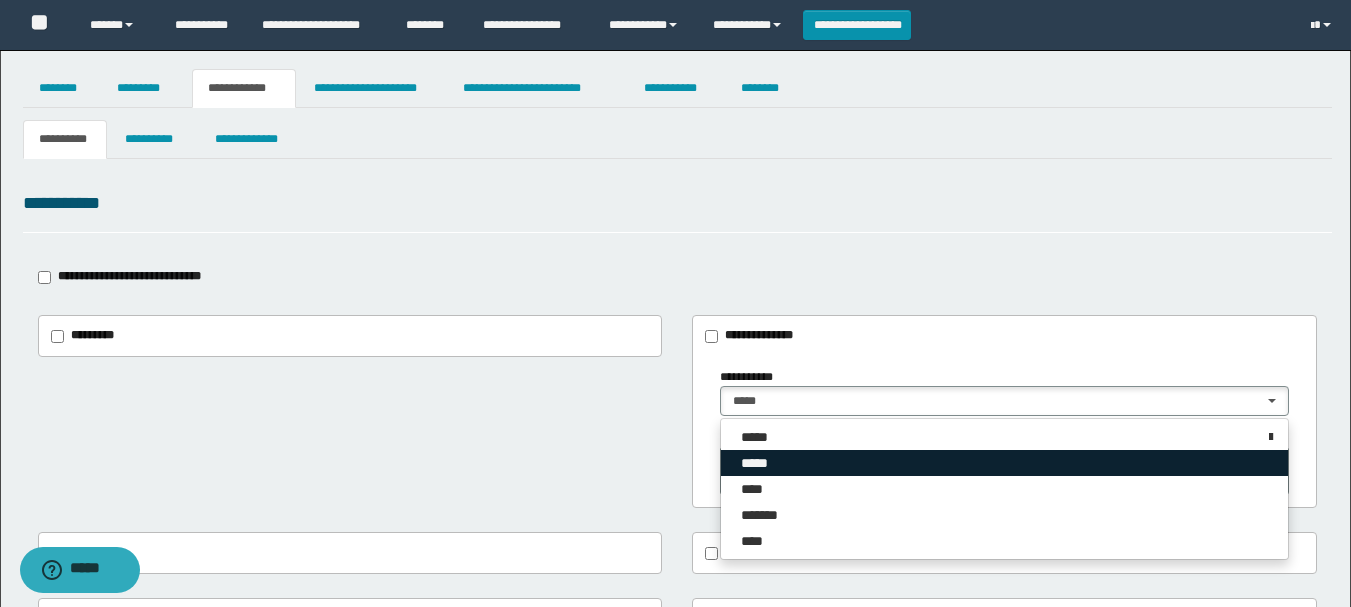 click on "*****" at bounding box center (761, 463) 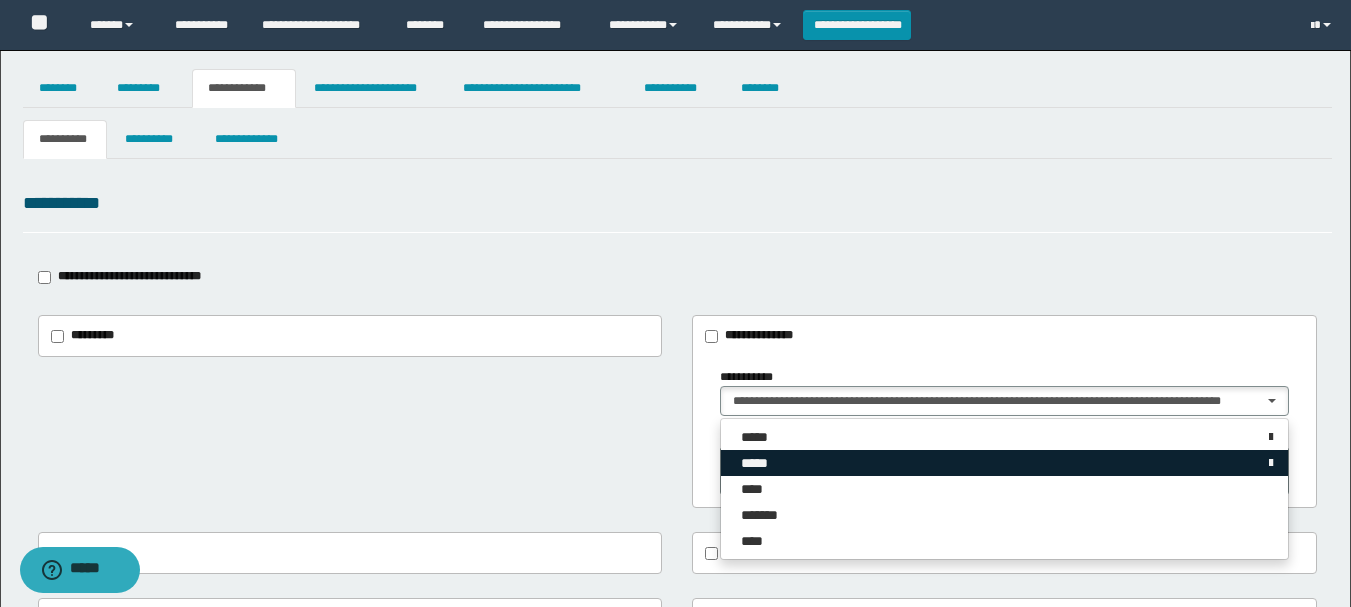 click on "*****" at bounding box center (761, 463) 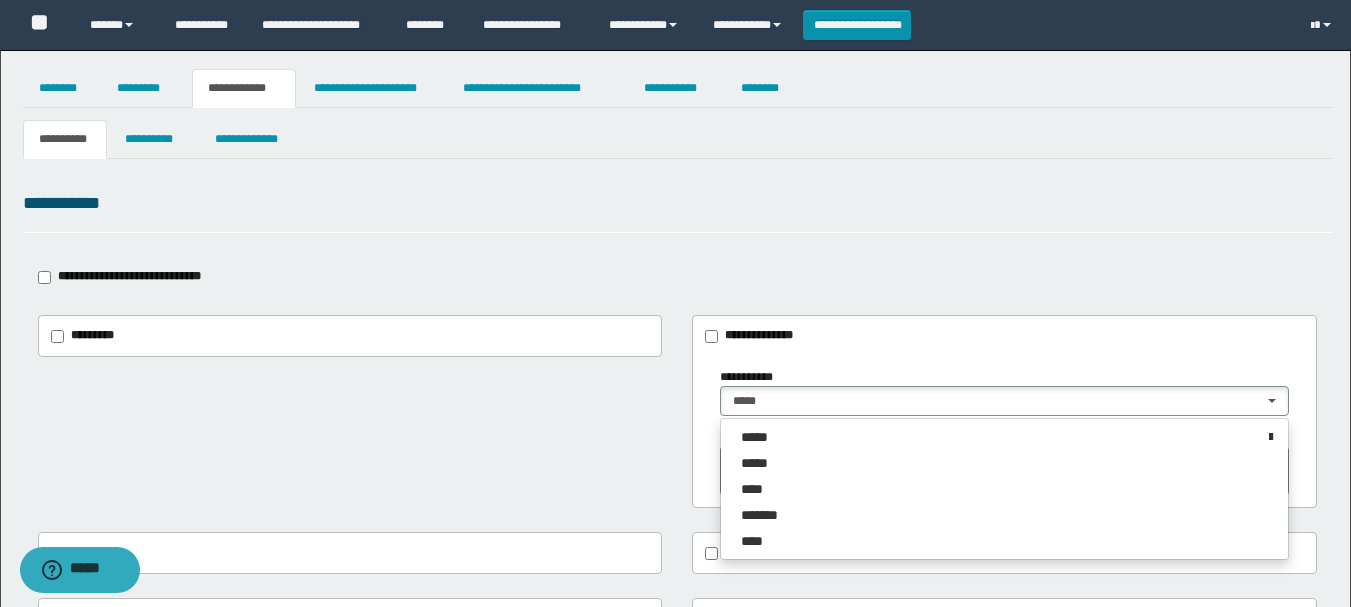 click on "********
***" at bounding box center (1004, 461) 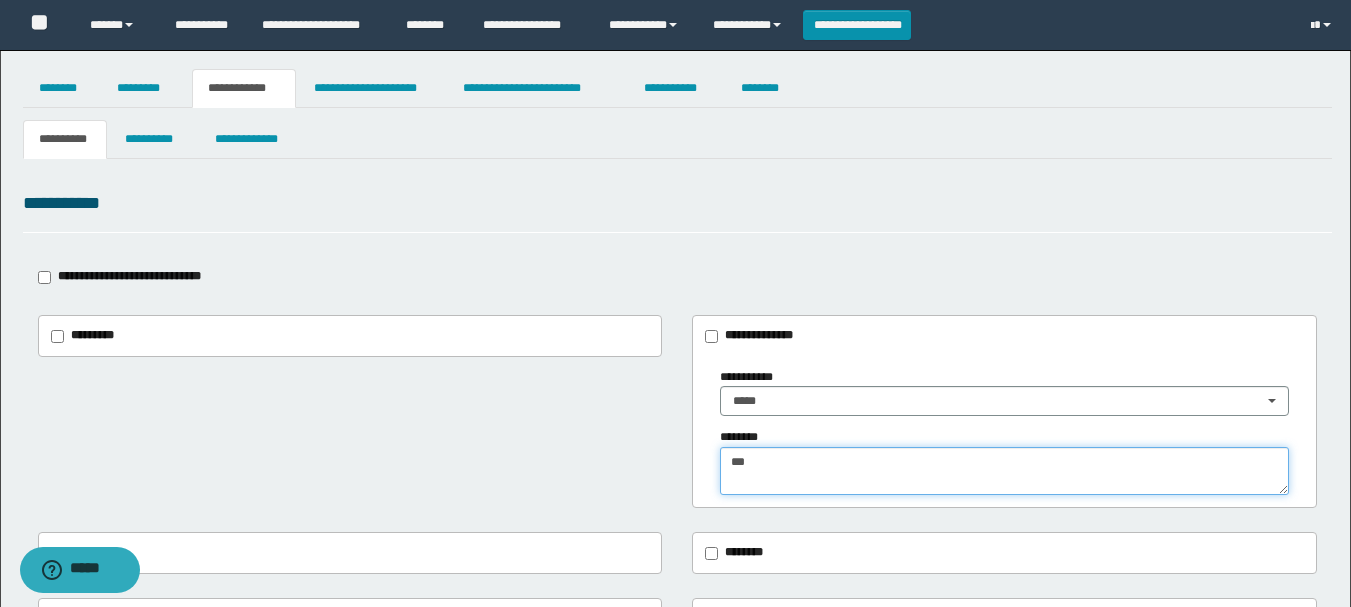 click on "***" at bounding box center (1004, 471) 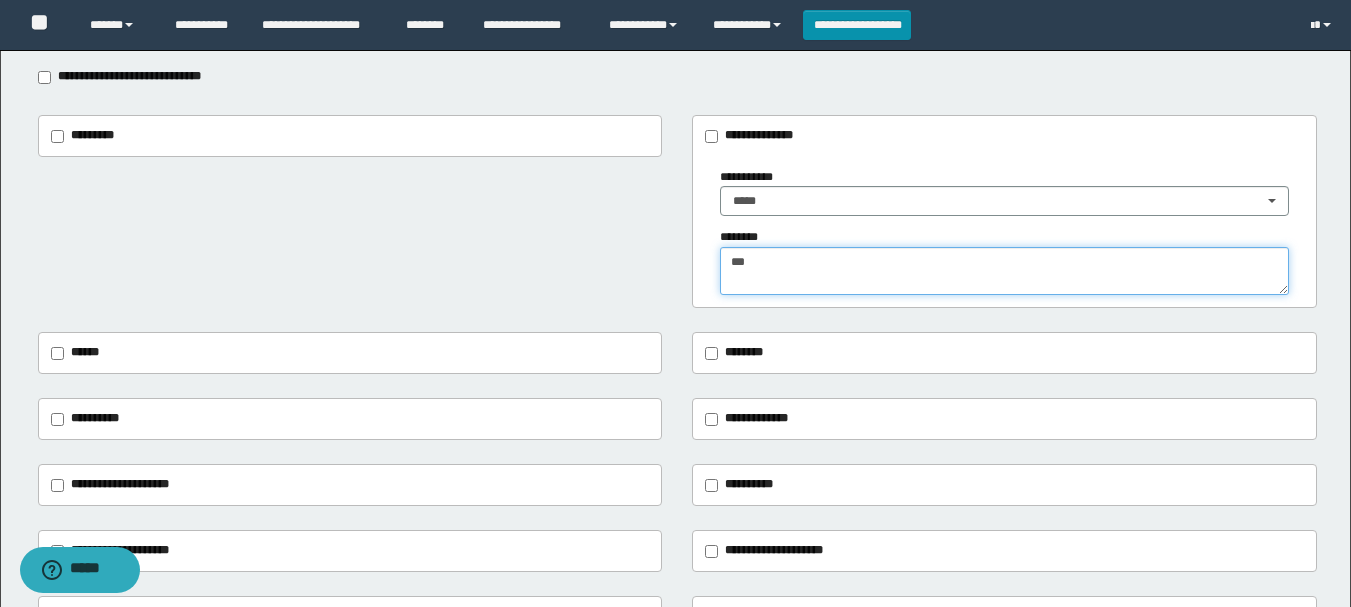 scroll, scrollTop: 400, scrollLeft: 0, axis: vertical 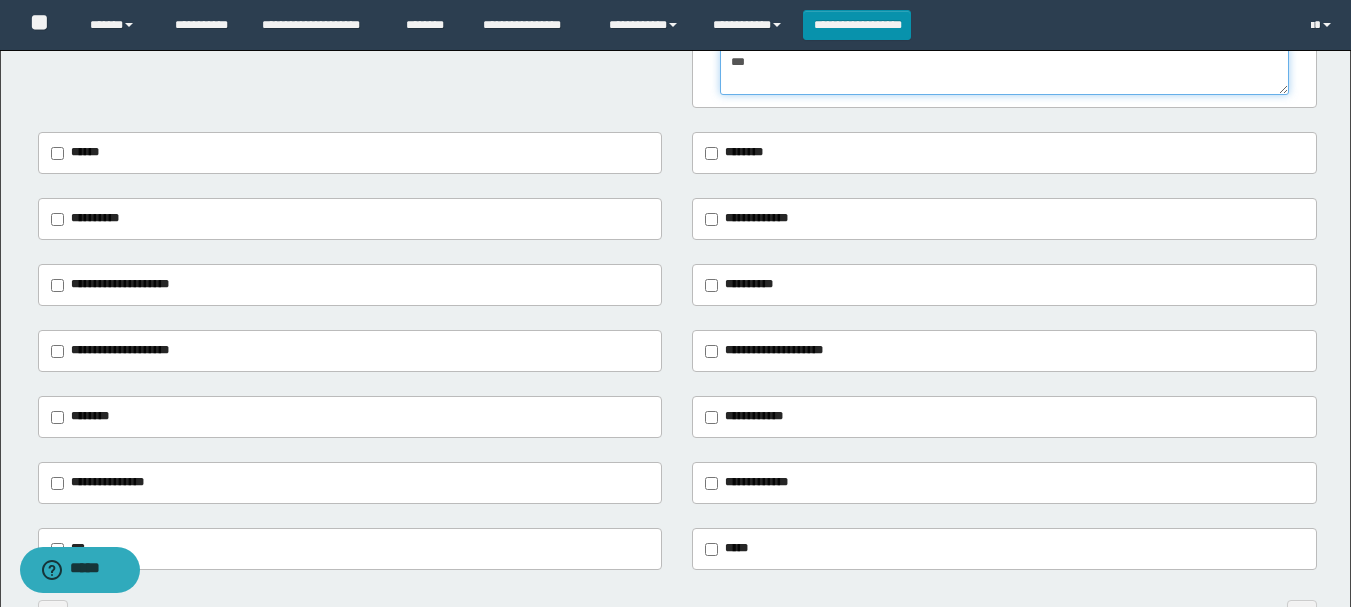 type on "***" 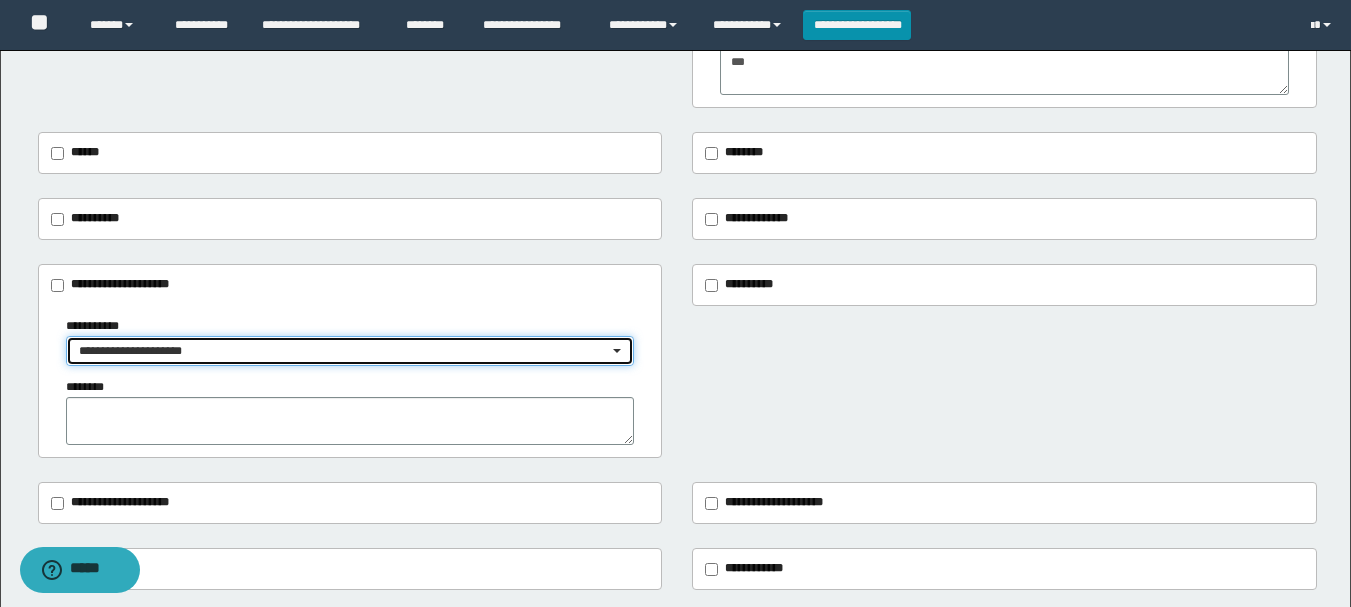 click on "**********" at bounding box center [344, 351] 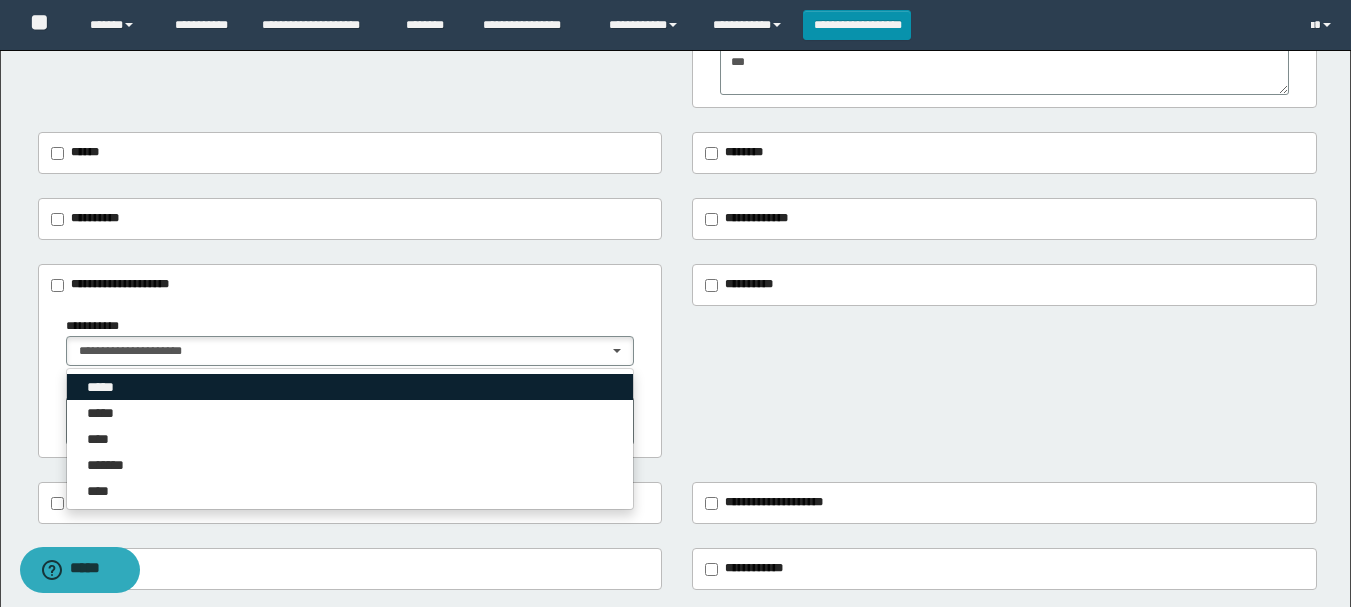 click on "*****" at bounding box center (350, 387) 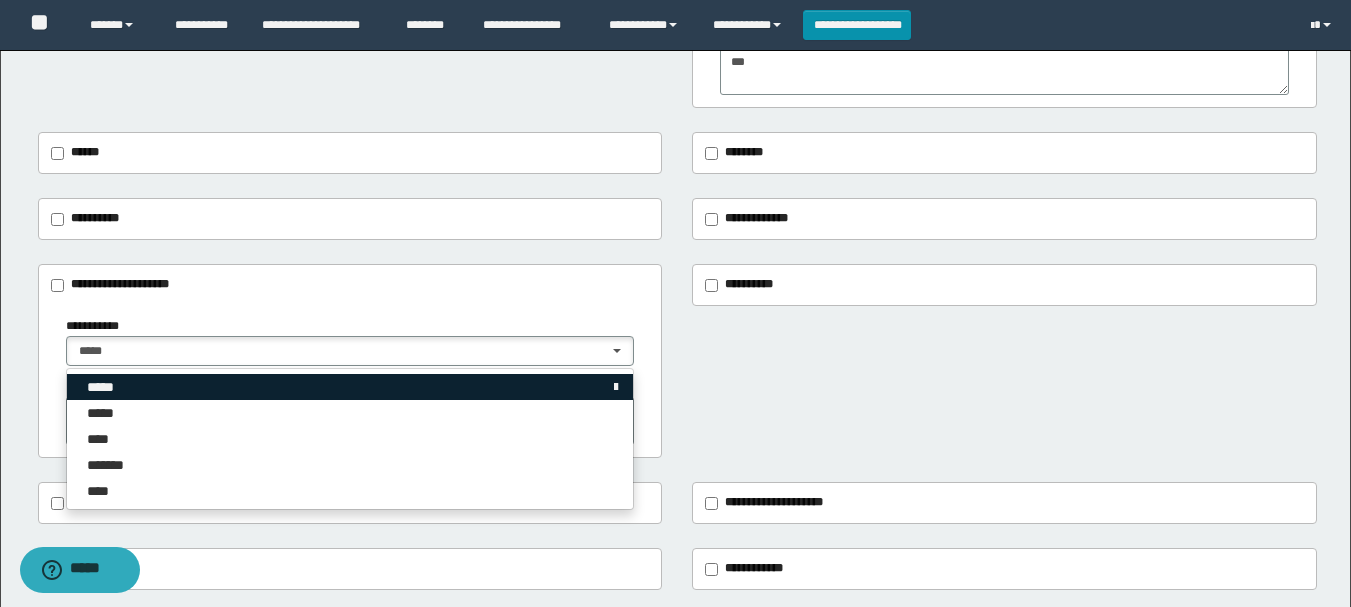 click on "*****" at bounding box center (350, 387) 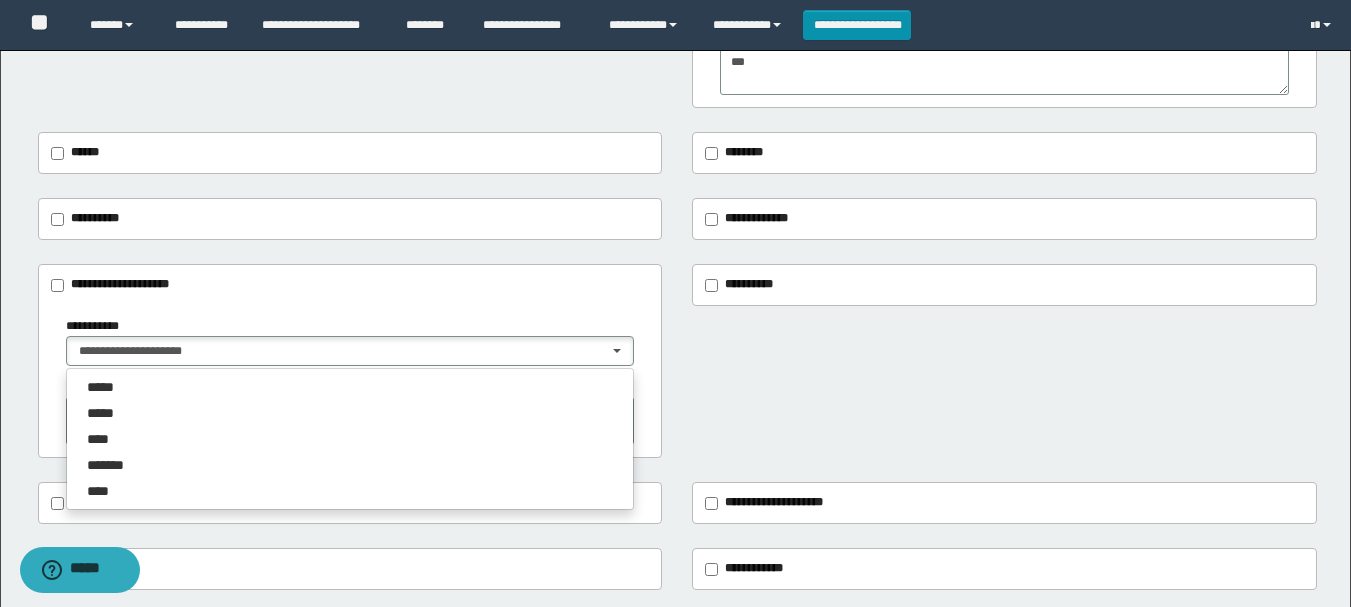 click on "**********" at bounding box center (350, 381) 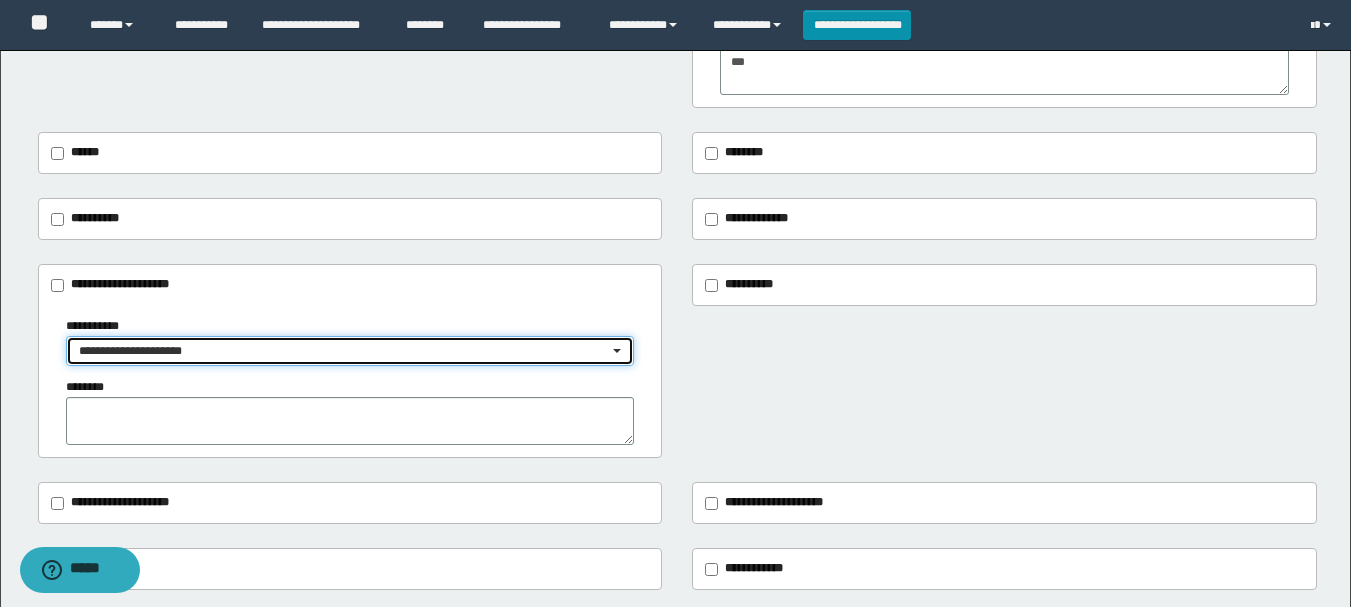 click on "**********" at bounding box center [344, 351] 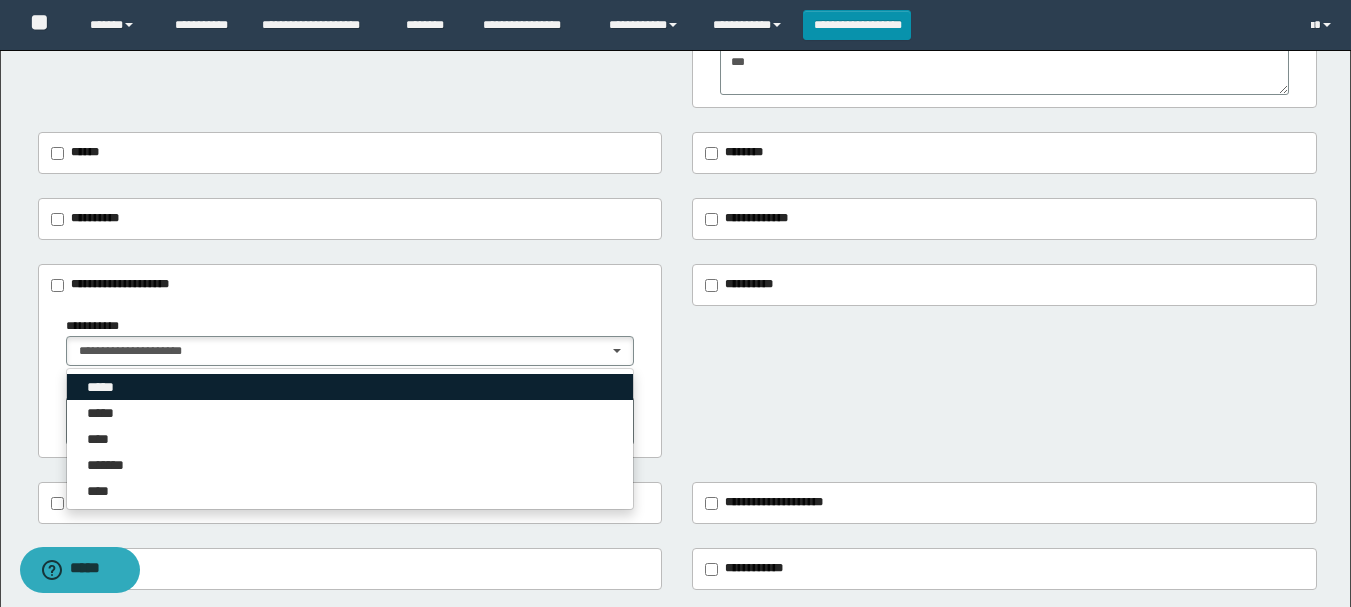 drag, startPoint x: 96, startPoint y: 379, endPoint x: 64, endPoint y: 366, distance: 34.539833 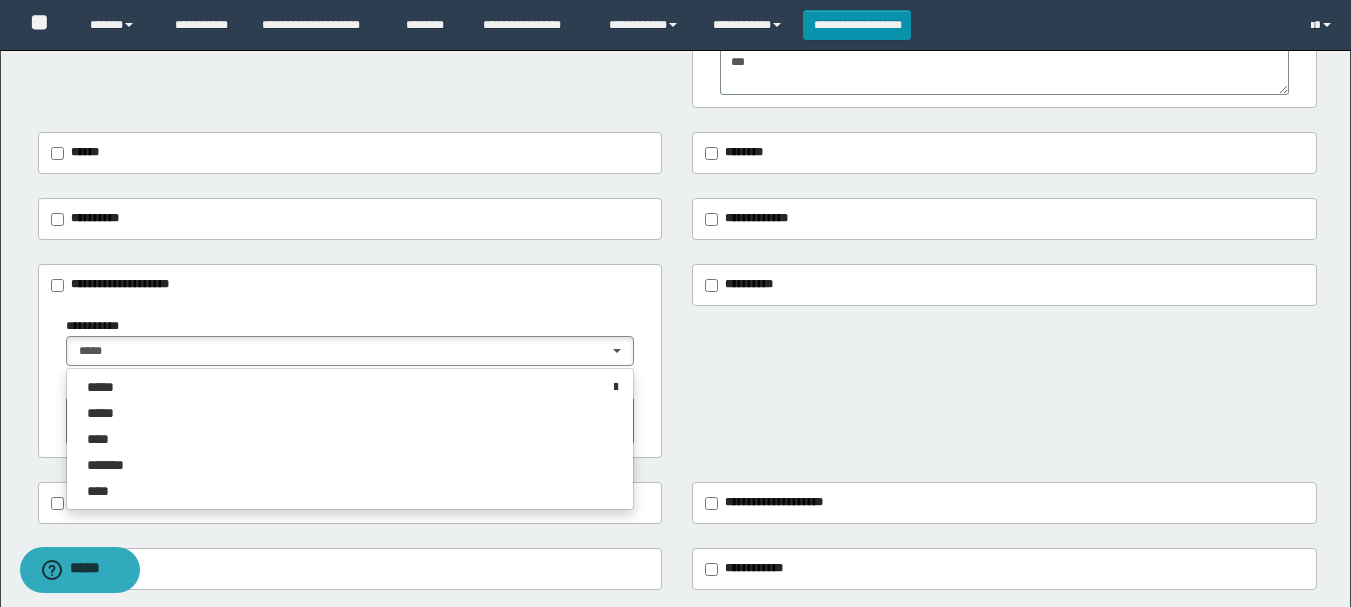 click on "**********" at bounding box center [350, 361] 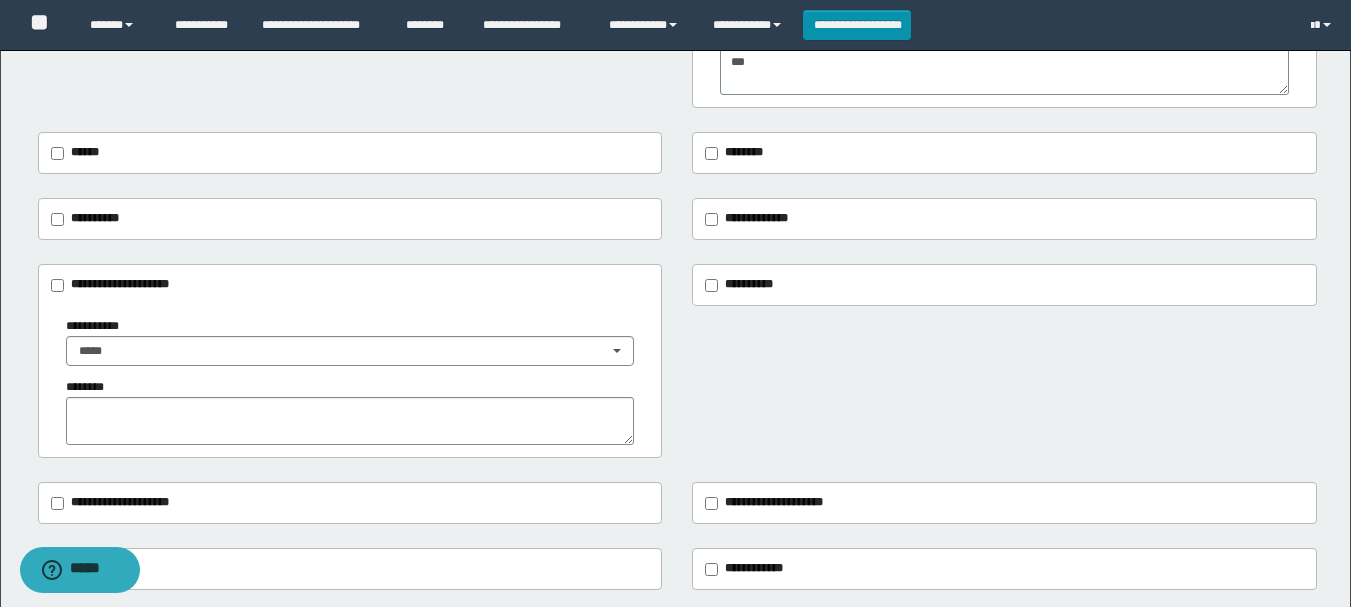 click on "********" at bounding box center (87, 387) 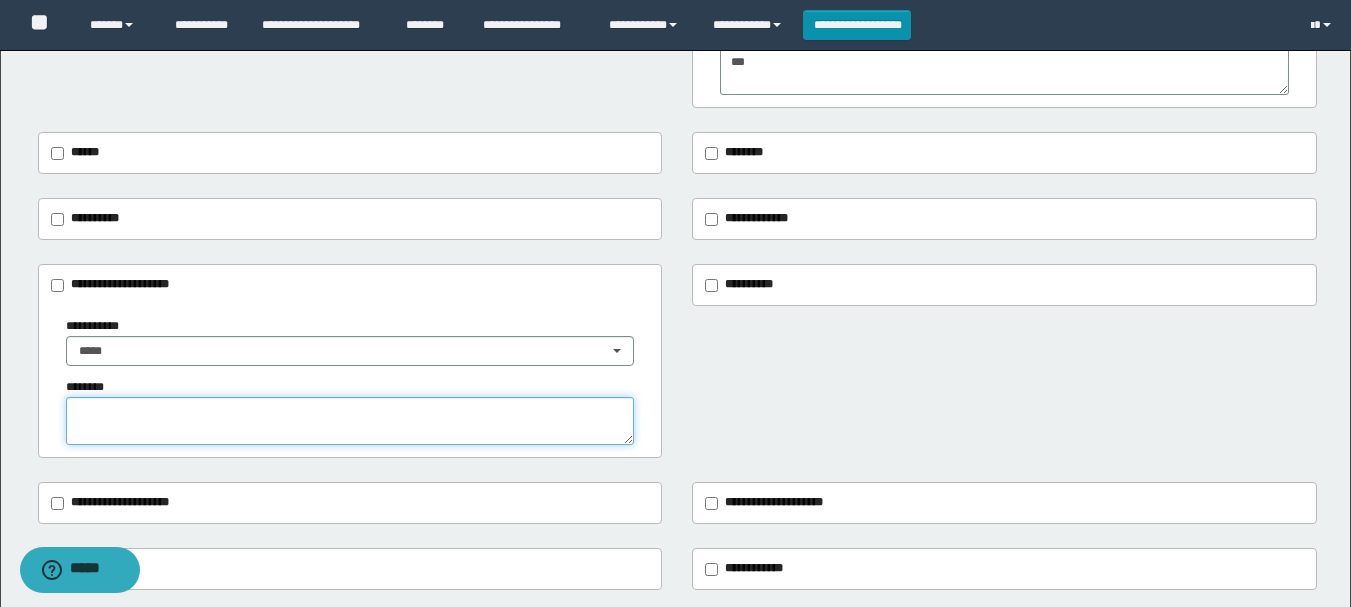 click at bounding box center [350, 421] 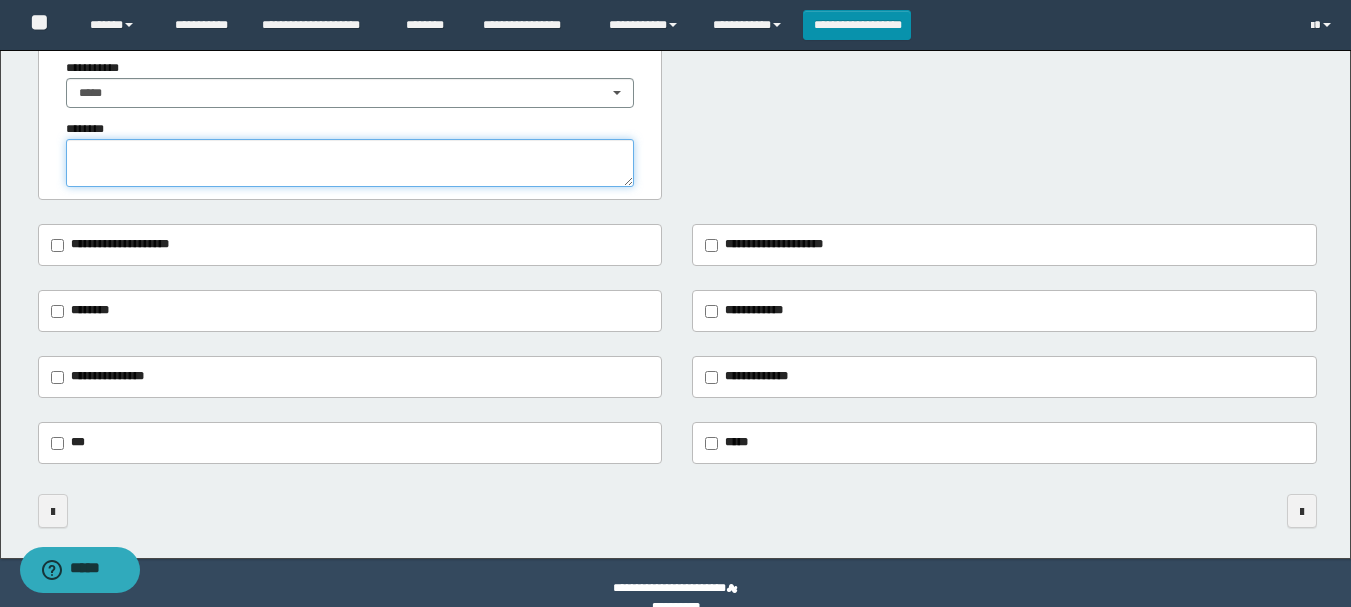 scroll, scrollTop: 688, scrollLeft: 0, axis: vertical 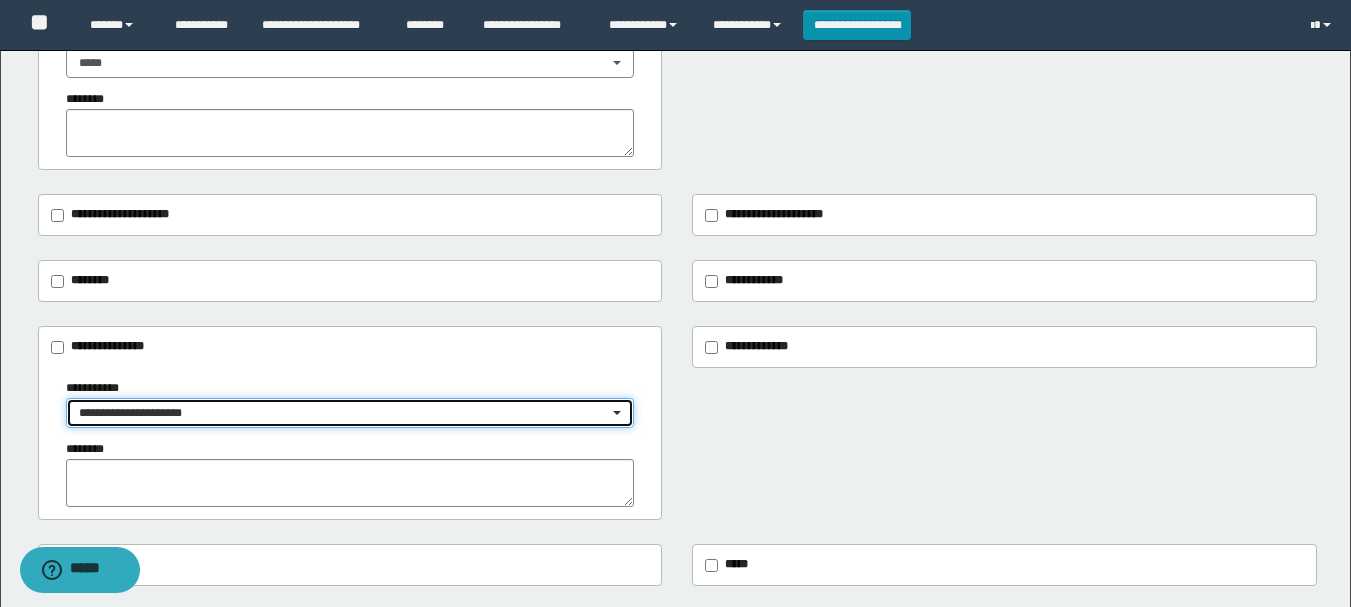 click on "**********" at bounding box center (344, 413) 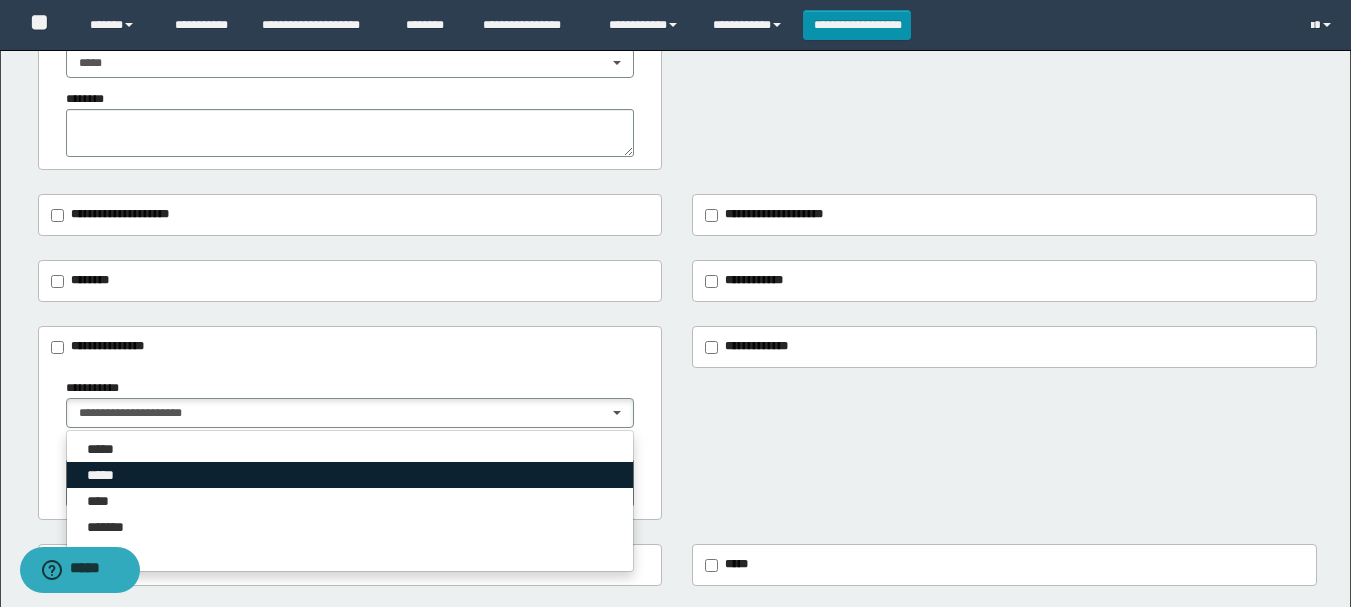 click on "*****" at bounding box center [107, 475] 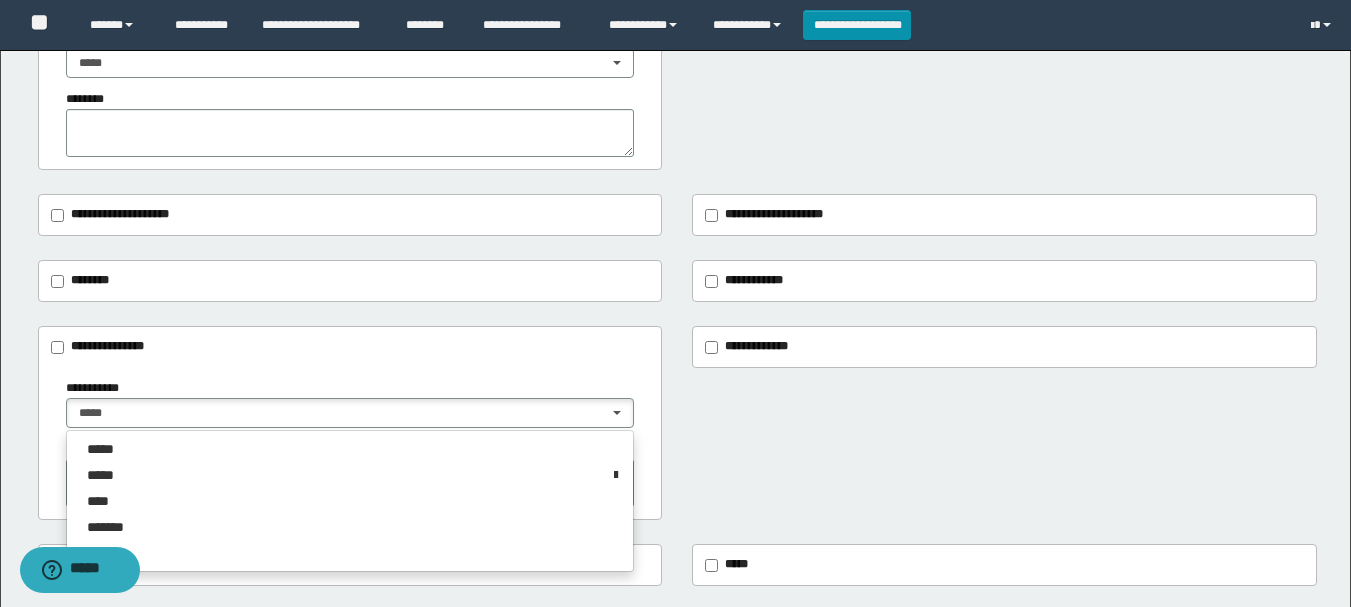 click on "********" at bounding box center (350, 473) 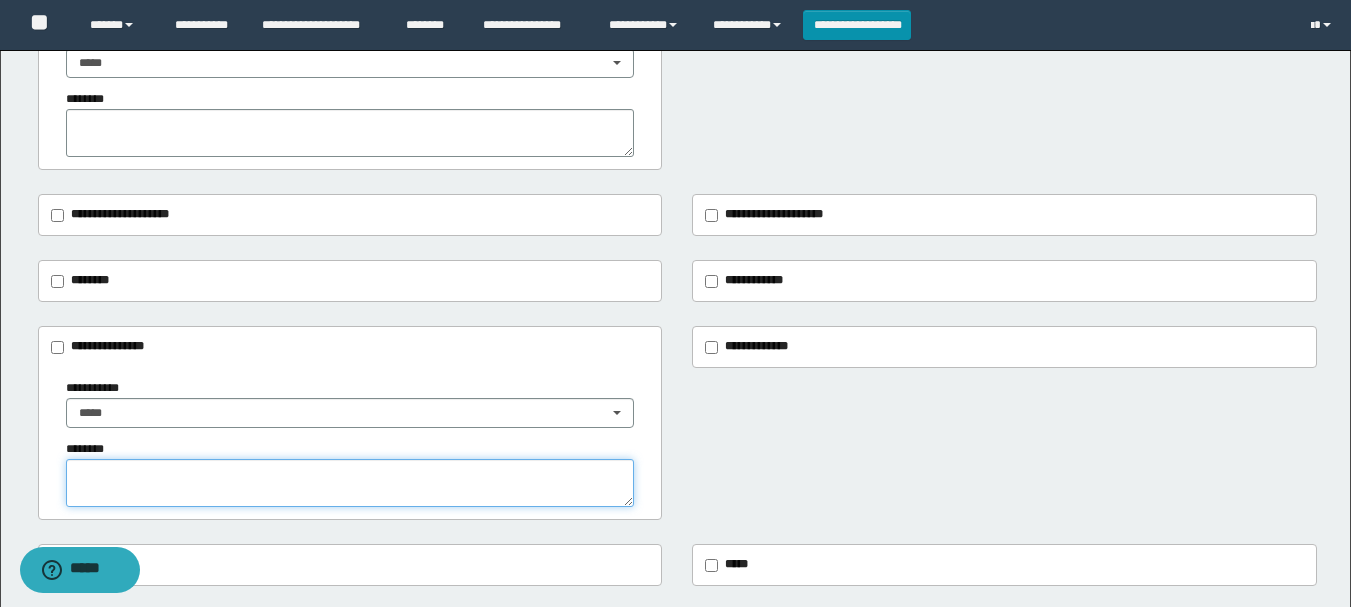 click at bounding box center [350, 483] 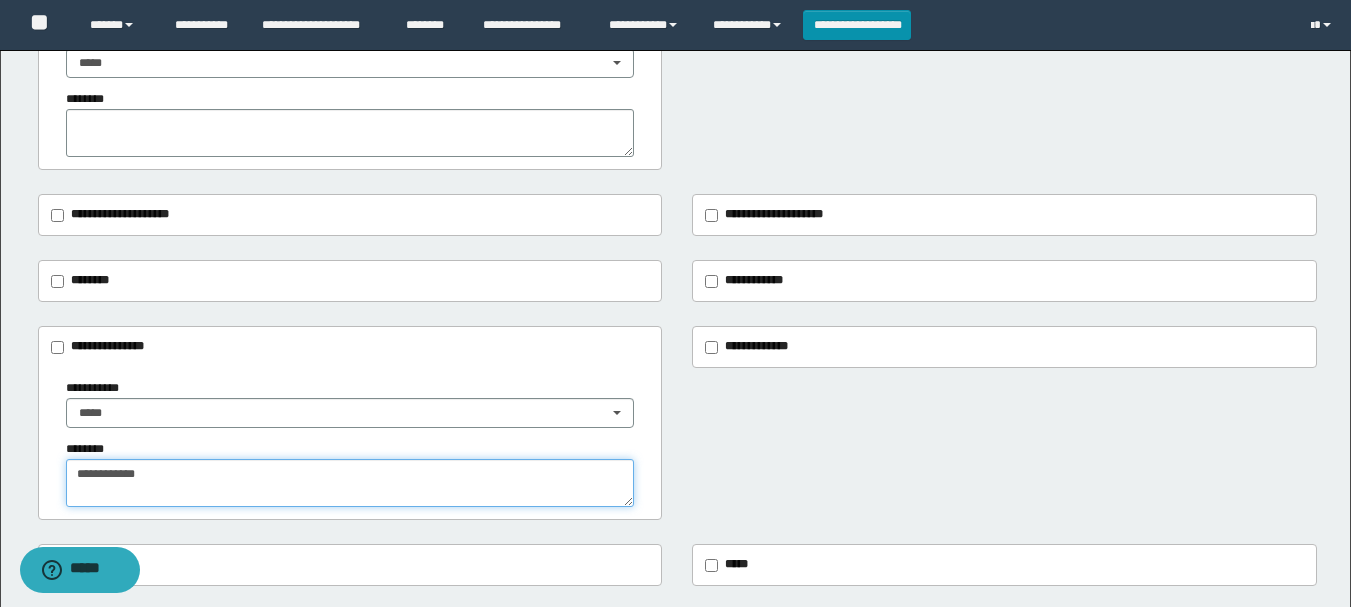 type on "**********" 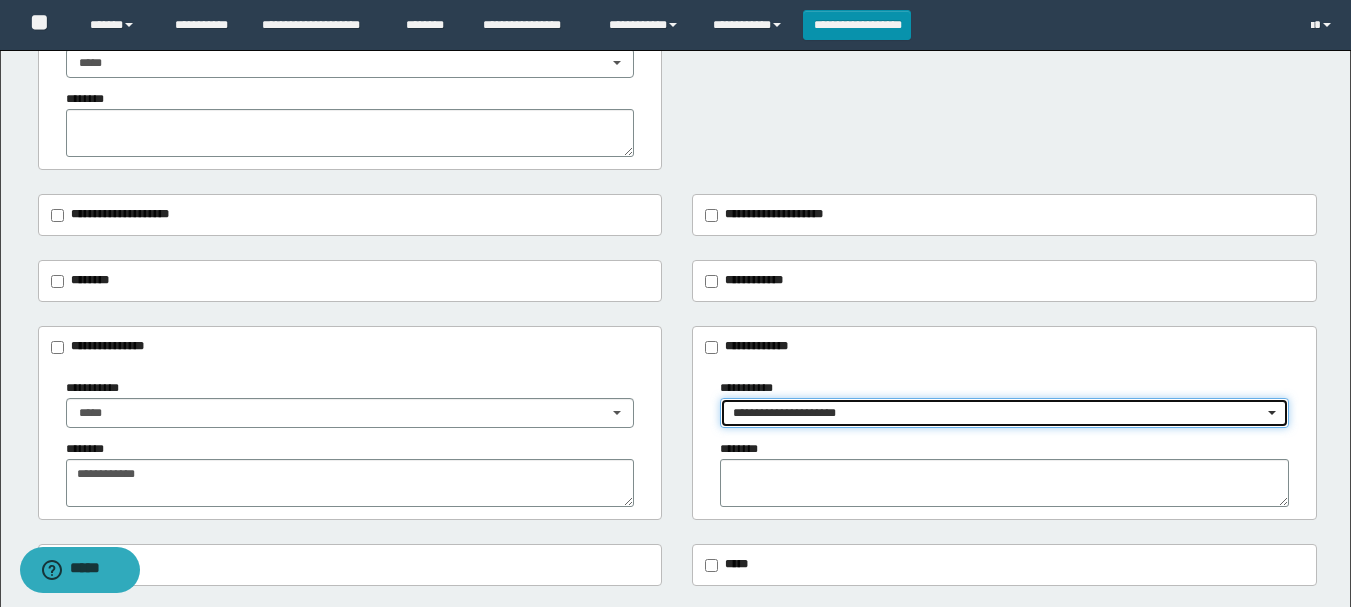 click on "**********" at bounding box center [998, 413] 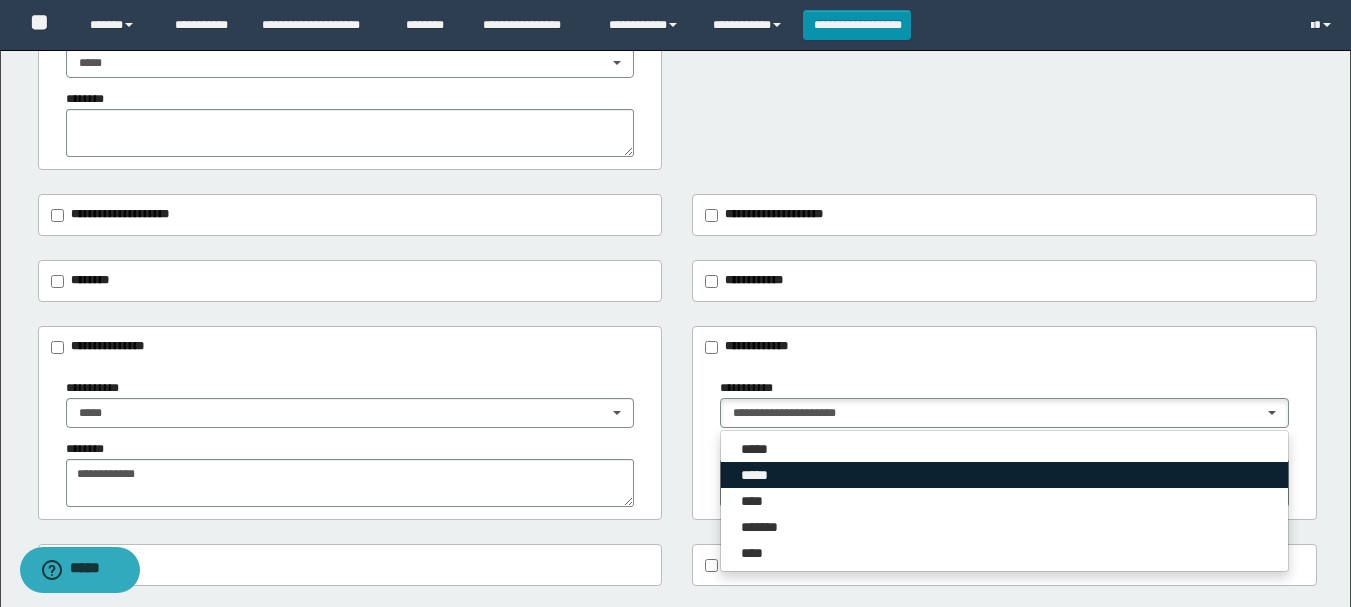 click on "*****" at bounding box center (761, 475) 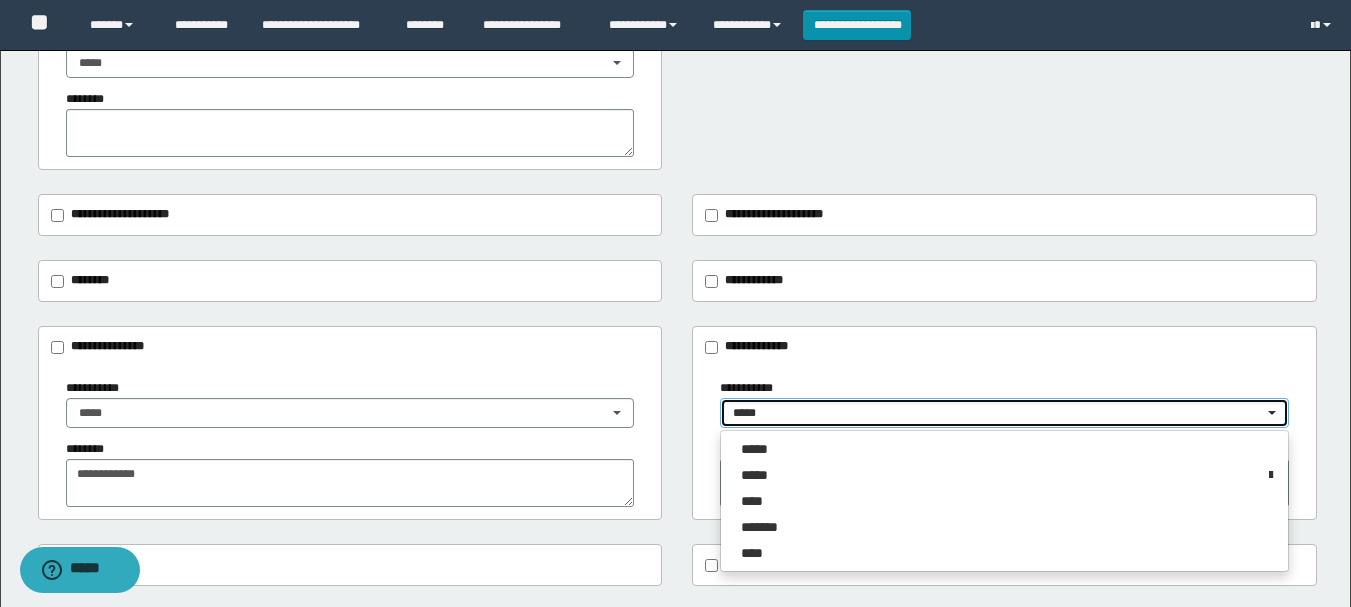 click on "*****" at bounding box center [998, 413] 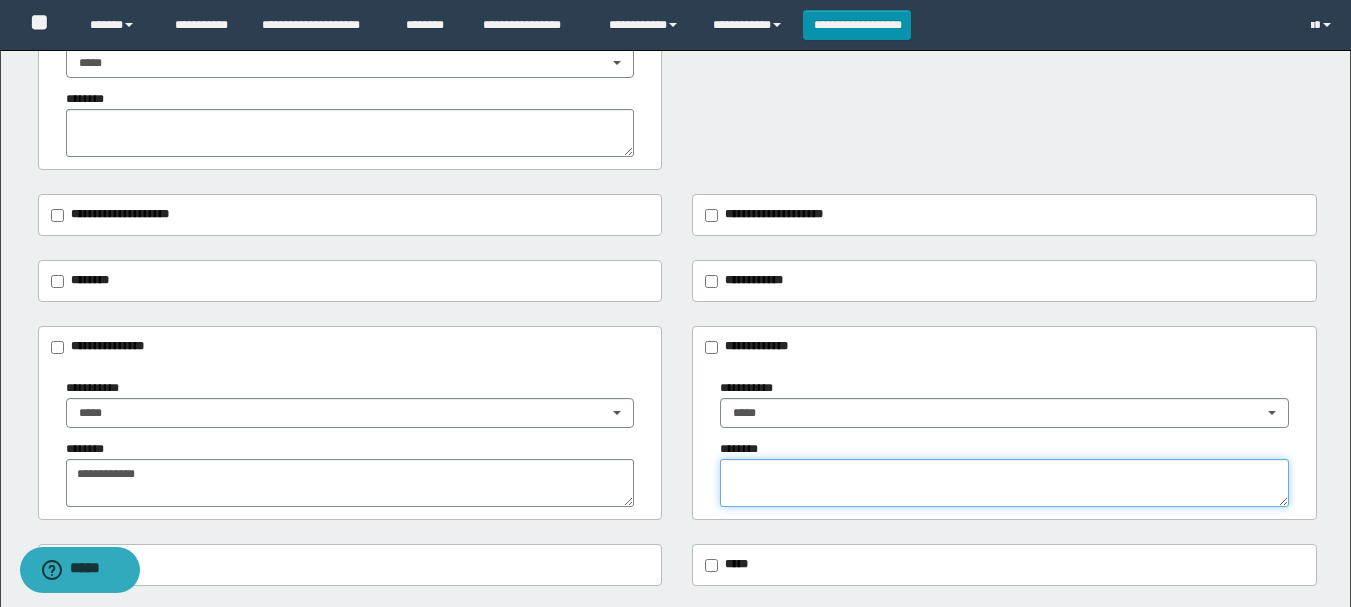 click at bounding box center [1004, 483] 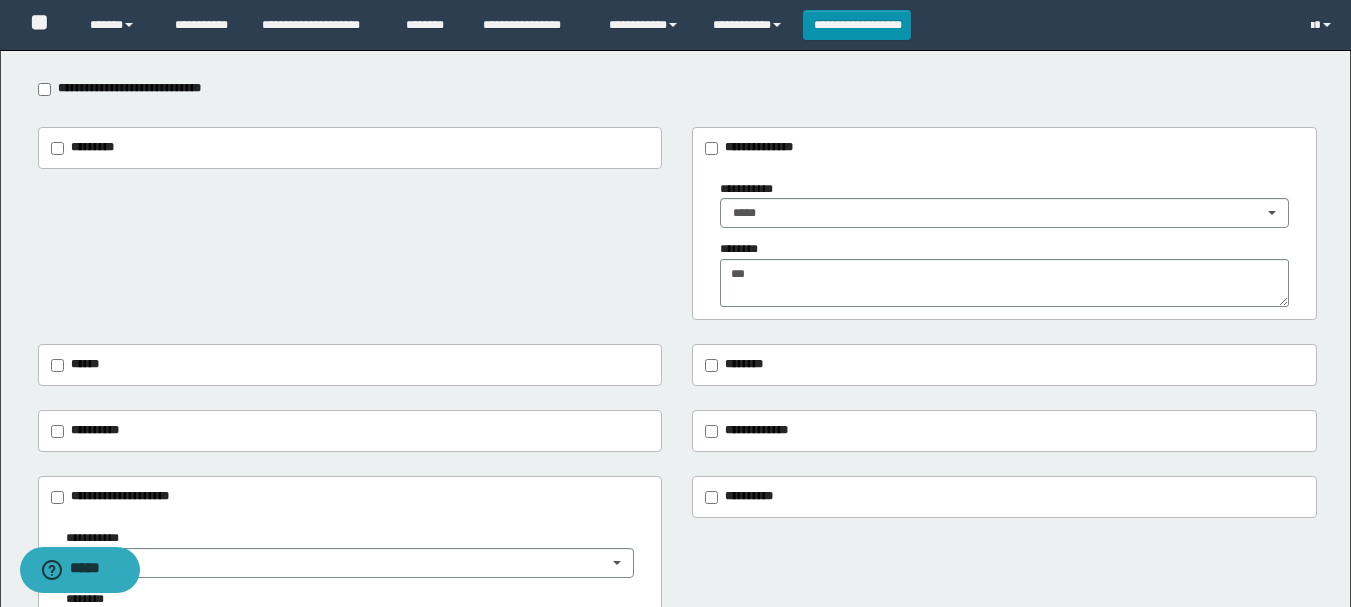 scroll, scrollTop: 0, scrollLeft: 0, axis: both 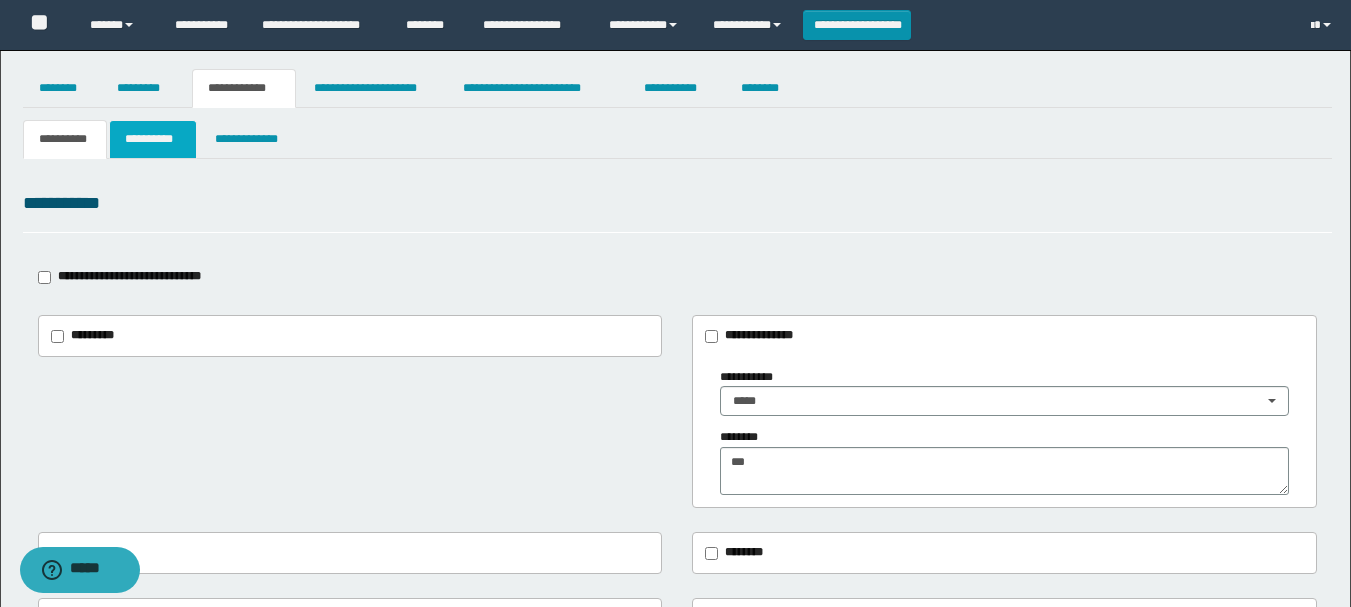type on "****" 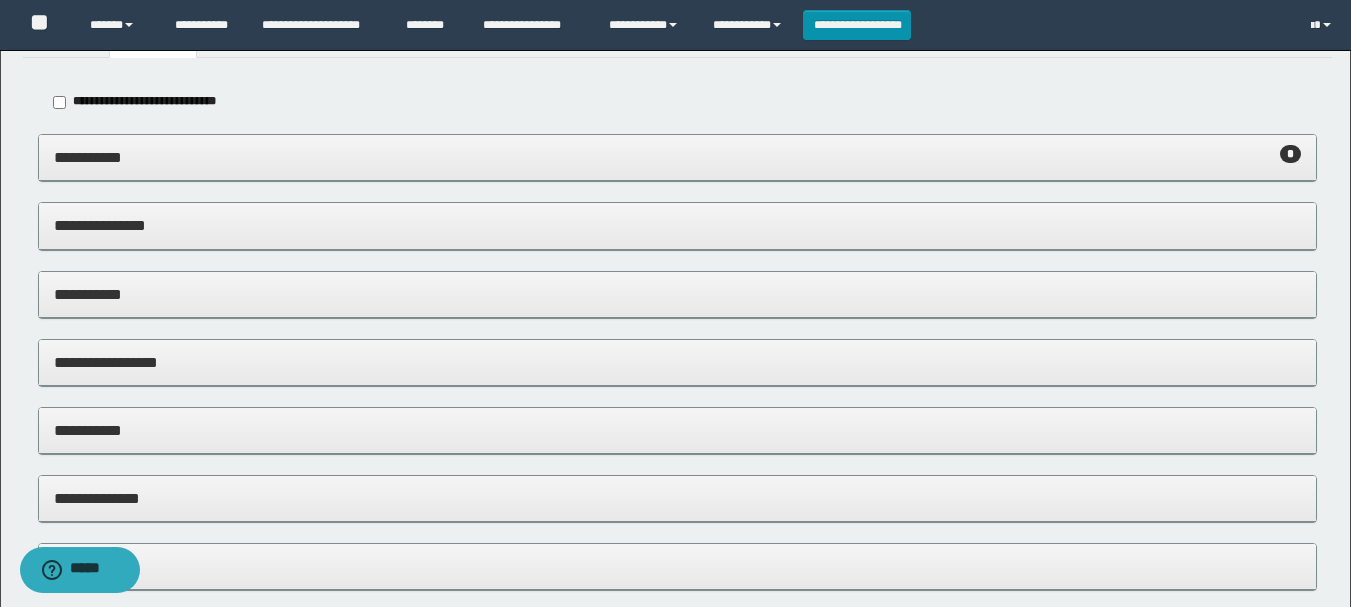 scroll, scrollTop: 100, scrollLeft: 0, axis: vertical 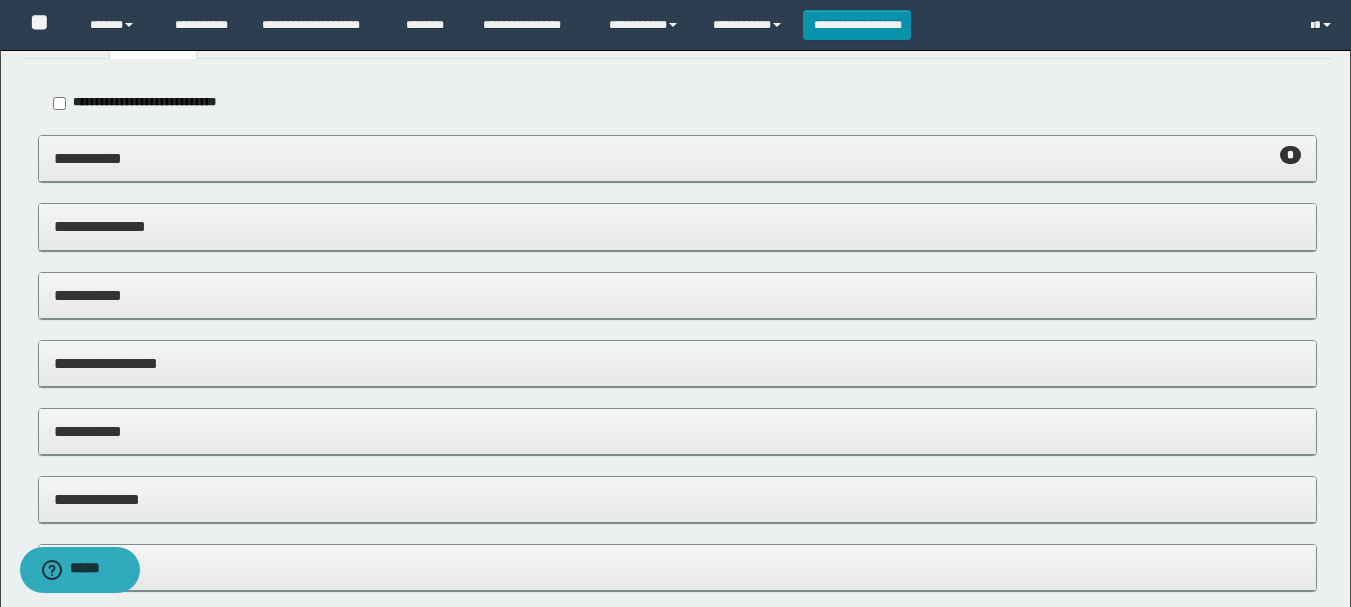 click on "**********" at bounding box center [677, 158] 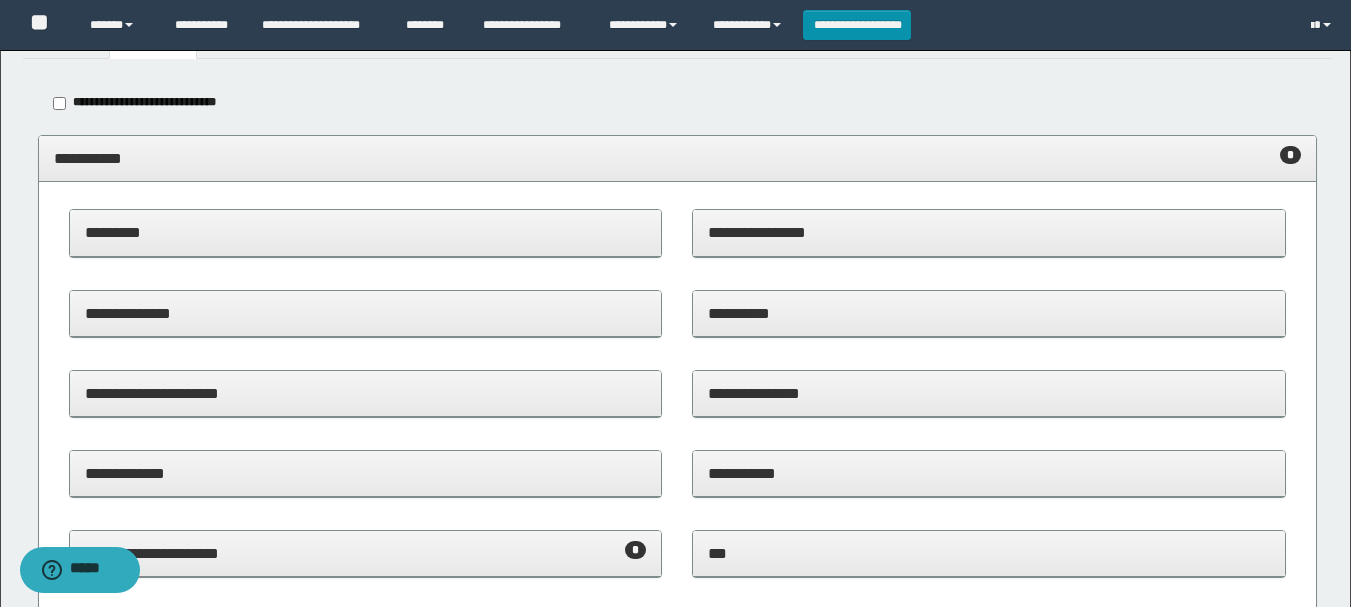 click on "*********" at bounding box center [366, 232] 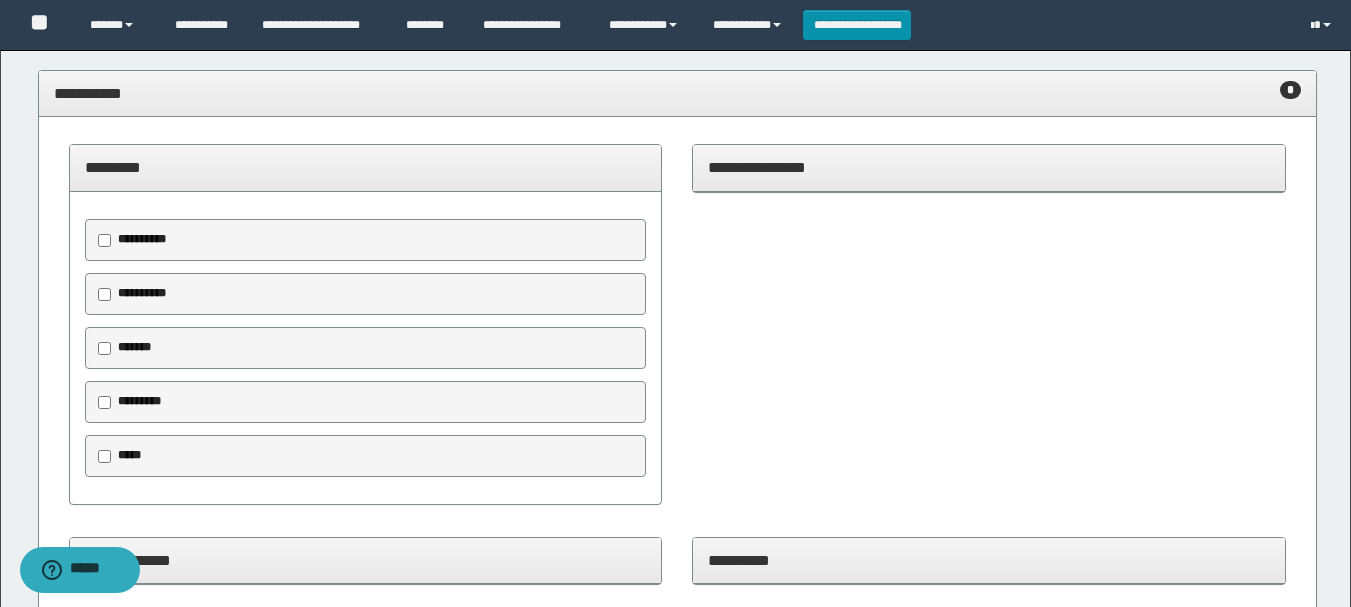 scroll, scrollTop: 200, scrollLeft: 0, axis: vertical 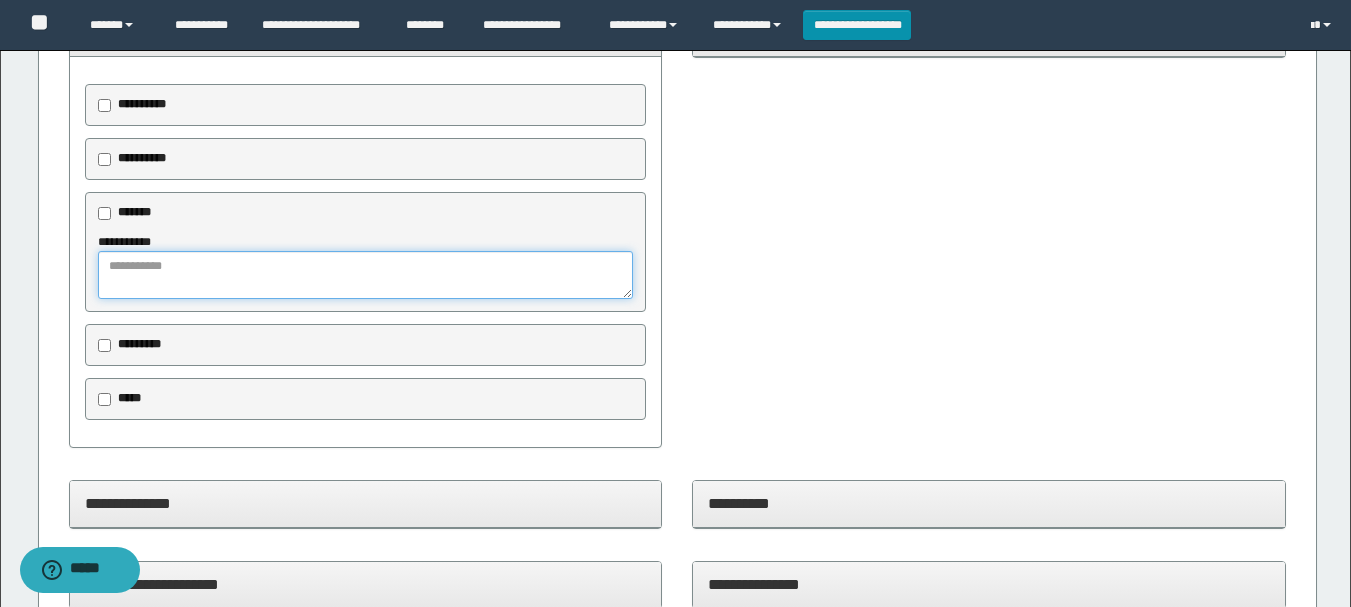 click at bounding box center (366, 275) 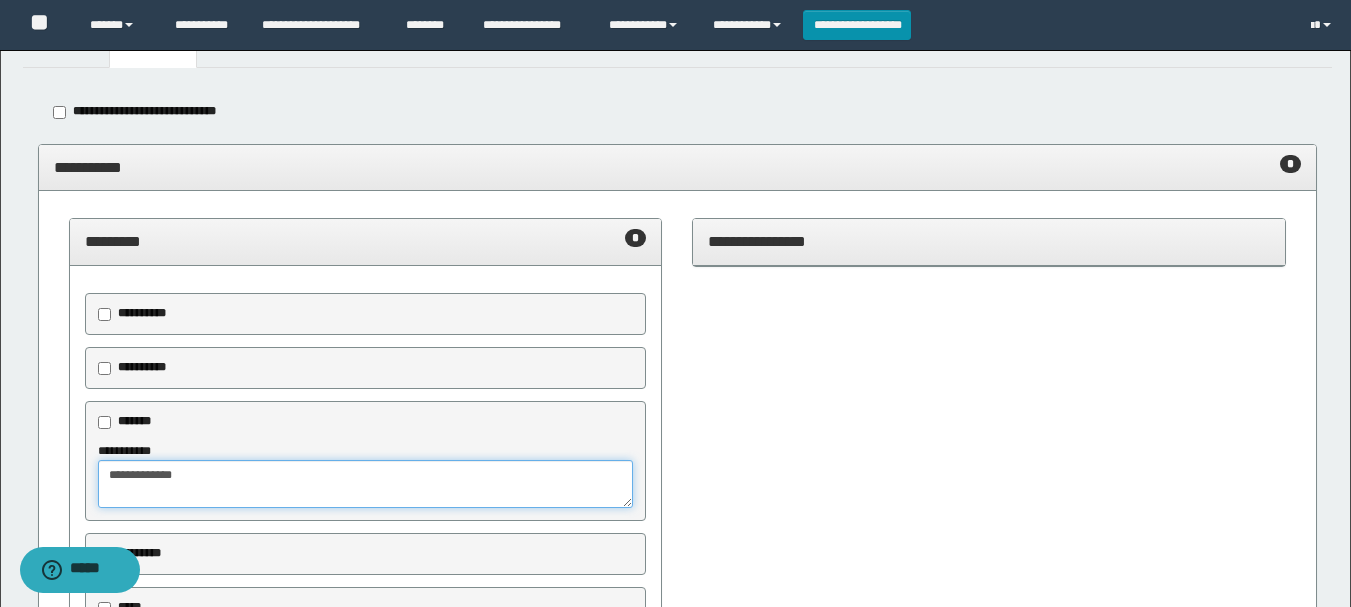 scroll, scrollTop: 0, scrollLeft: 0, axis: both 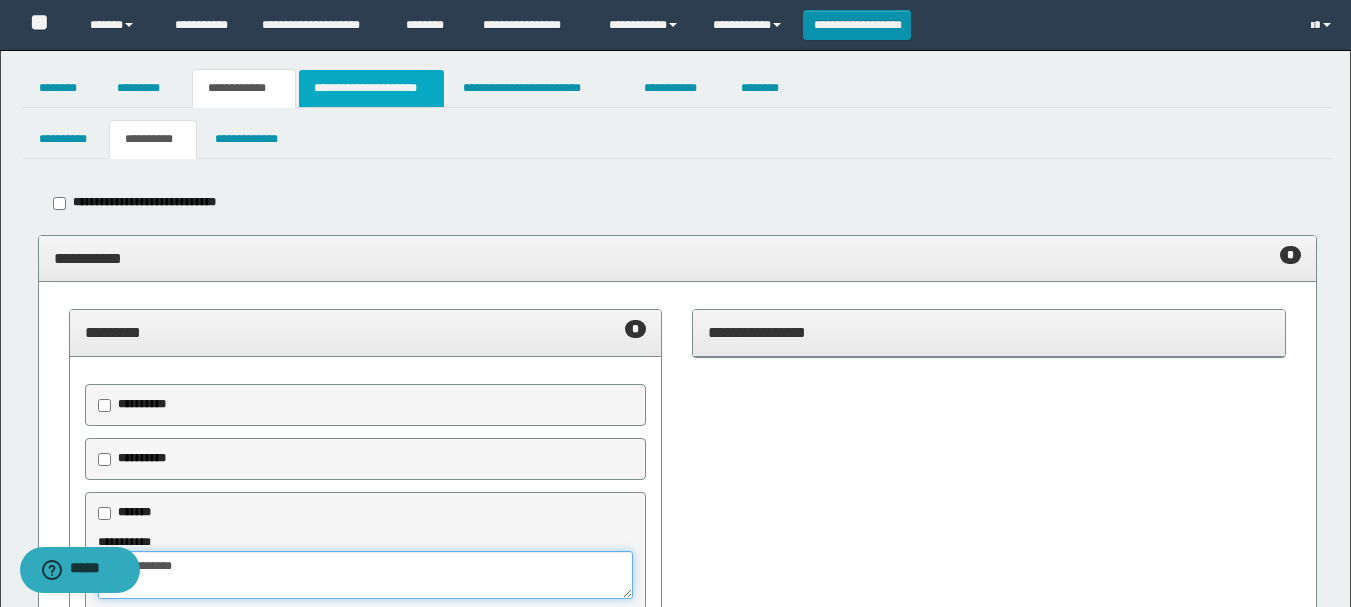 type on "**********" 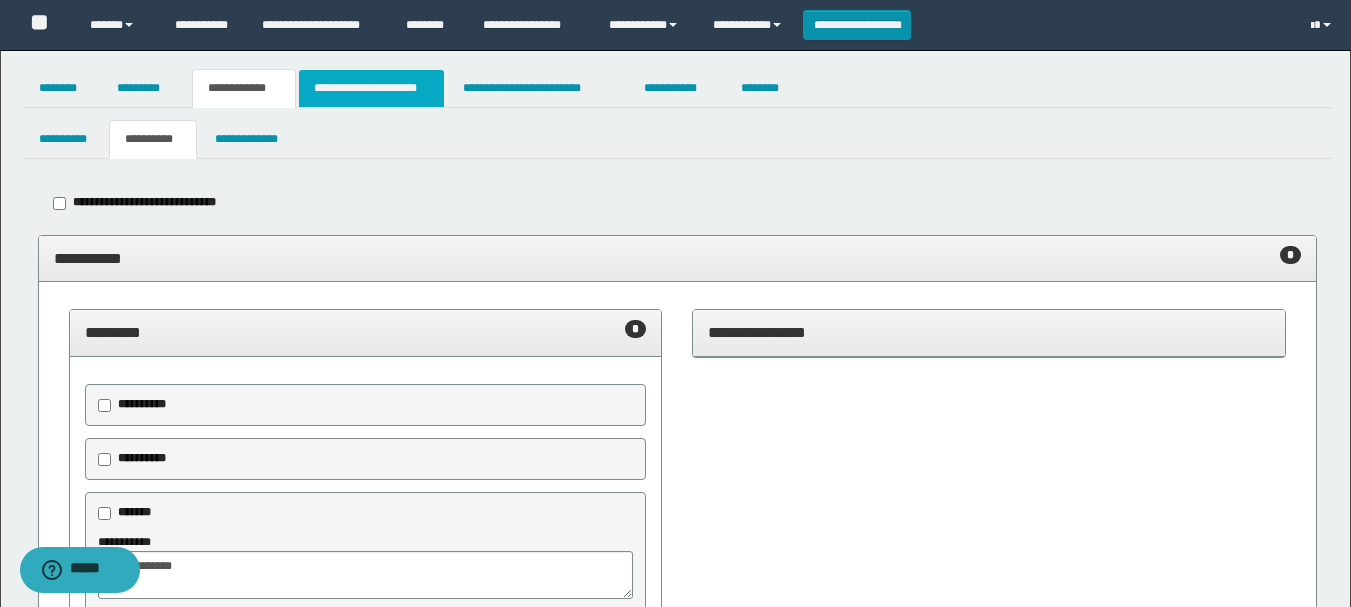 click on "**********" at bounding box center [371, 88] 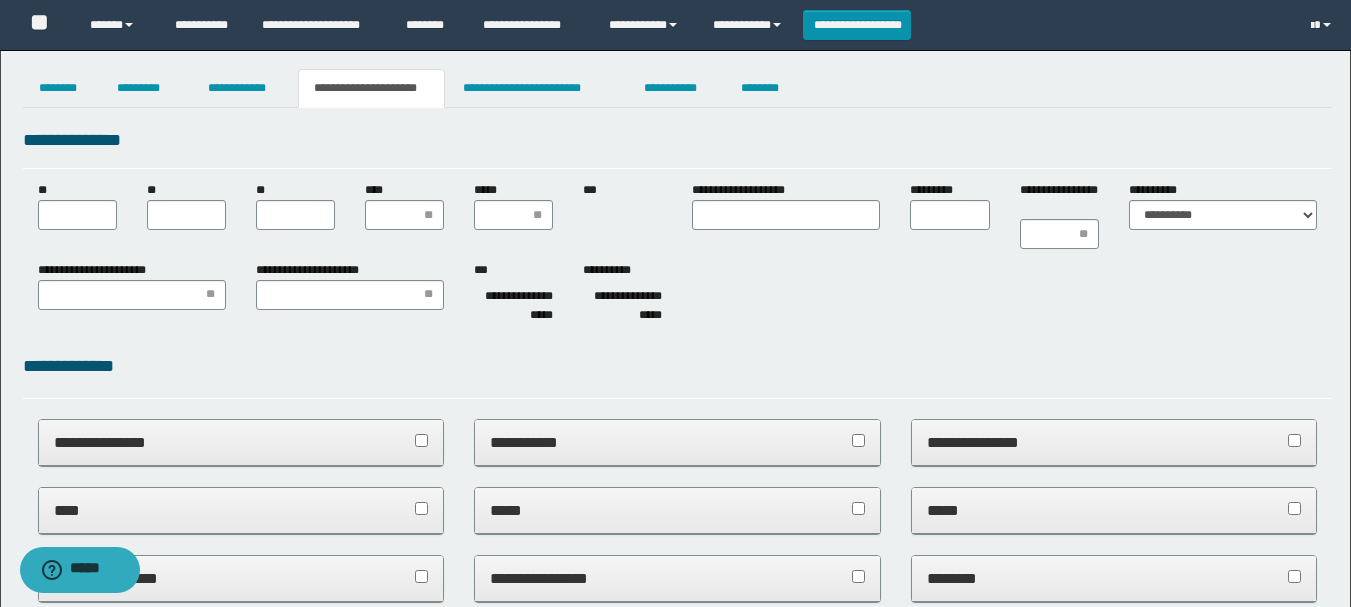 scroll, scrollTop: 0, scrollLeft: 0, axis: both 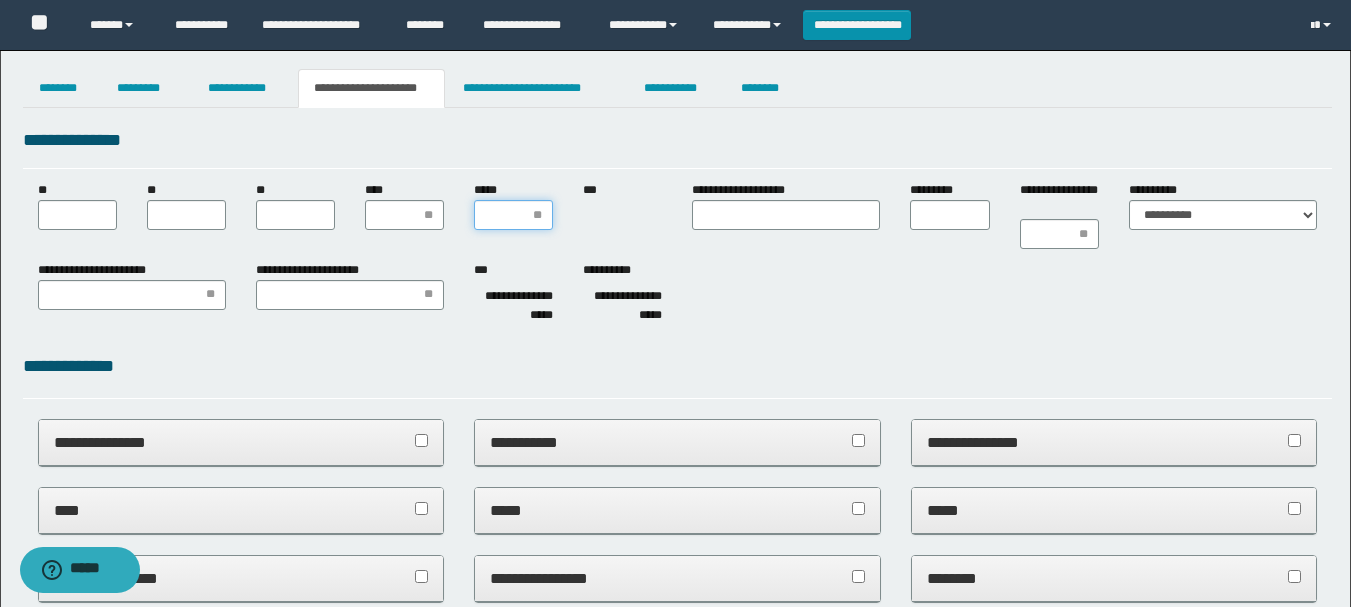 click on "*****" at bounding box center (513, 215) 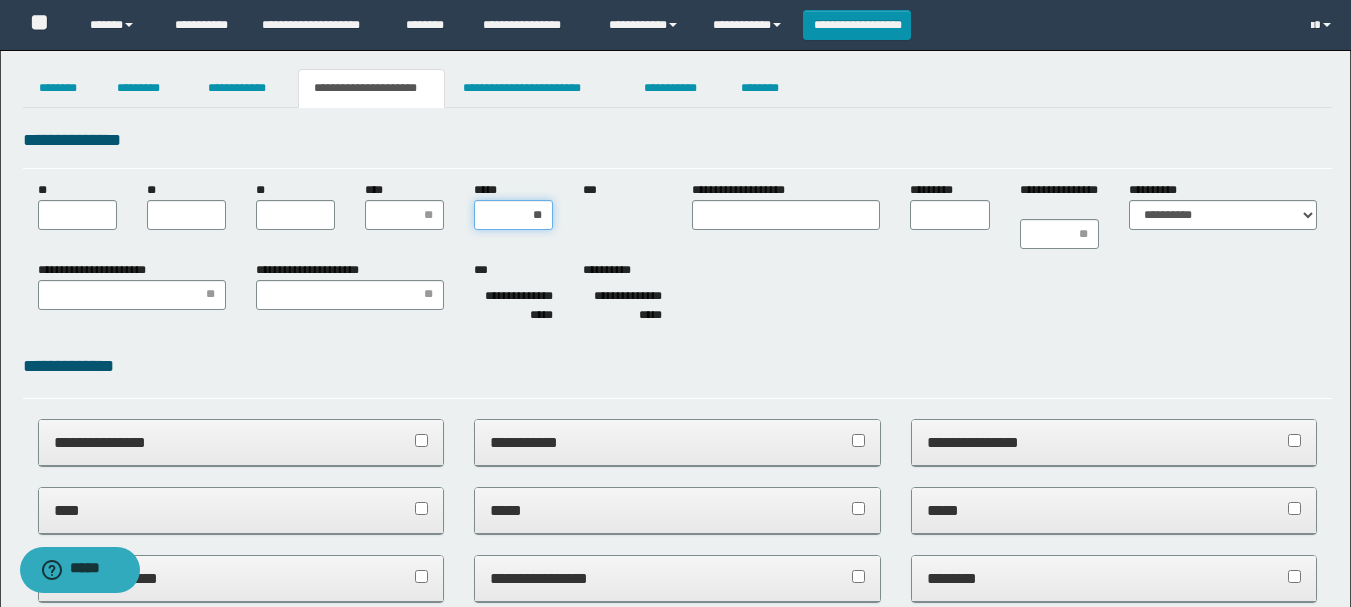 type on "***" 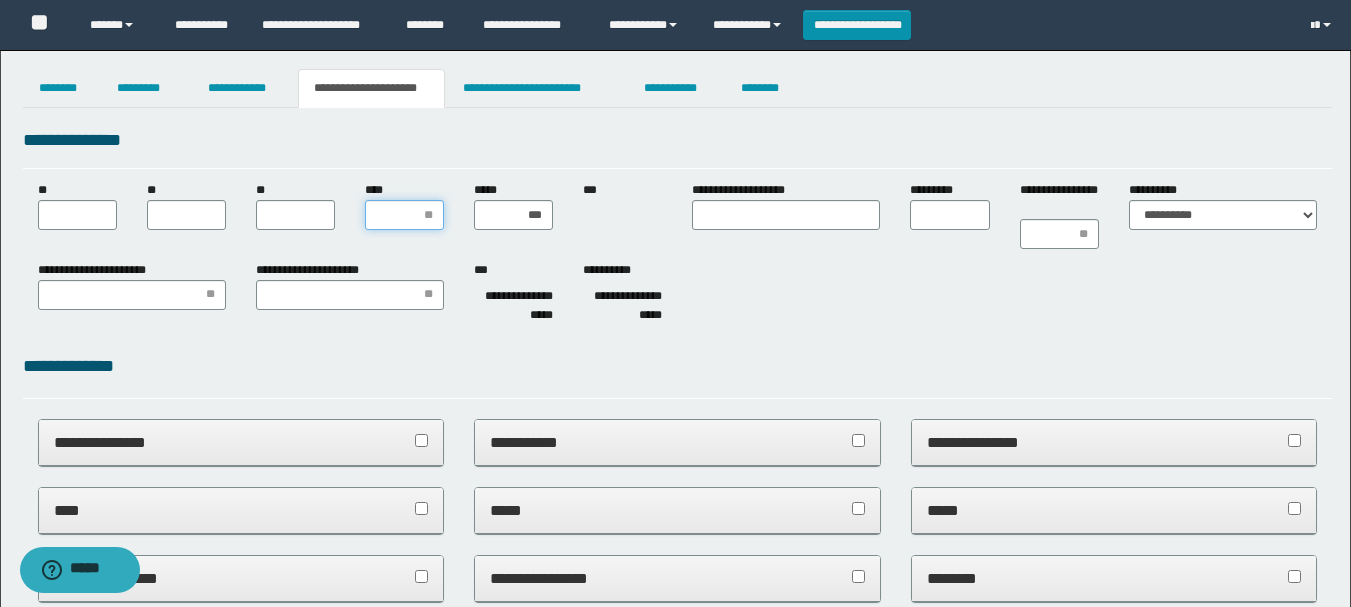 click on "****" at bounding box center [404, 215] 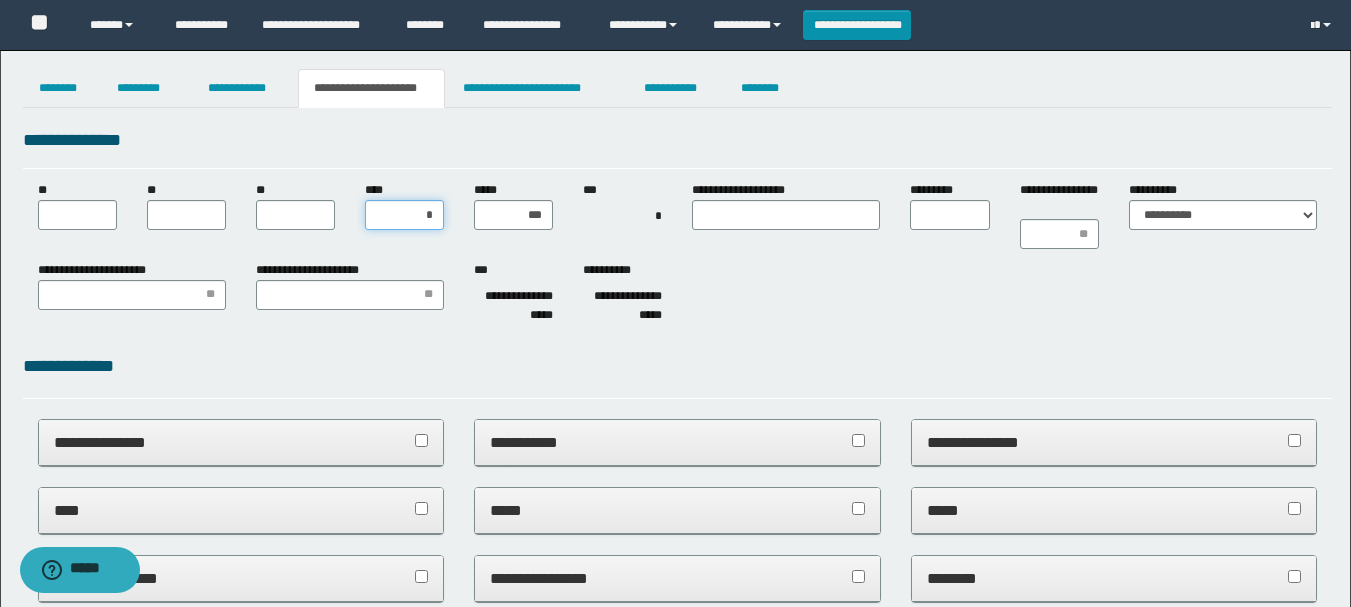 type on "**" 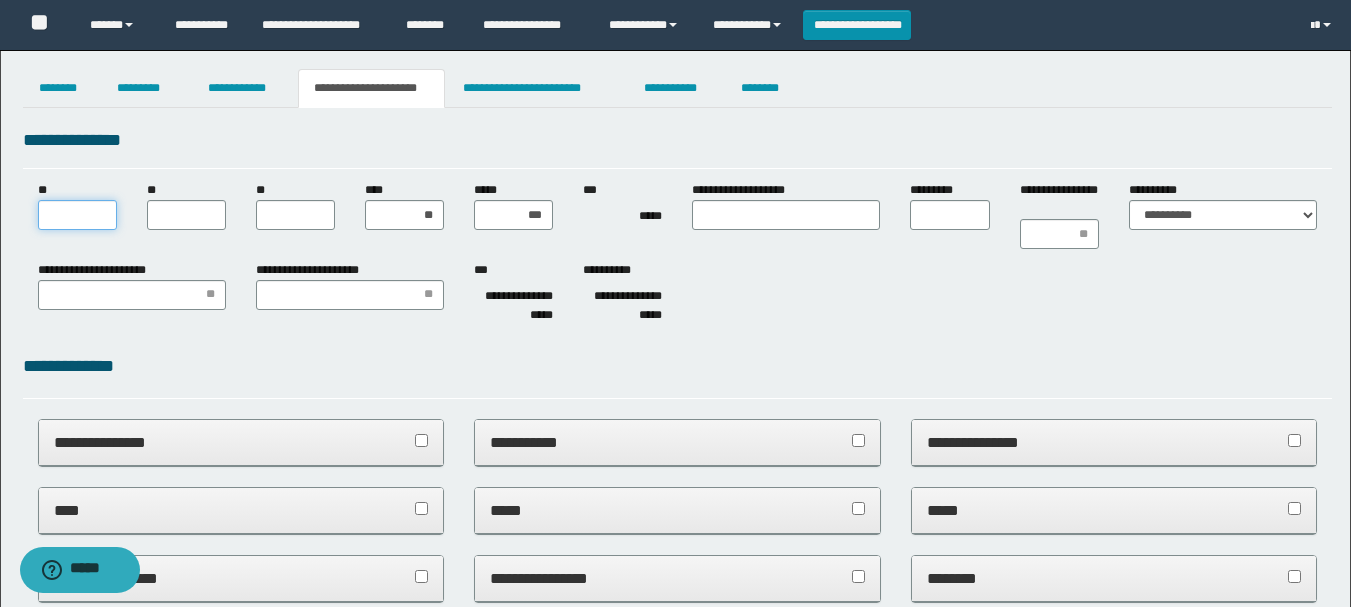 click on "**" at bounding box center (77, 215) 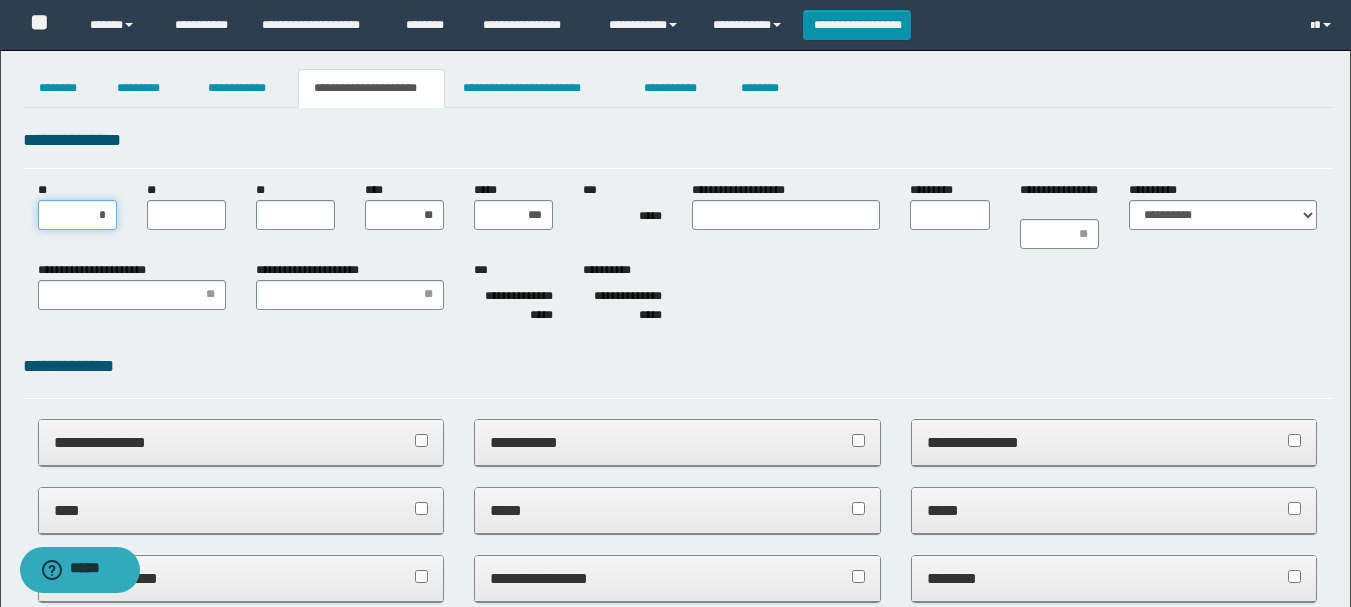 type on "**" 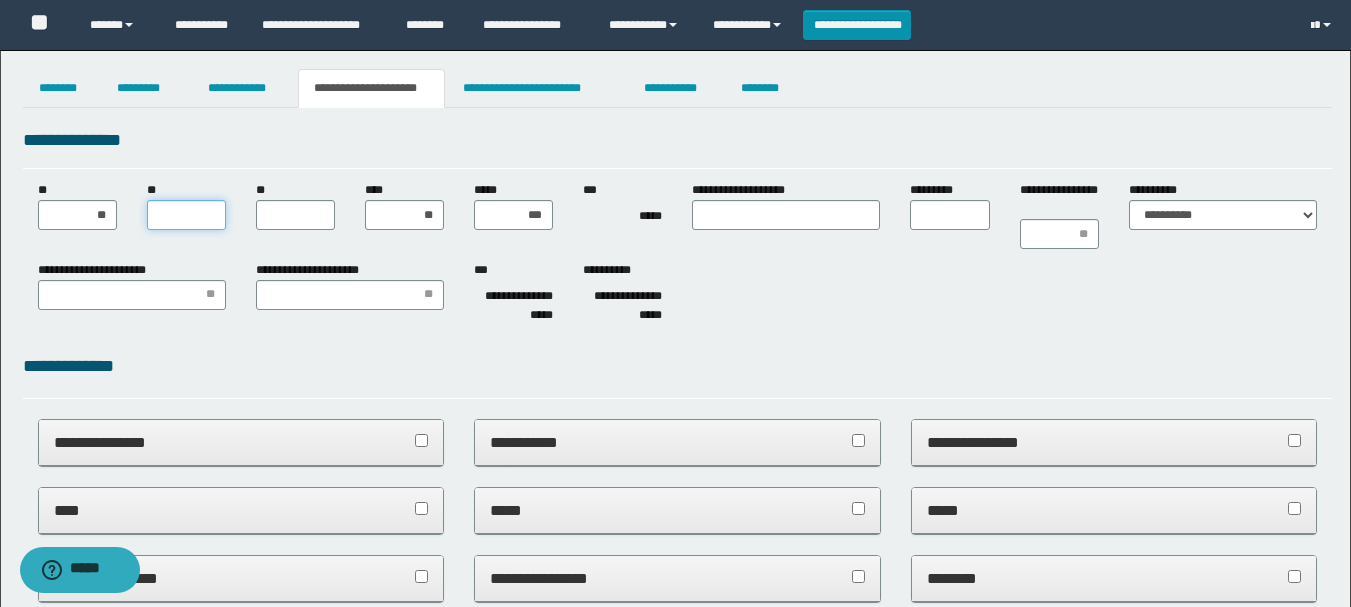 click on "**" at bounding box center (186, 215) 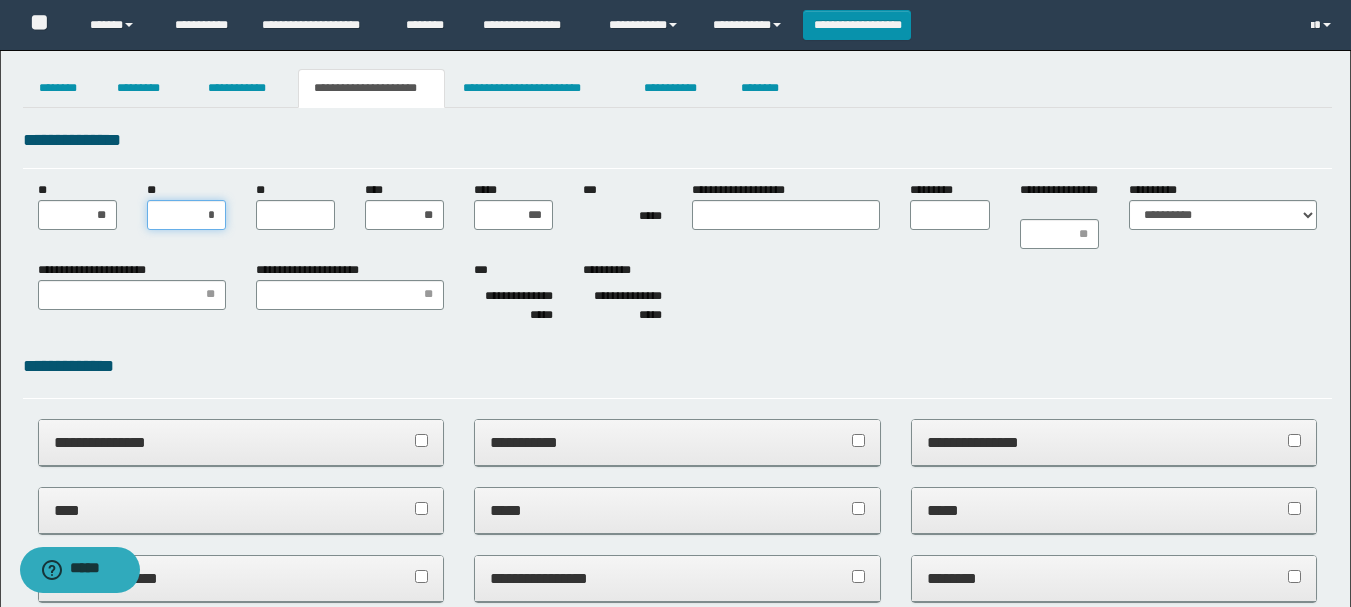 type on "**" 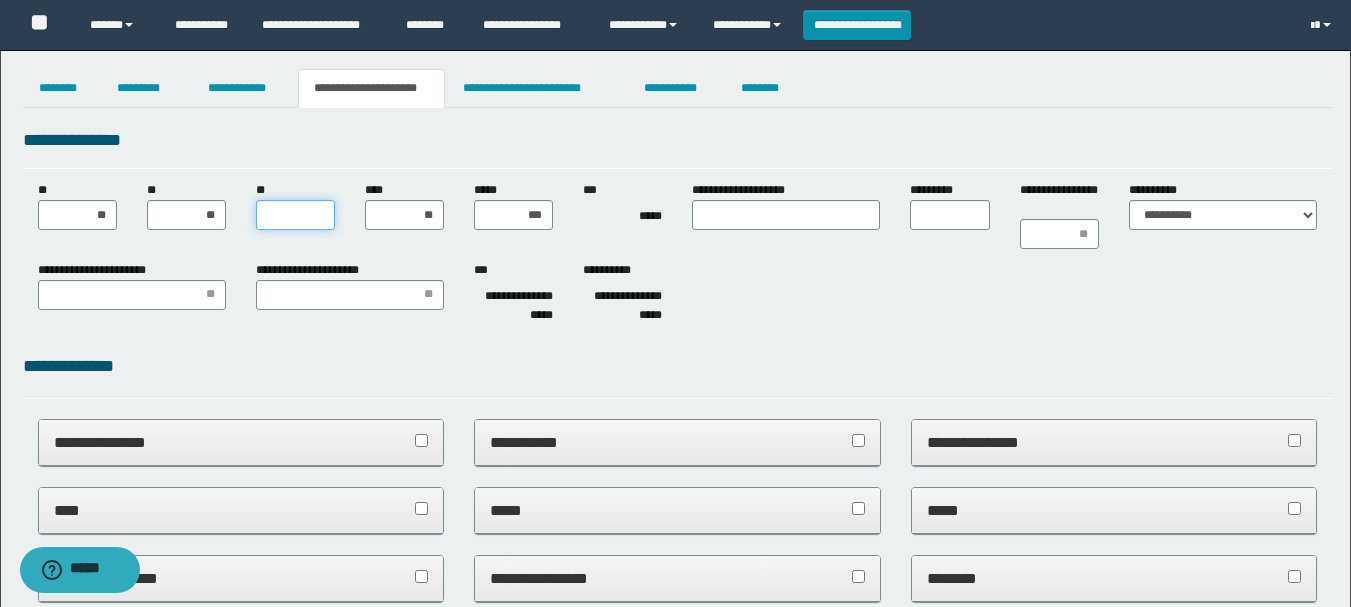 click on "**" at bounding box center (295, 215) 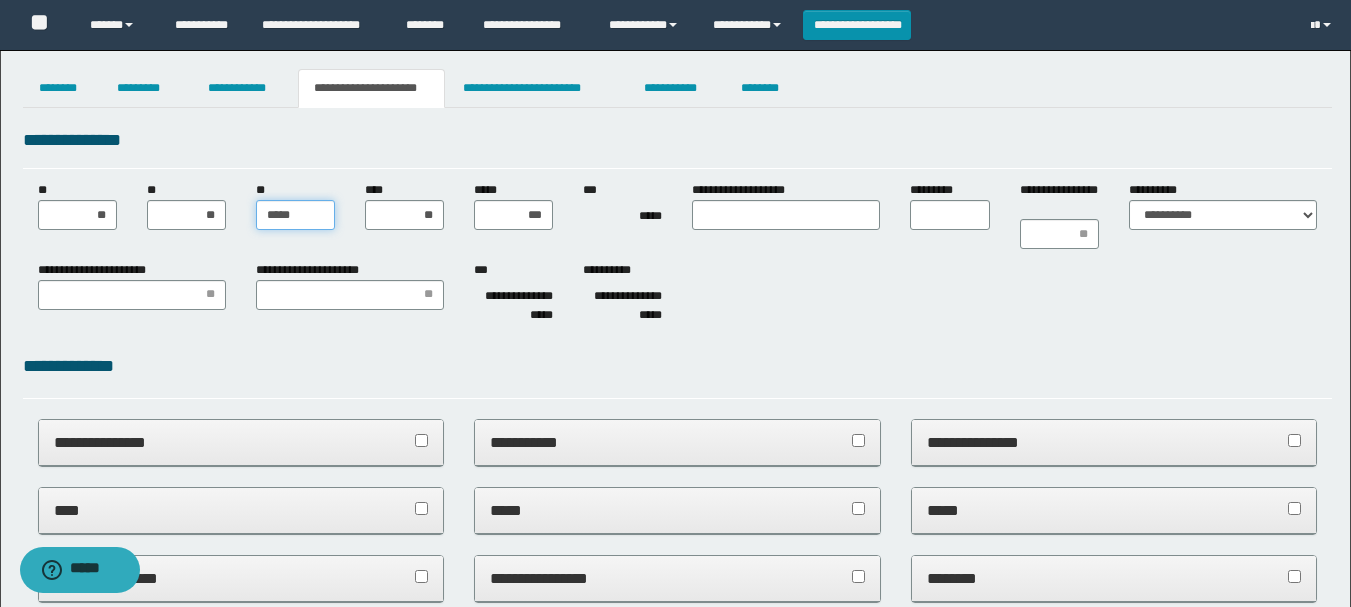 type on "******" 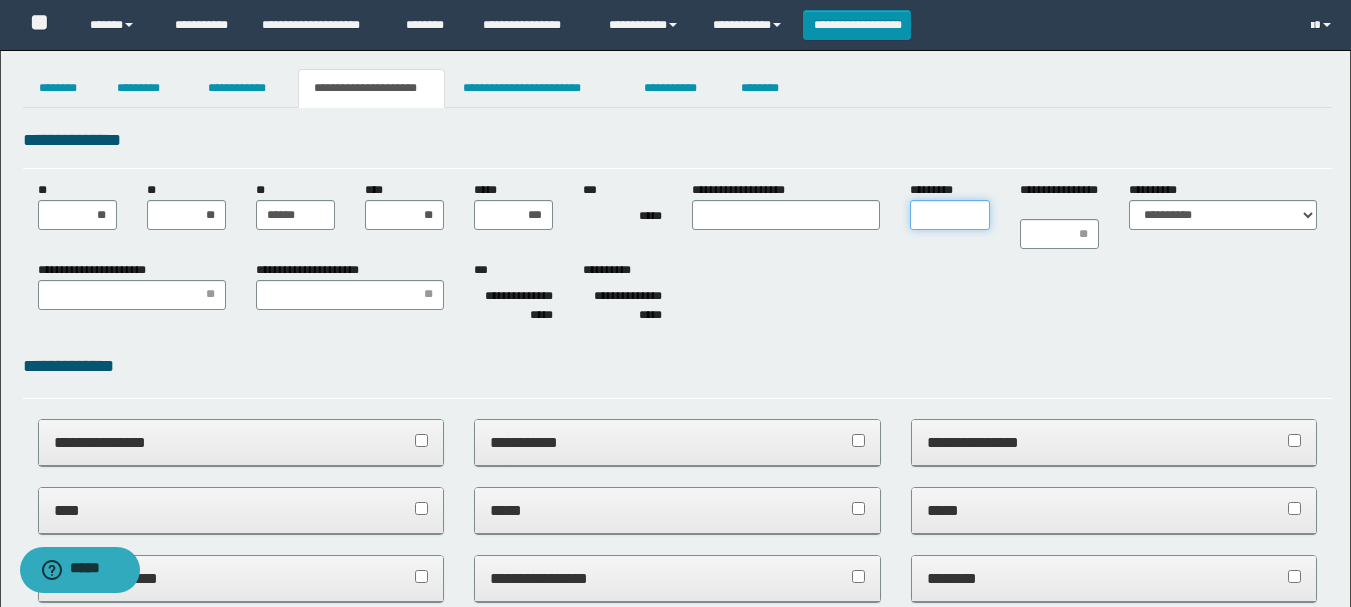 click on "*********" at bounding box center [949, 215] 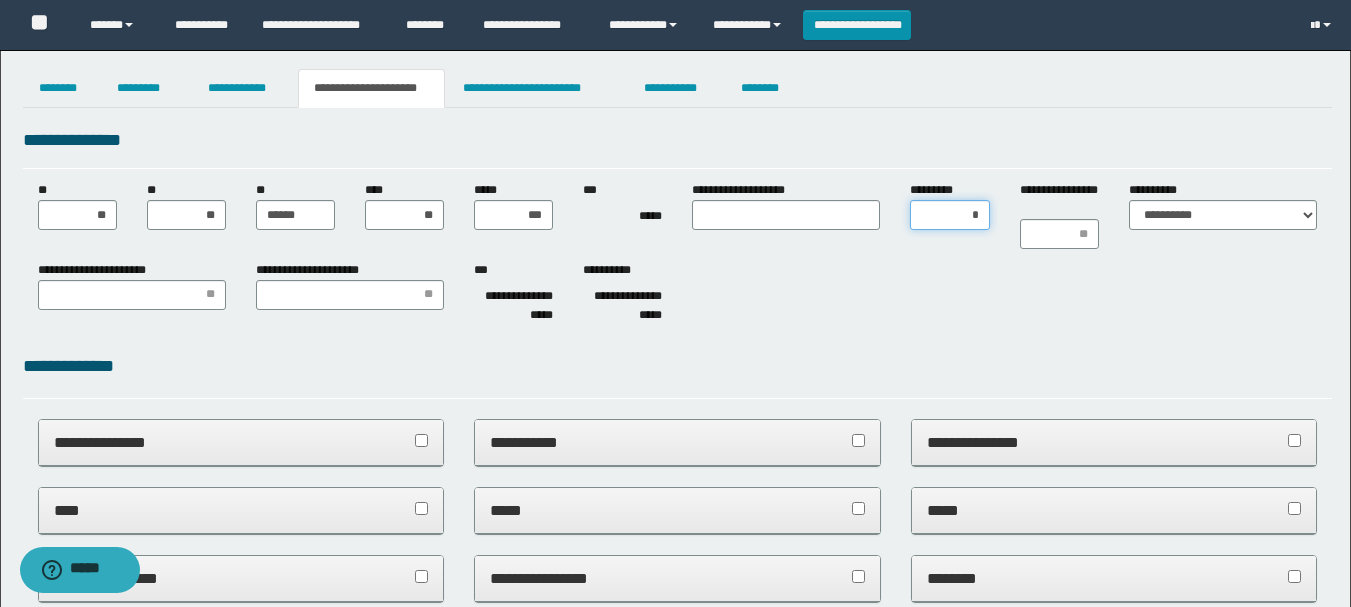type on "**" 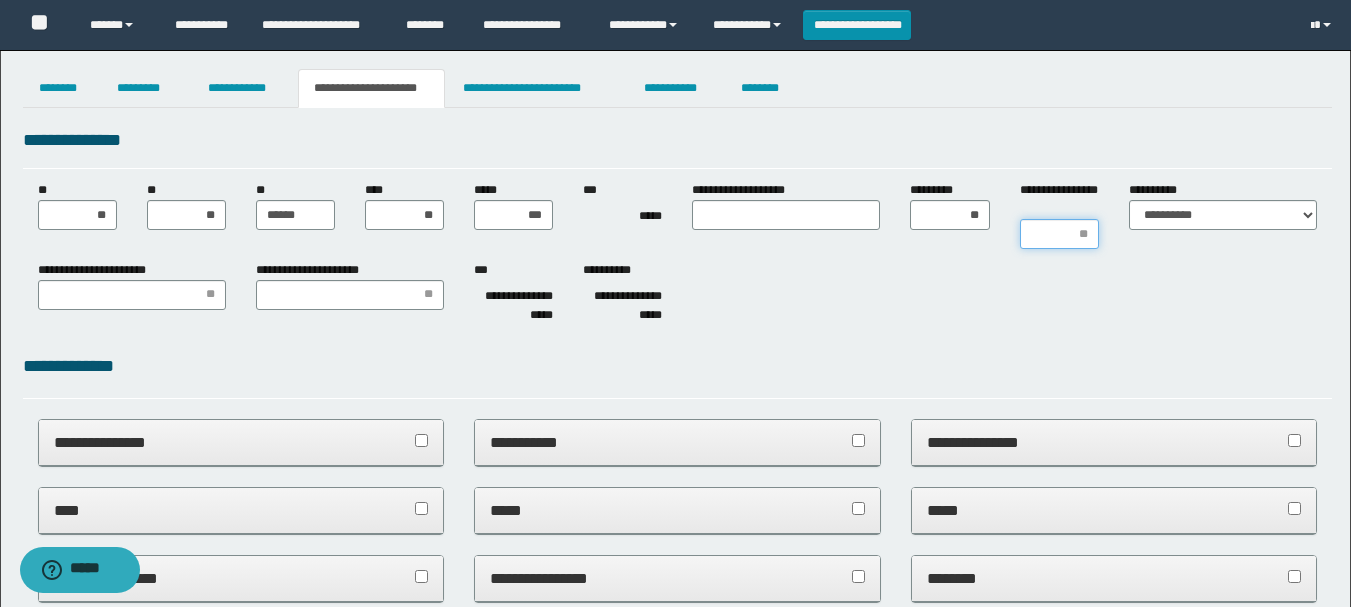click on "**********" at bounding box center [1059, 234] 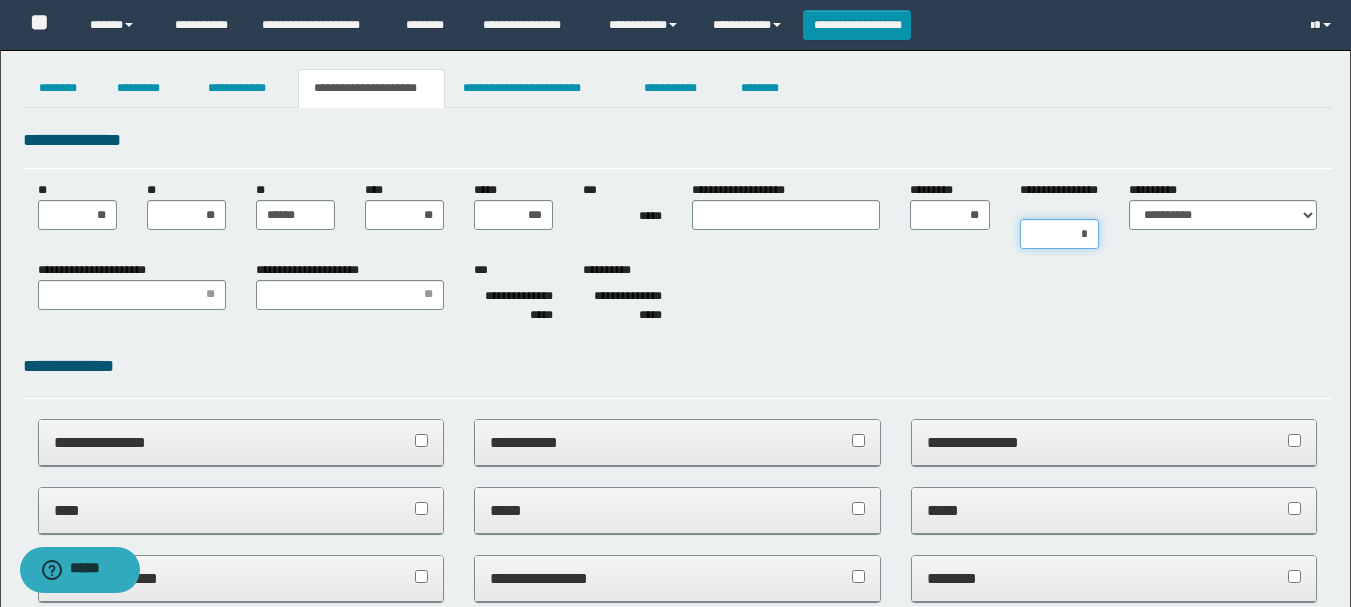 type on "**" 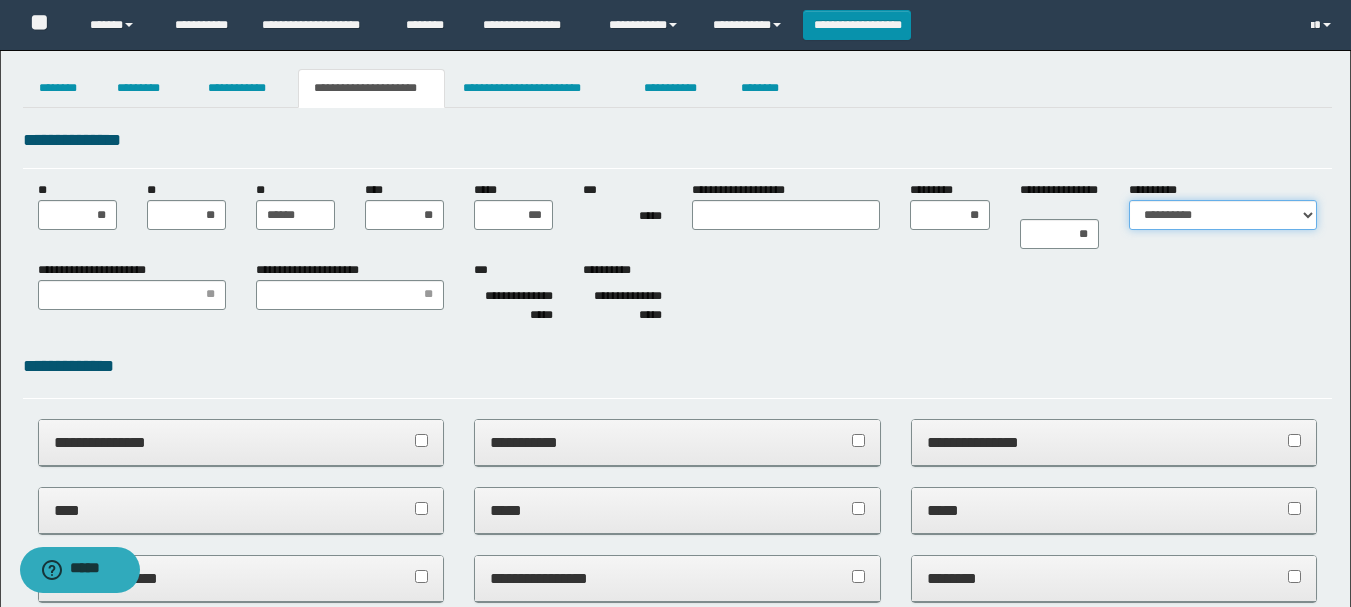 click on "**********" at bounding box center (1223, 215) 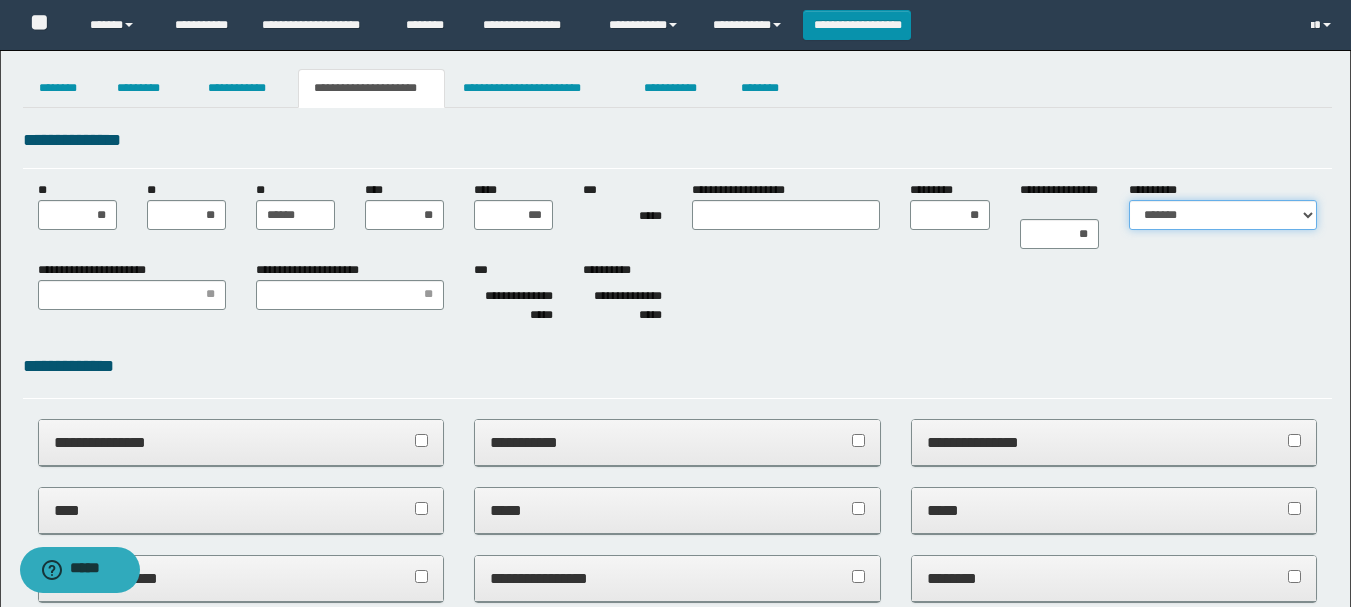click on "**********" at bounding box center [1223, 215] 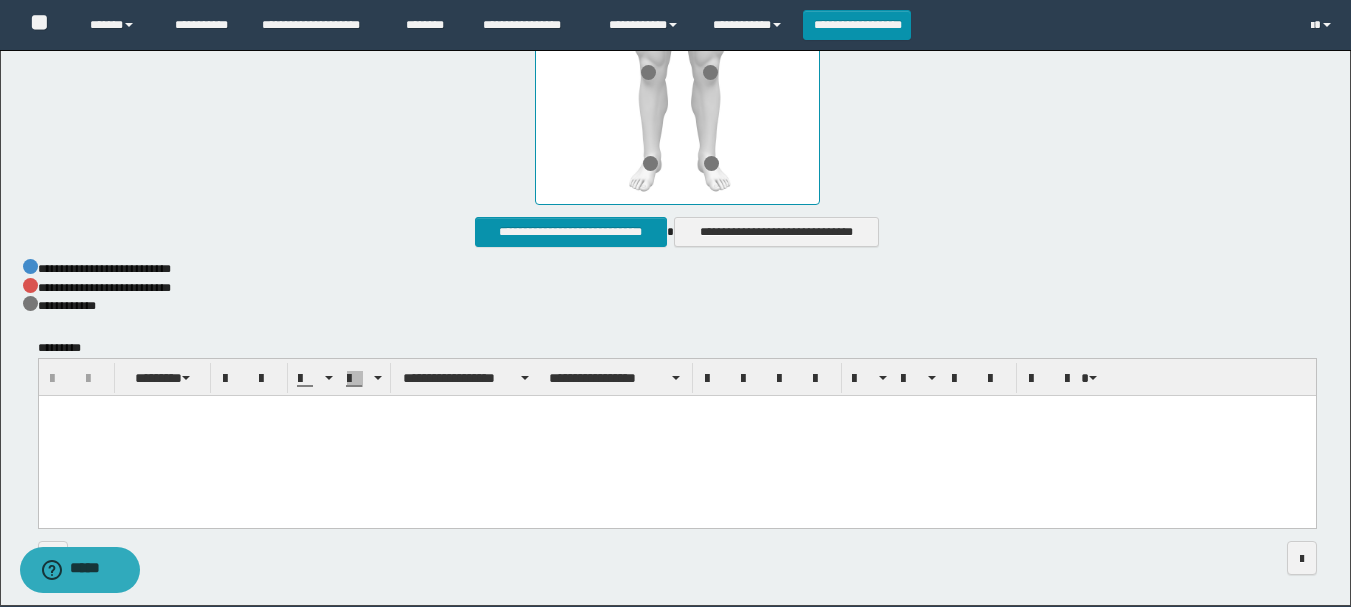 scroll, scrollTop: 1171, scrollLeft: 0, axis: vertical 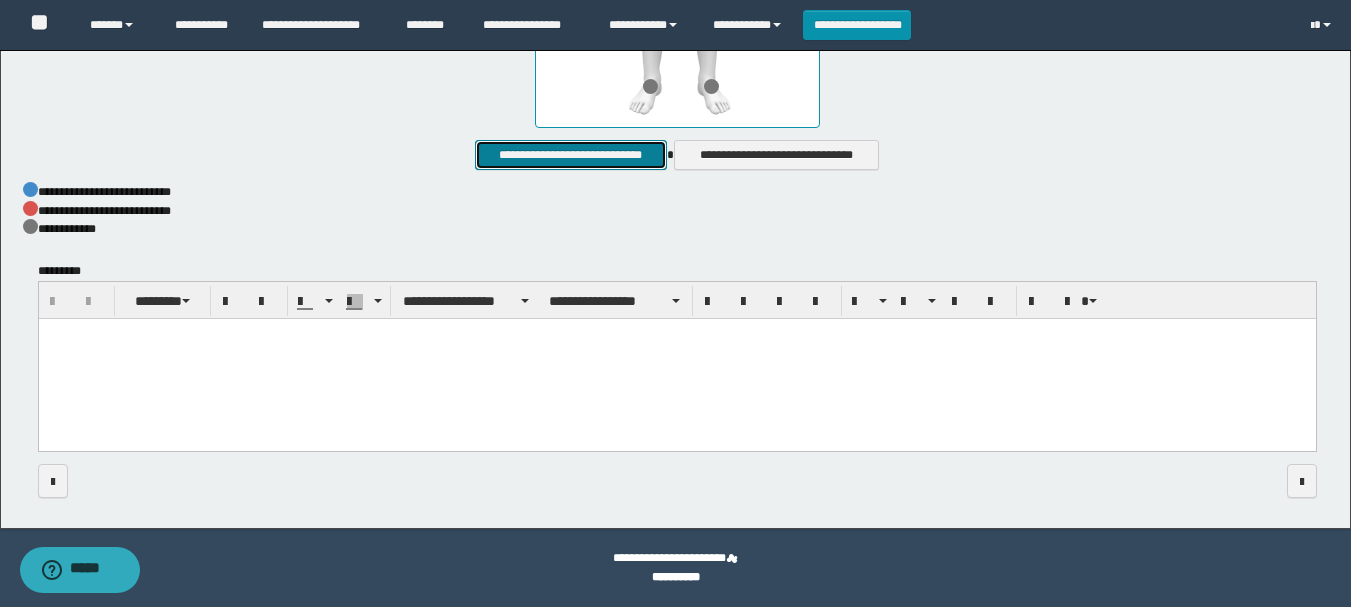 click on "**********" at bounding box center (570, 155) 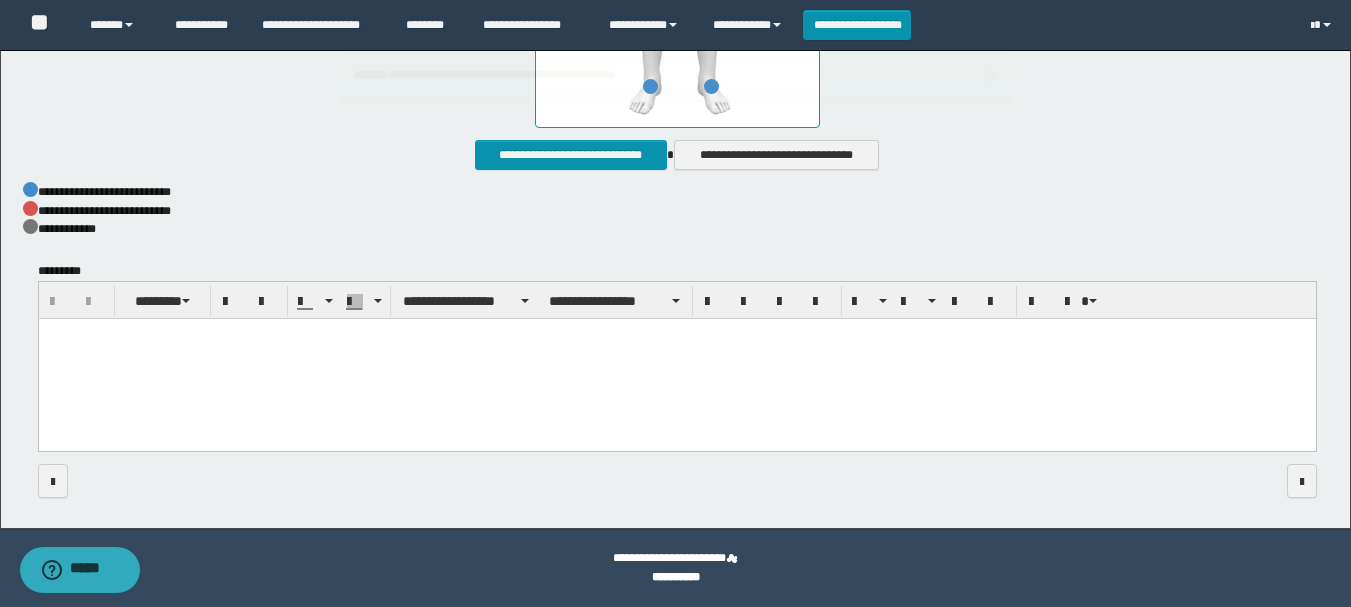 click at bounding box center (676, 360) 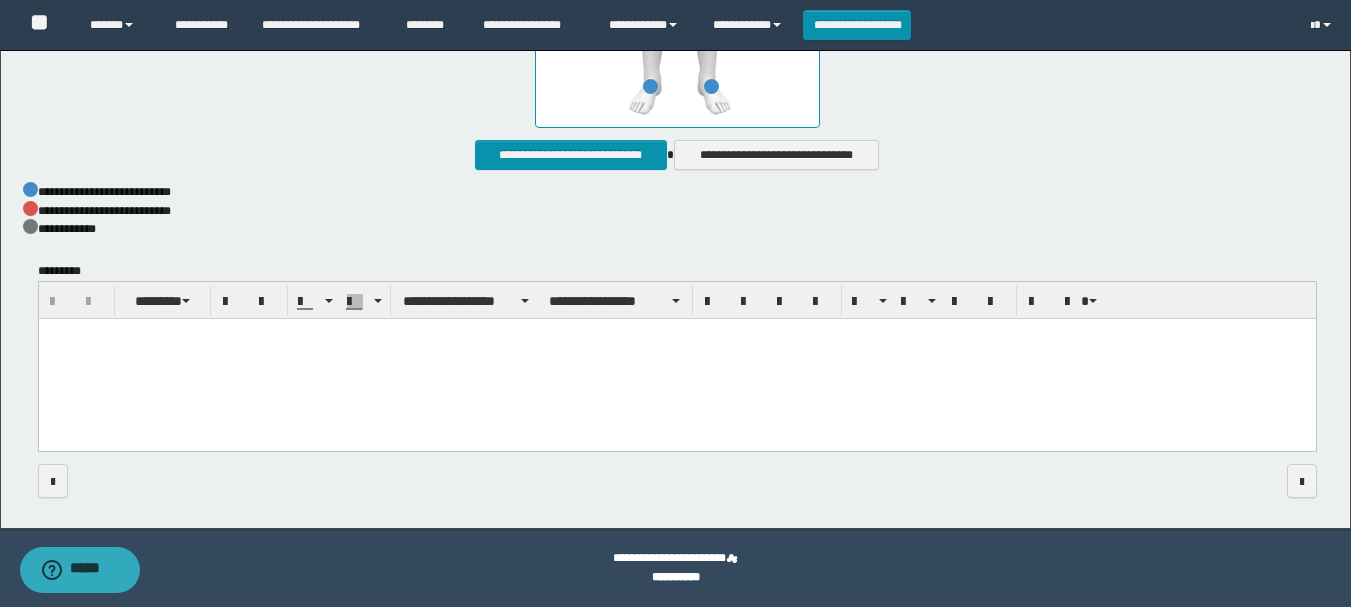 type 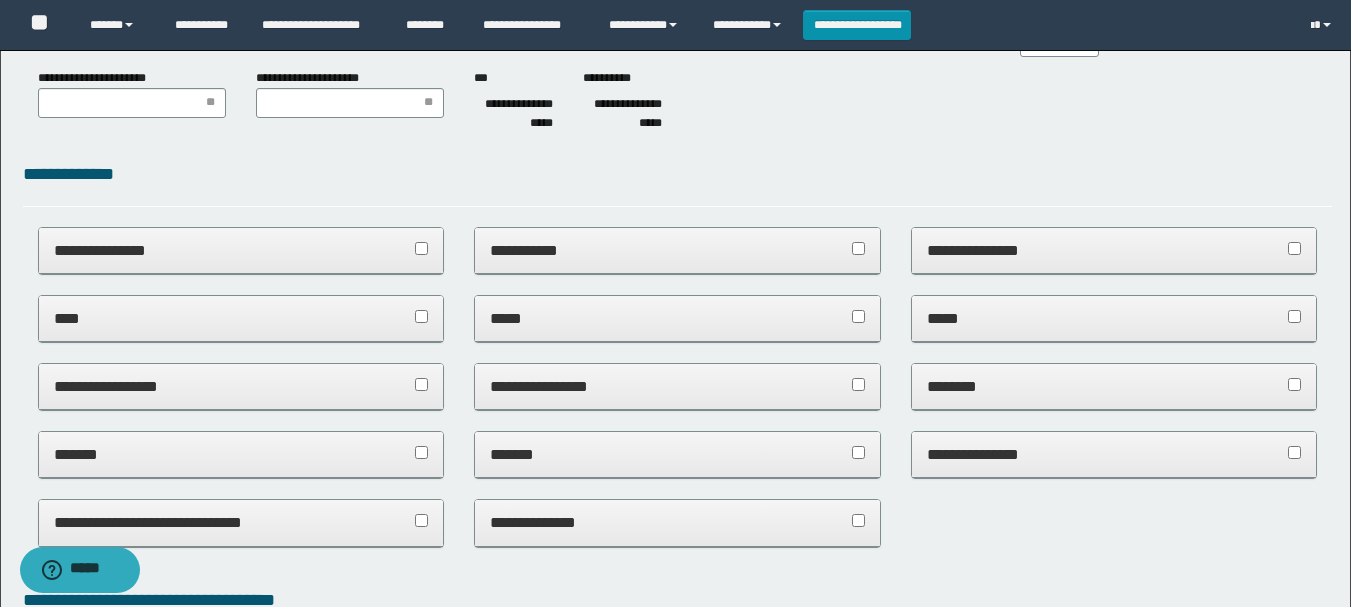 scroll, scrollTop: 0, scrollLeft: 0, axis: both 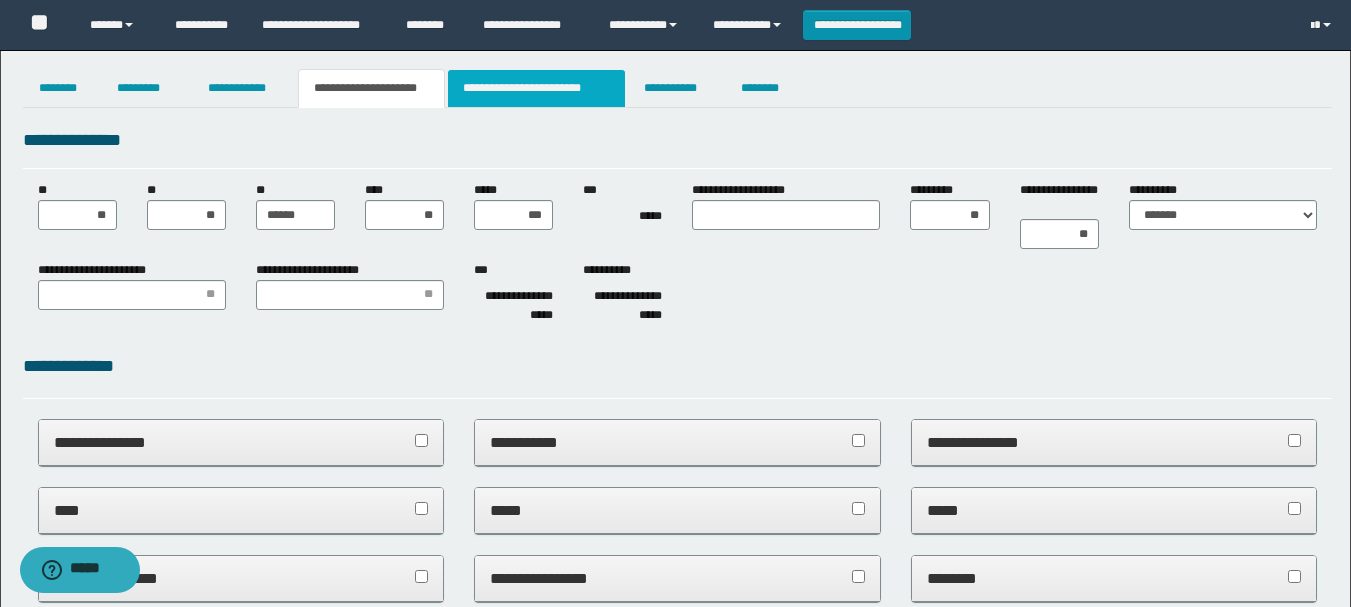 click on "**********" at bounding box center (537, 88) 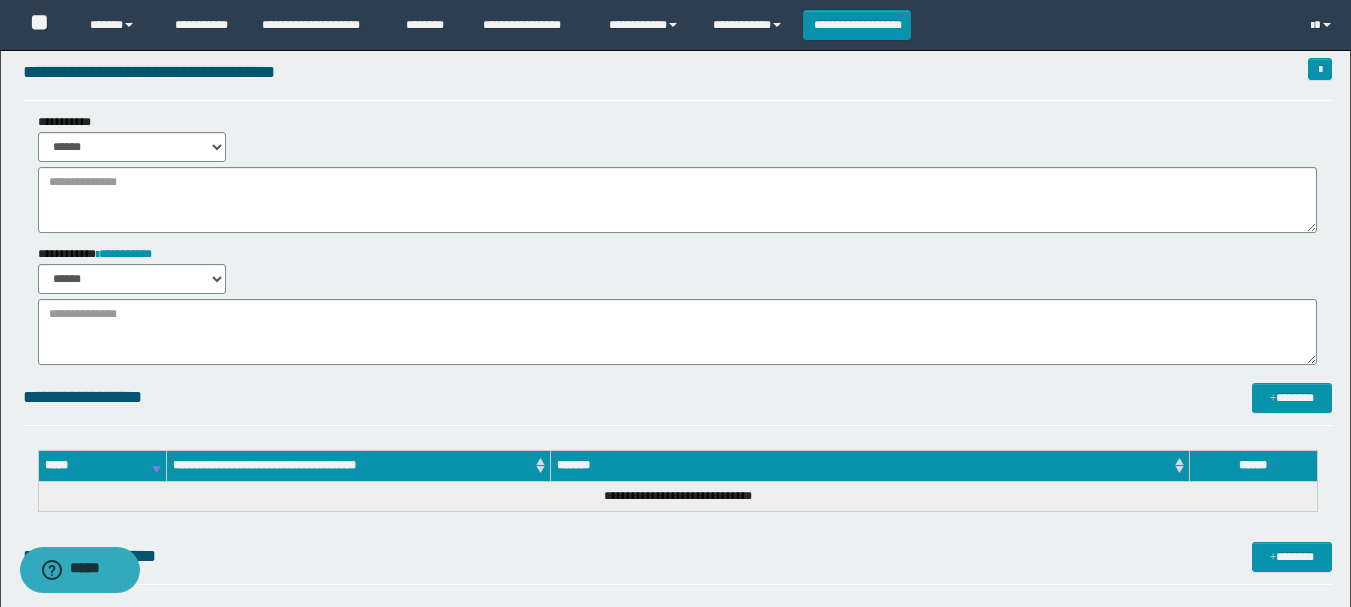 scroll, scrollTop: 298, scrollLeft: 0, axis: vertical 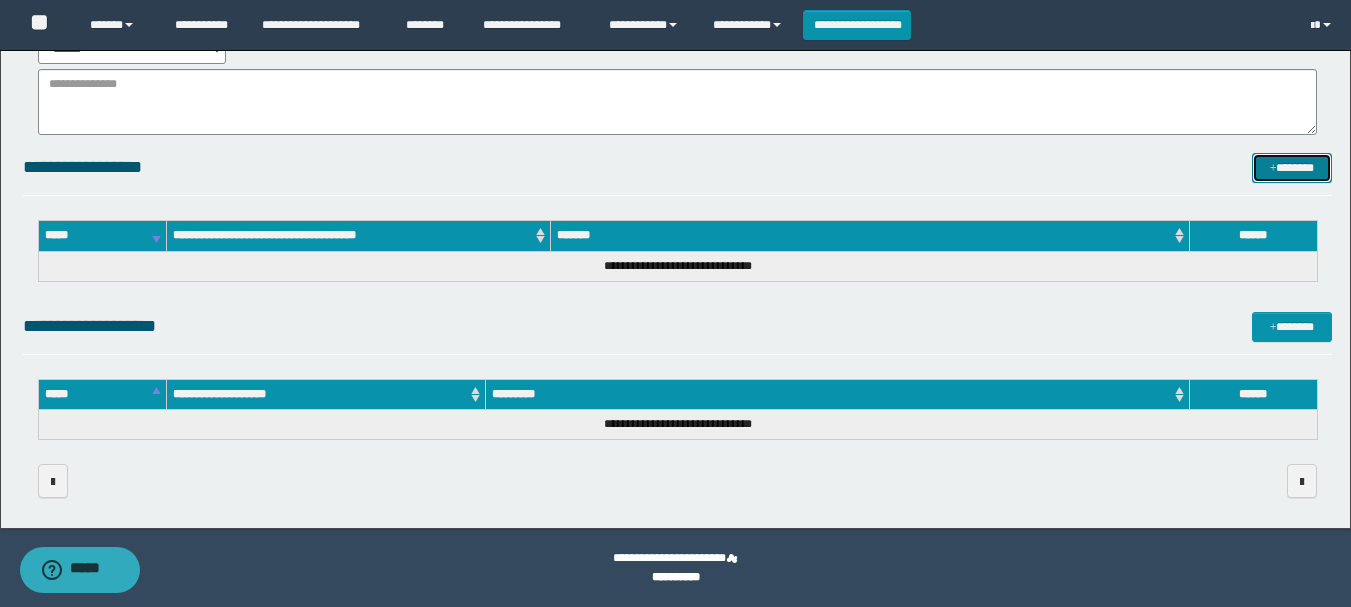 click on "*******" at bounding box center (1292, 168) 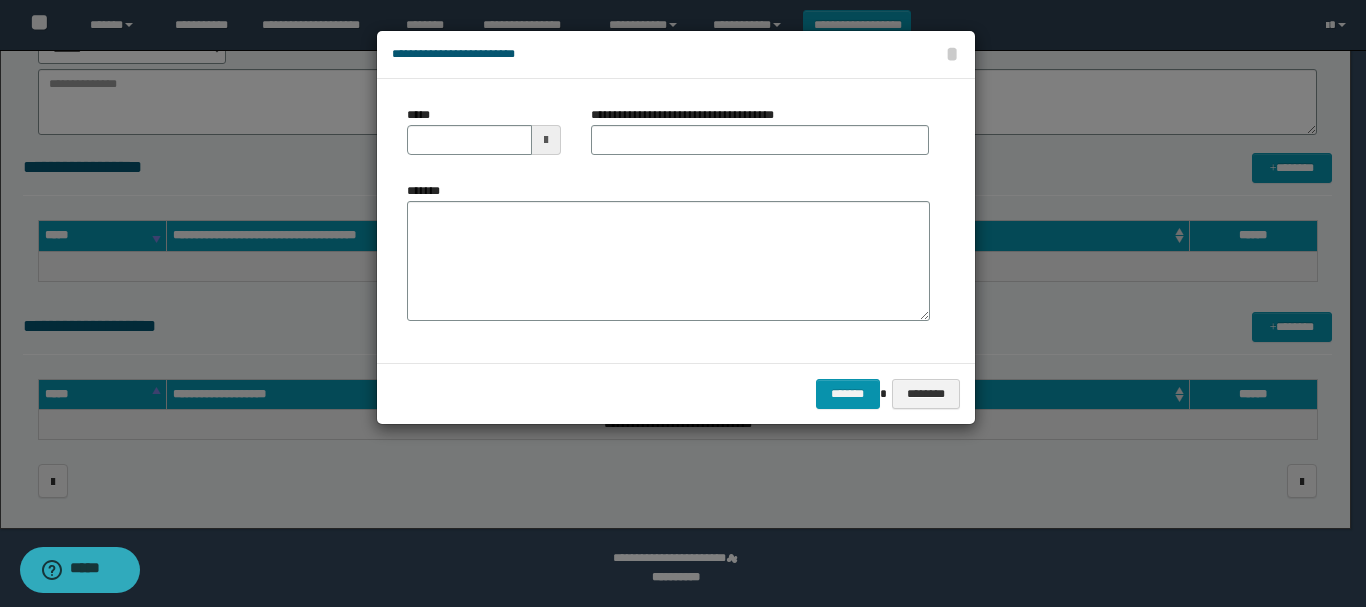 click at bounding box center [546, 140] 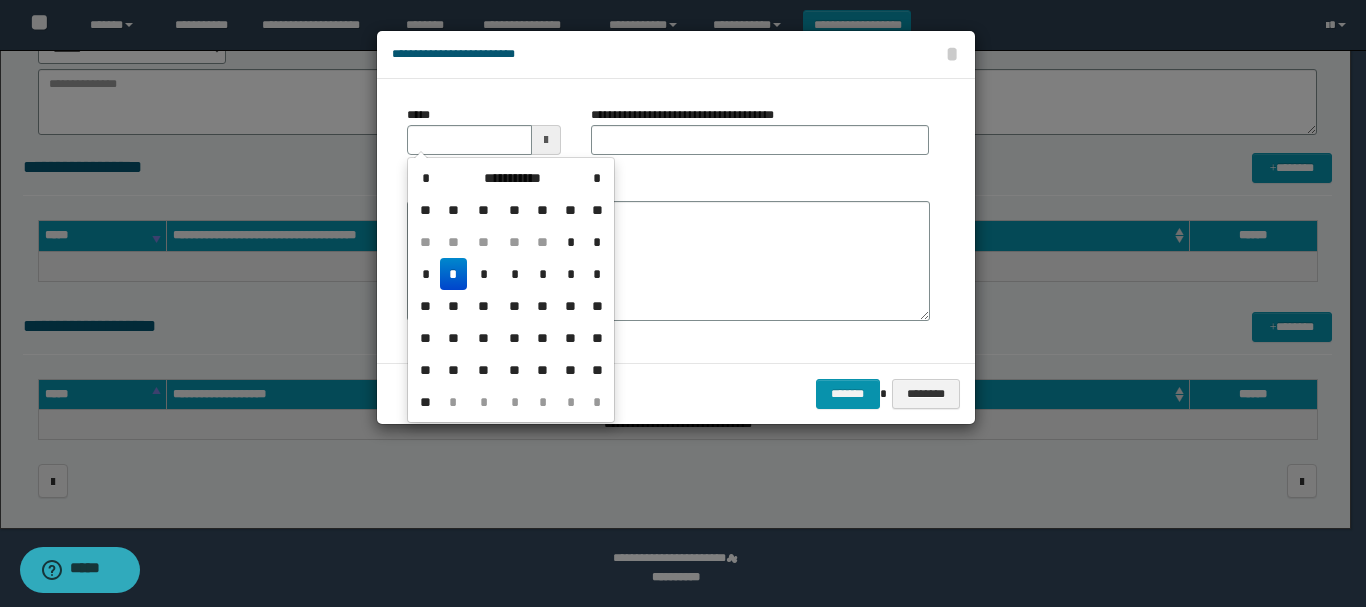 drag, startPoint x: 450, startPoint y: 270, endPoint x: 575, endPoint y: 194, distance: 146.2908 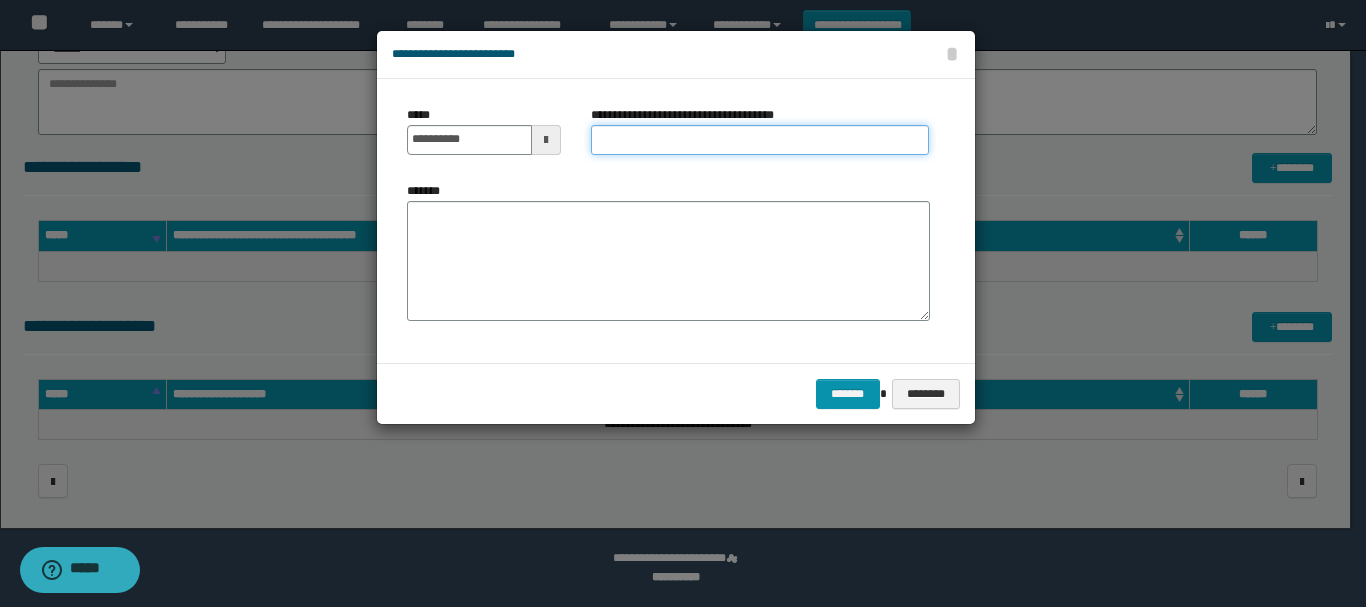 click on "**********" at bounding box center [760, 140] 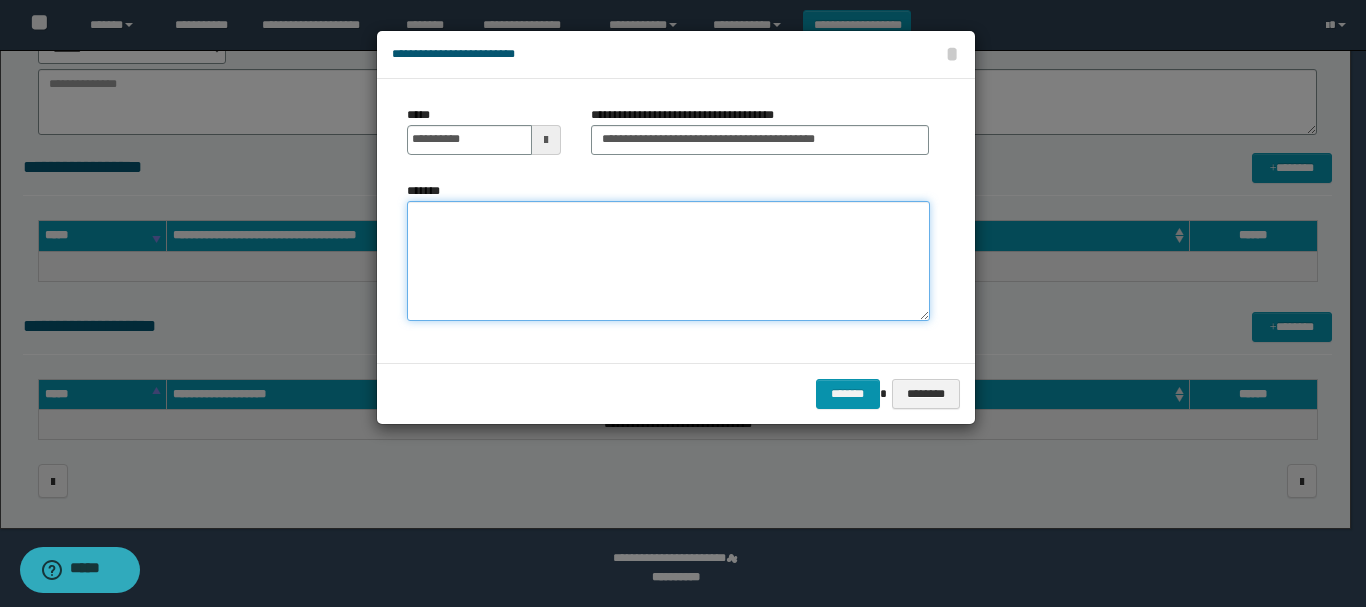 click on "*******" at bounding box center (668, 261) 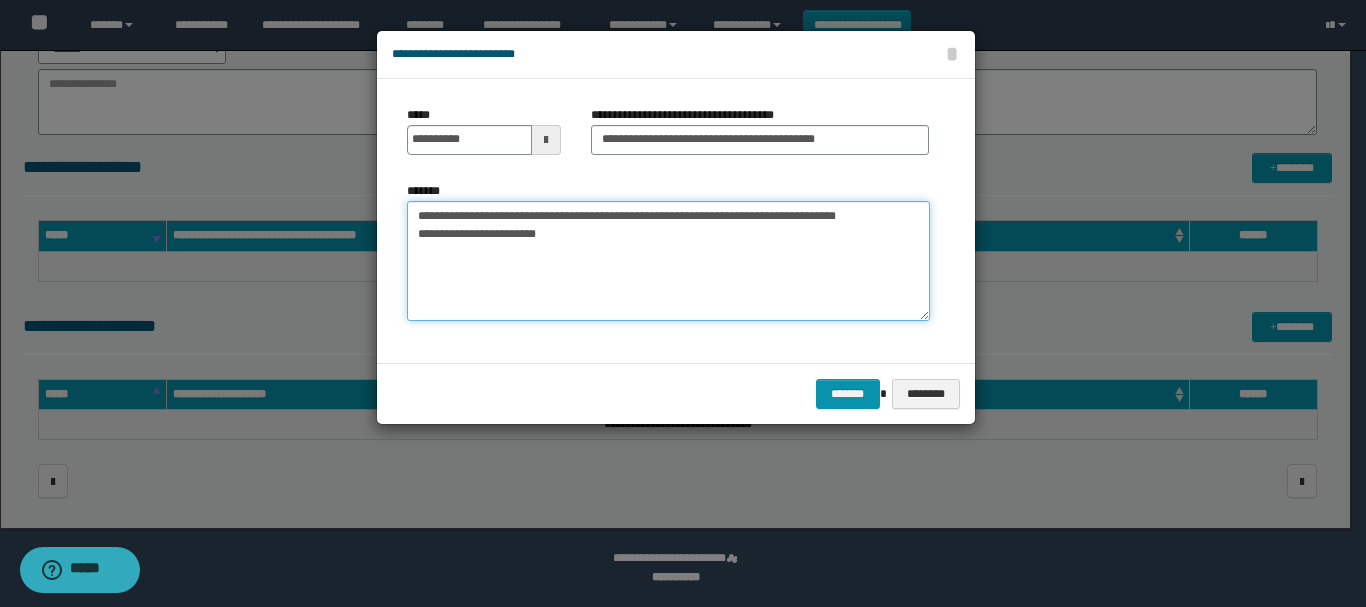 drag, startPoint x: 416, startPoint y: 214, endPoint x: 594, endPoint y: 264, distance: 184.88916 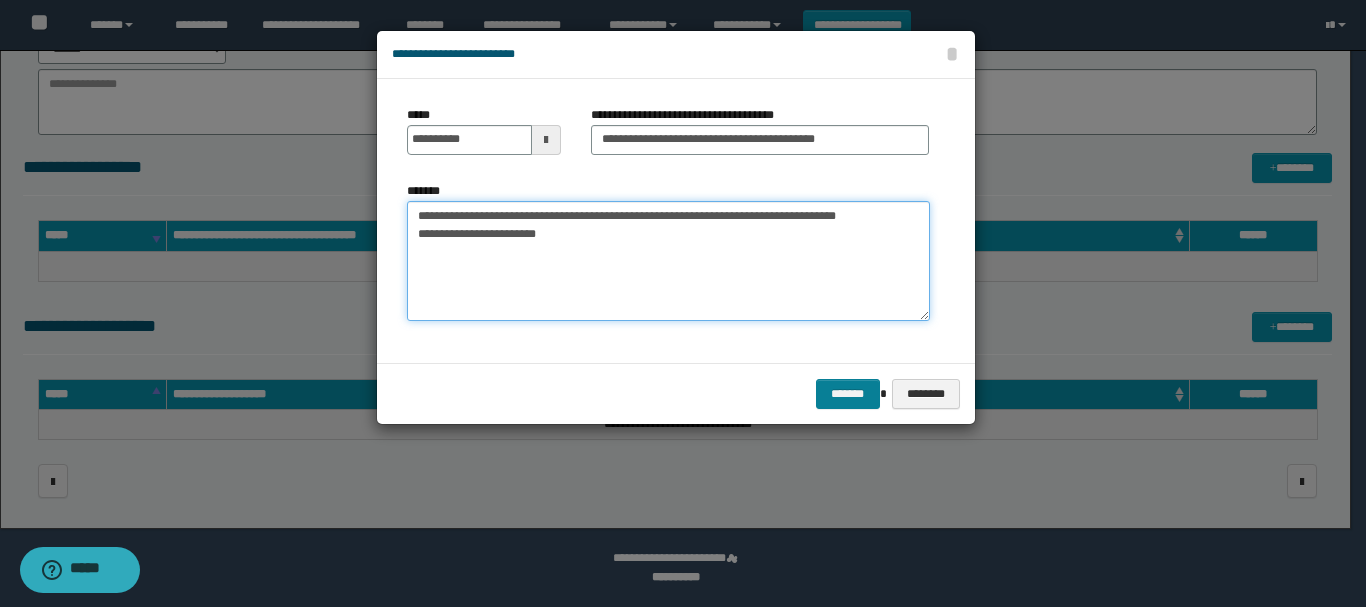 type on "**********" 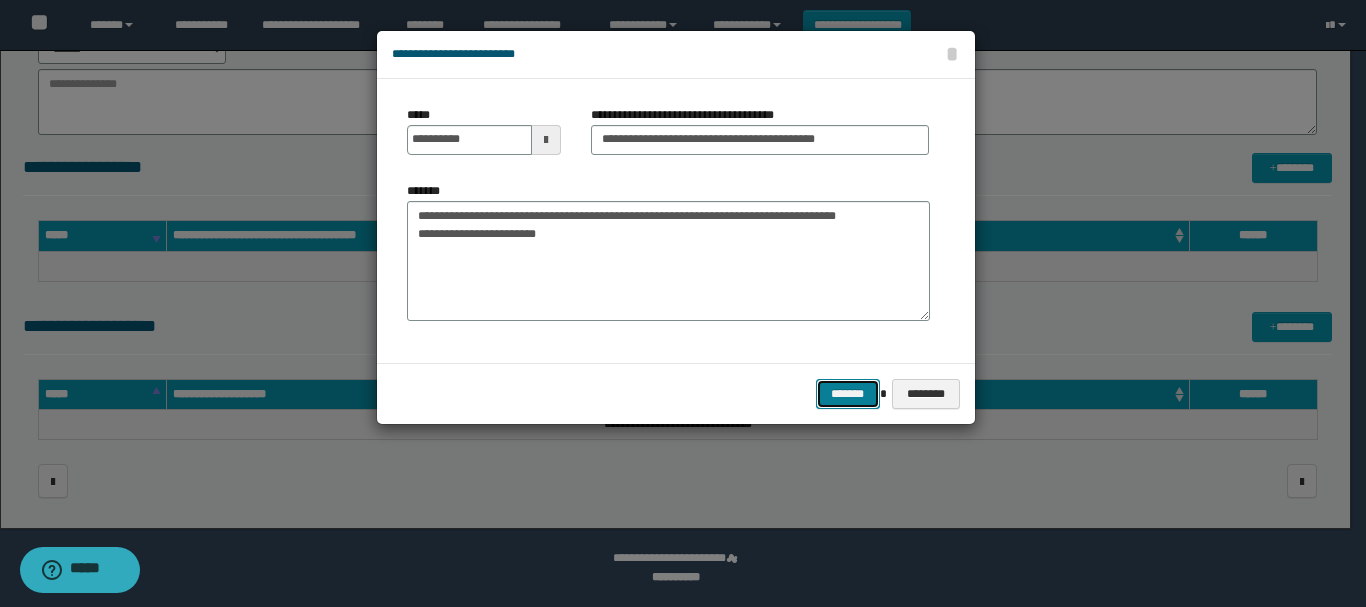 click on "*******" at bounding box center (848, 394) 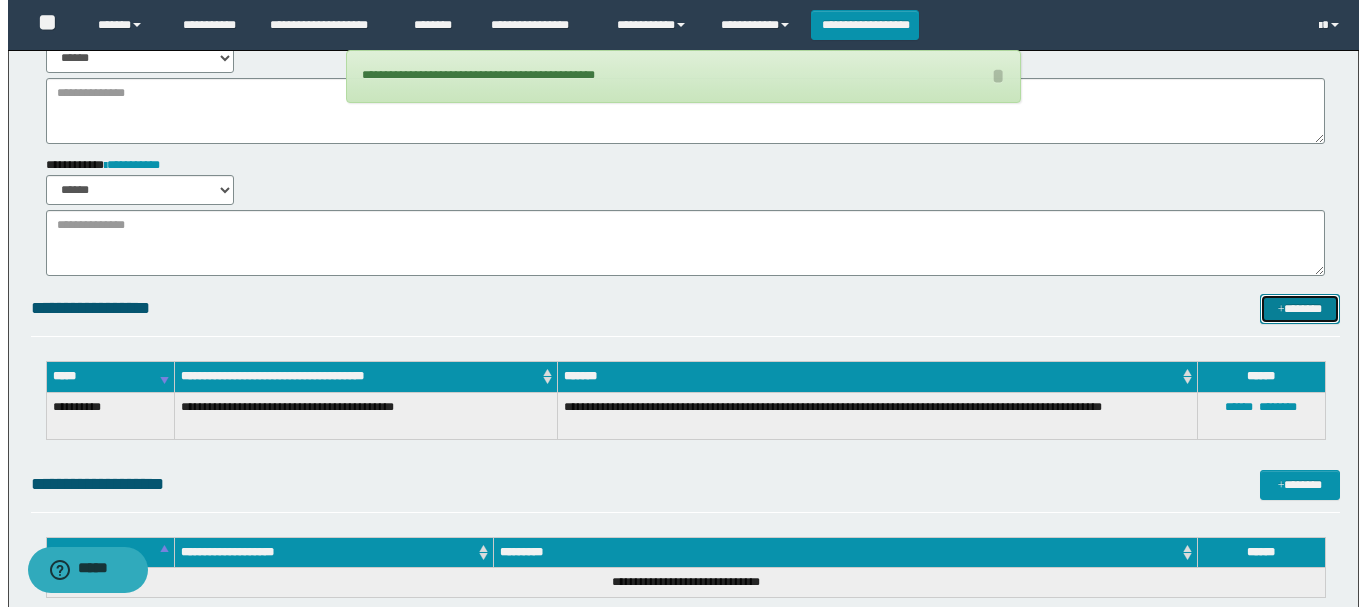 scroll, scrollTop: 0, scrollLeft: 0, axis: both 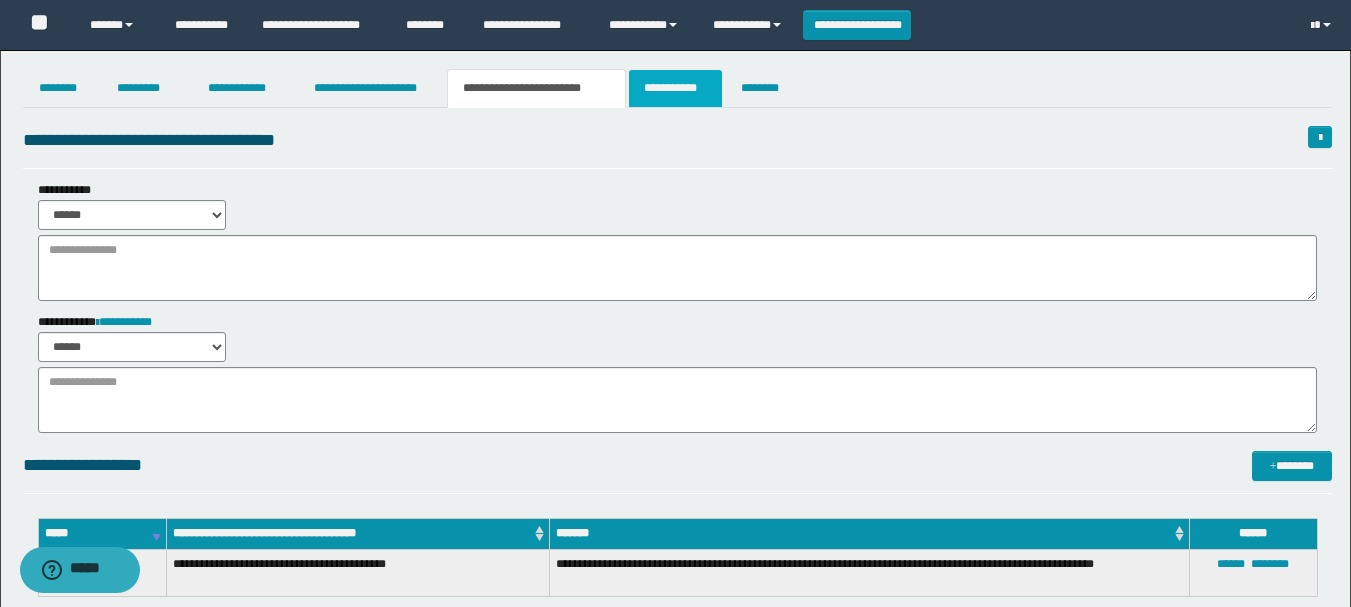 click on "**********" at bounding box center (675, 88) 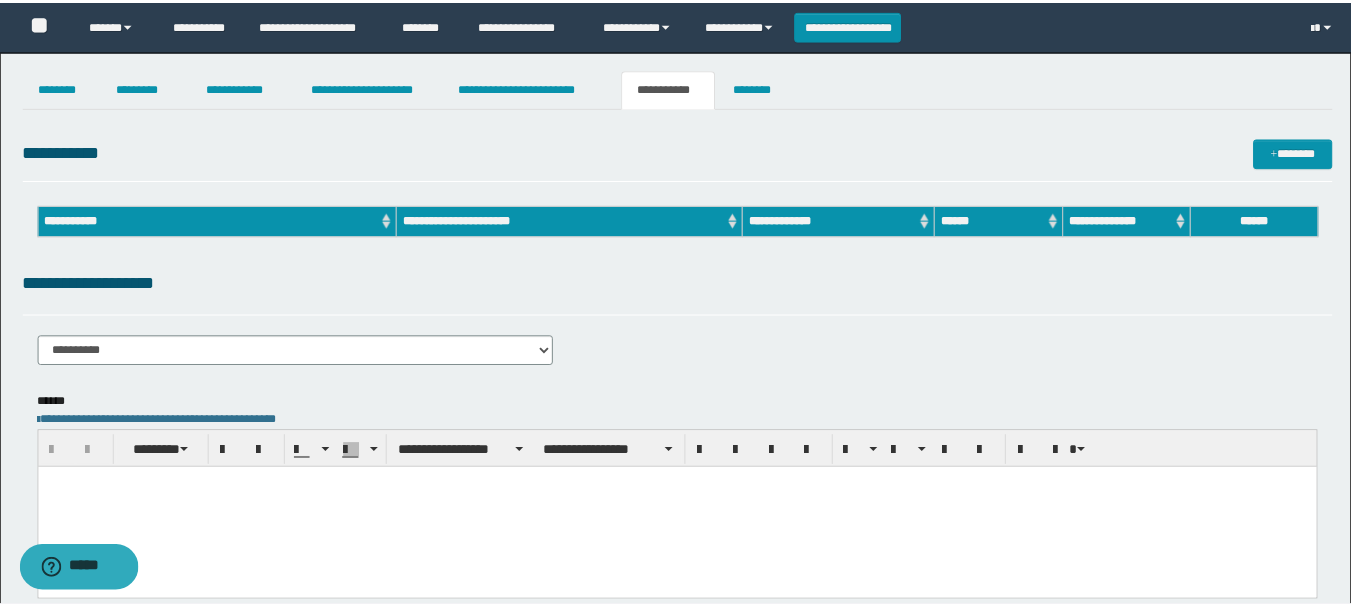 scroll, scrollTop: 0, scrollLeft: 0, axis: both 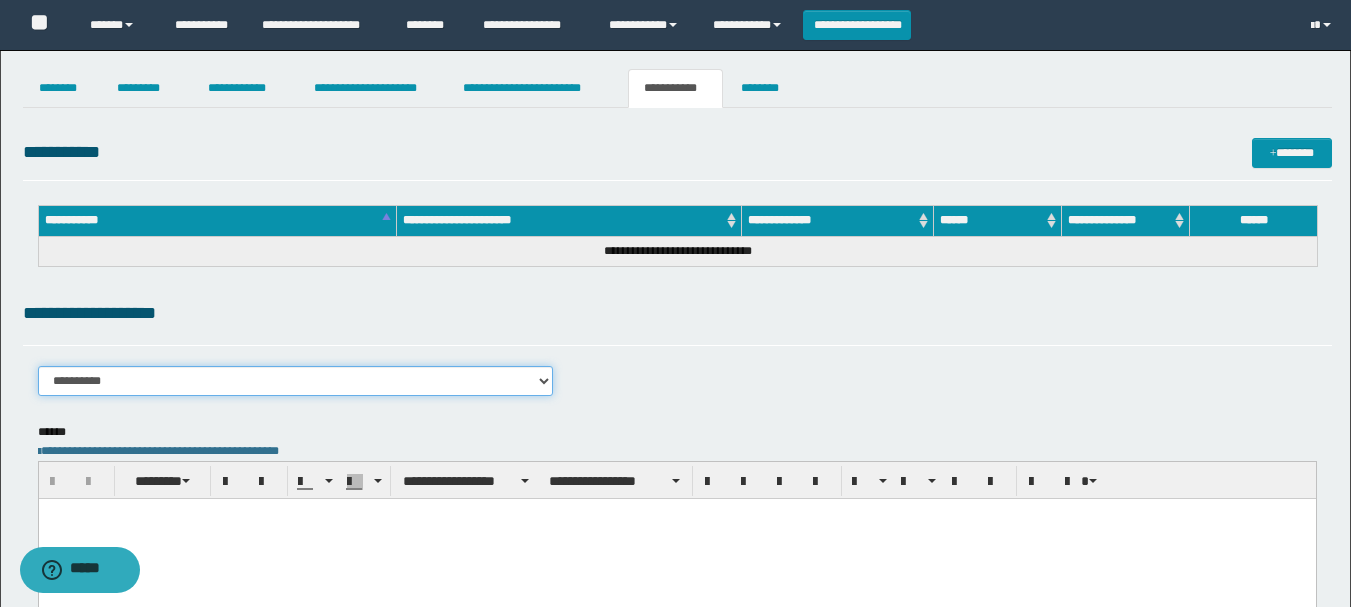click on "**********" at bounding box center (296, 381) 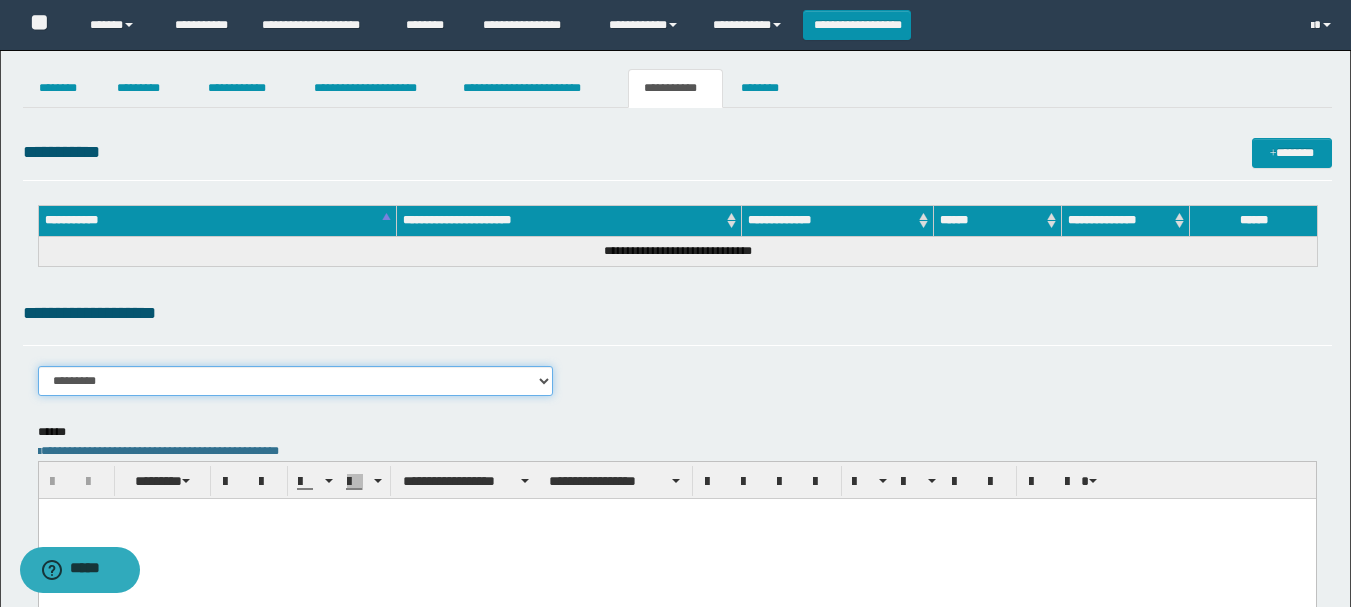 click on "**********" at bounding box center (296, 381) 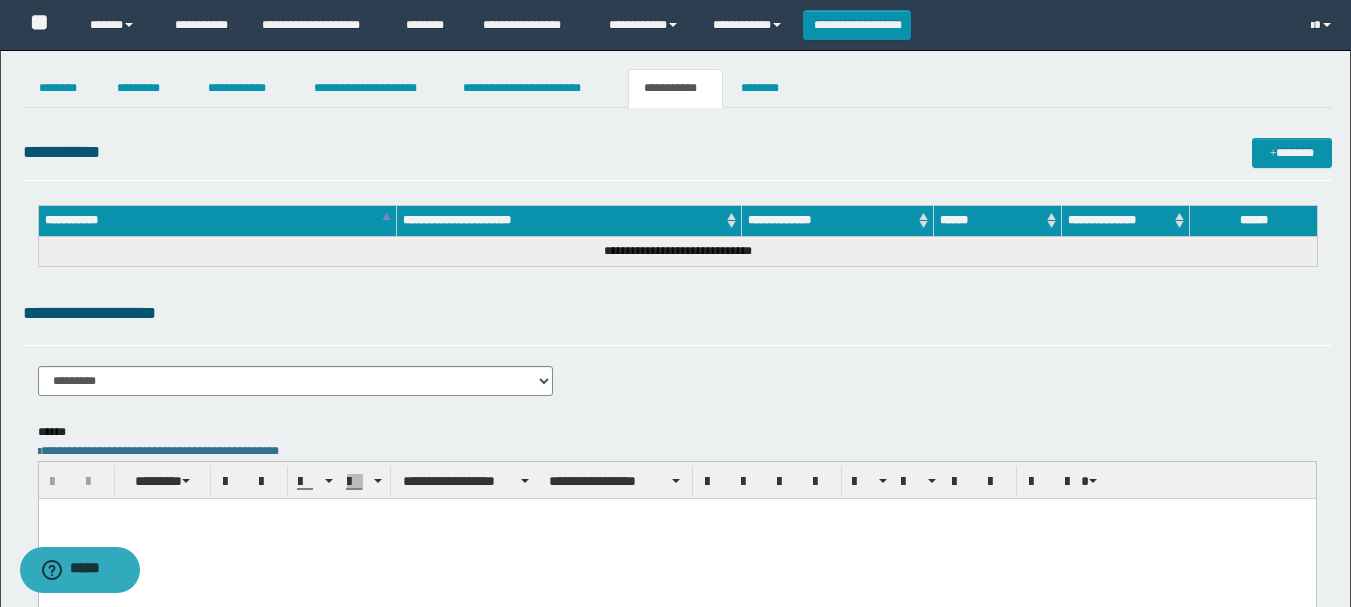 type 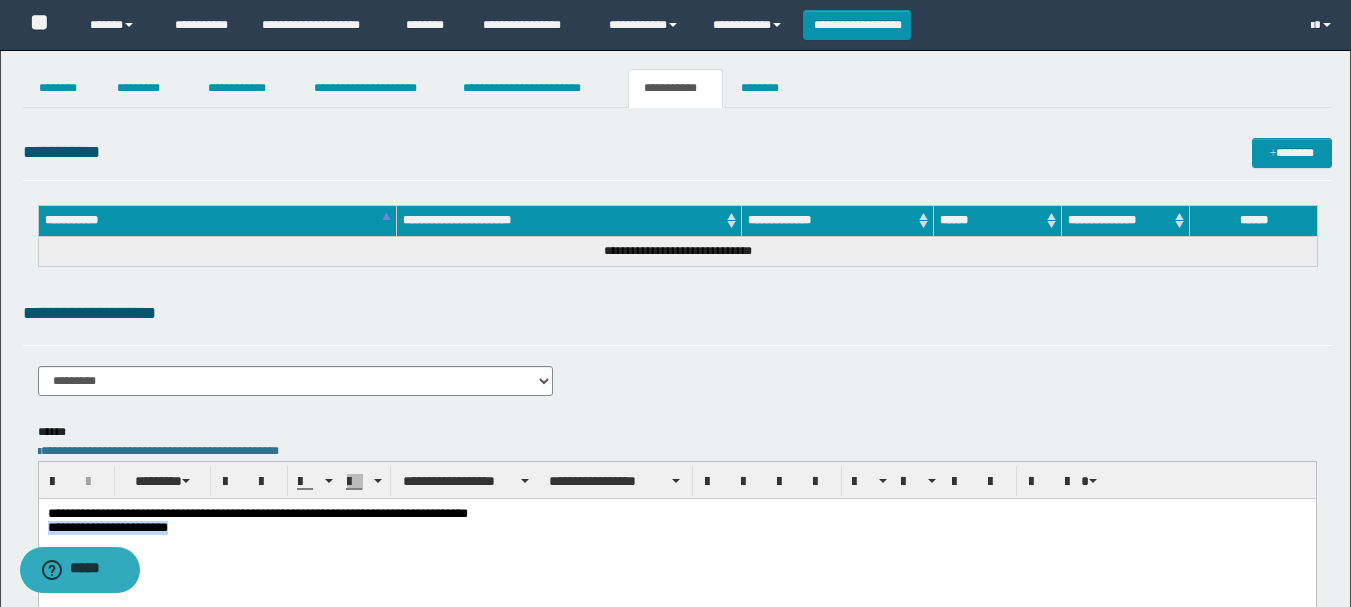 drag, startPoint x: 47, startPoint y: 531, endPoint x: 256, endPoint y: 532, distance: 209.0024 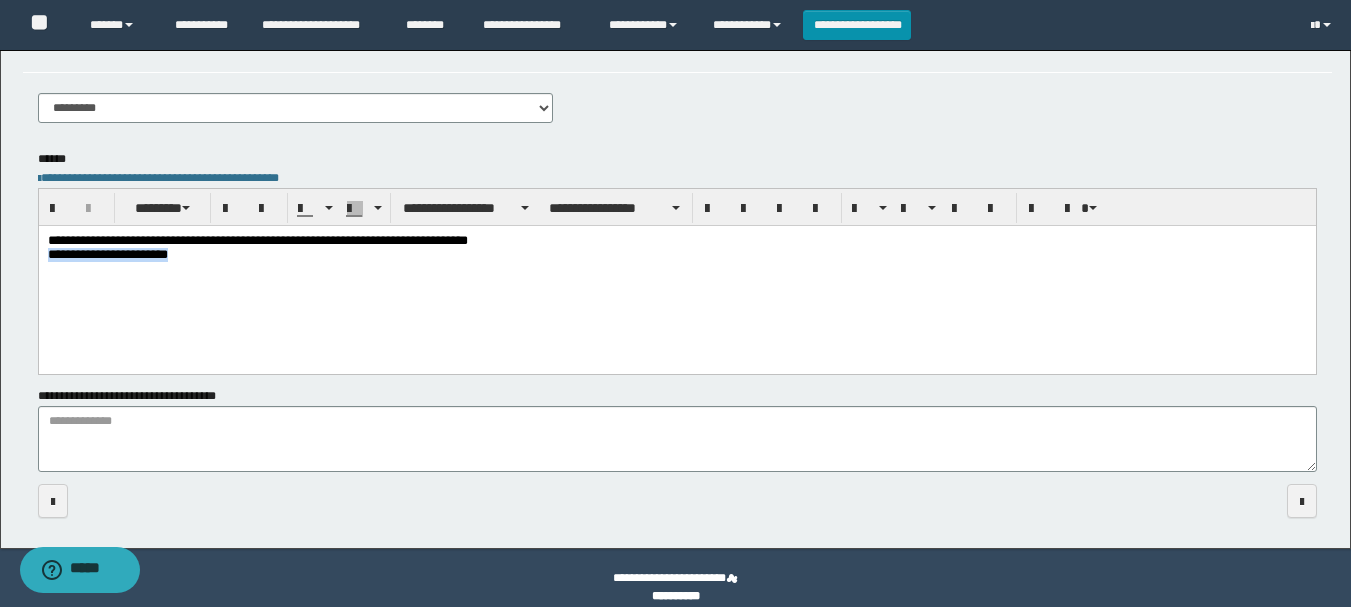 scroll, scrollTop: 292, scrollLeft: 0, axis: vertical 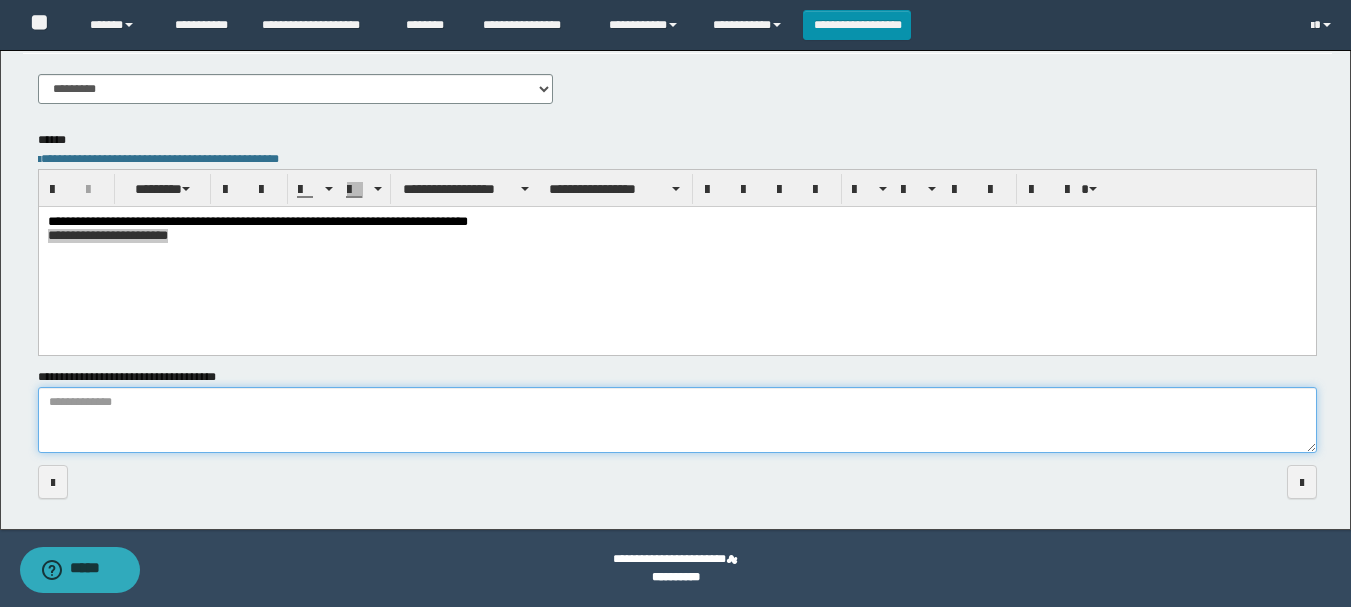 click on "**********" at bounding box center [677, 420] 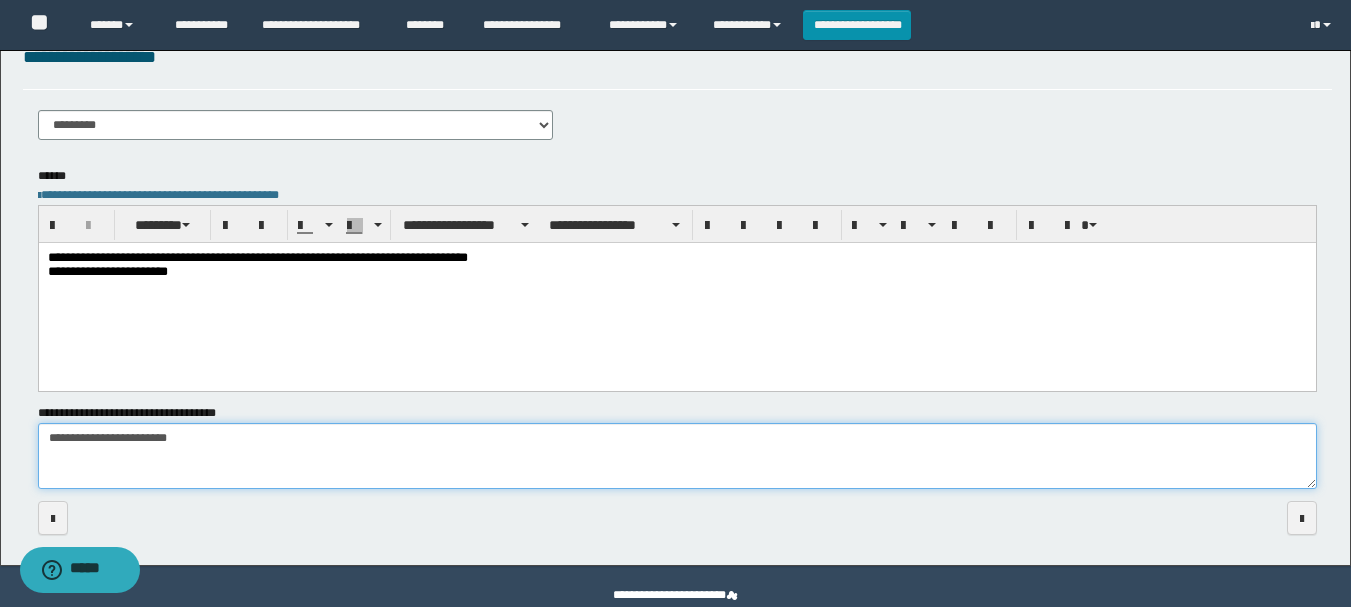 scroll, scrollTop: 0, scrollLeft: 0, axis: both 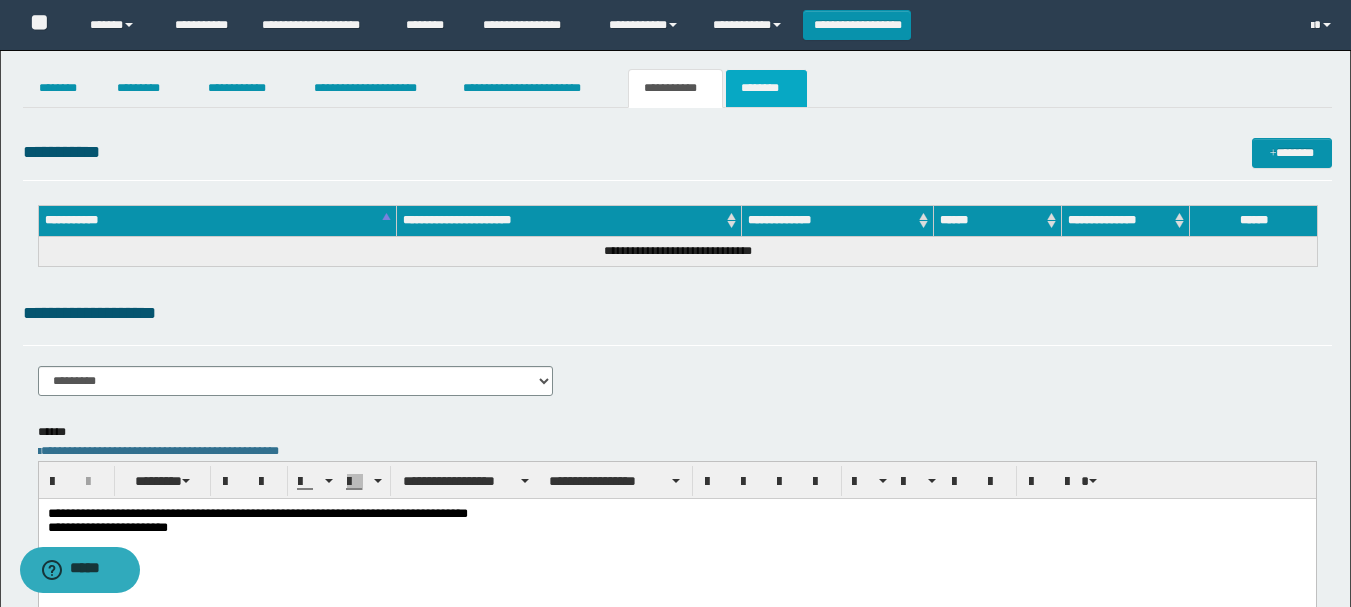 type on "**********" 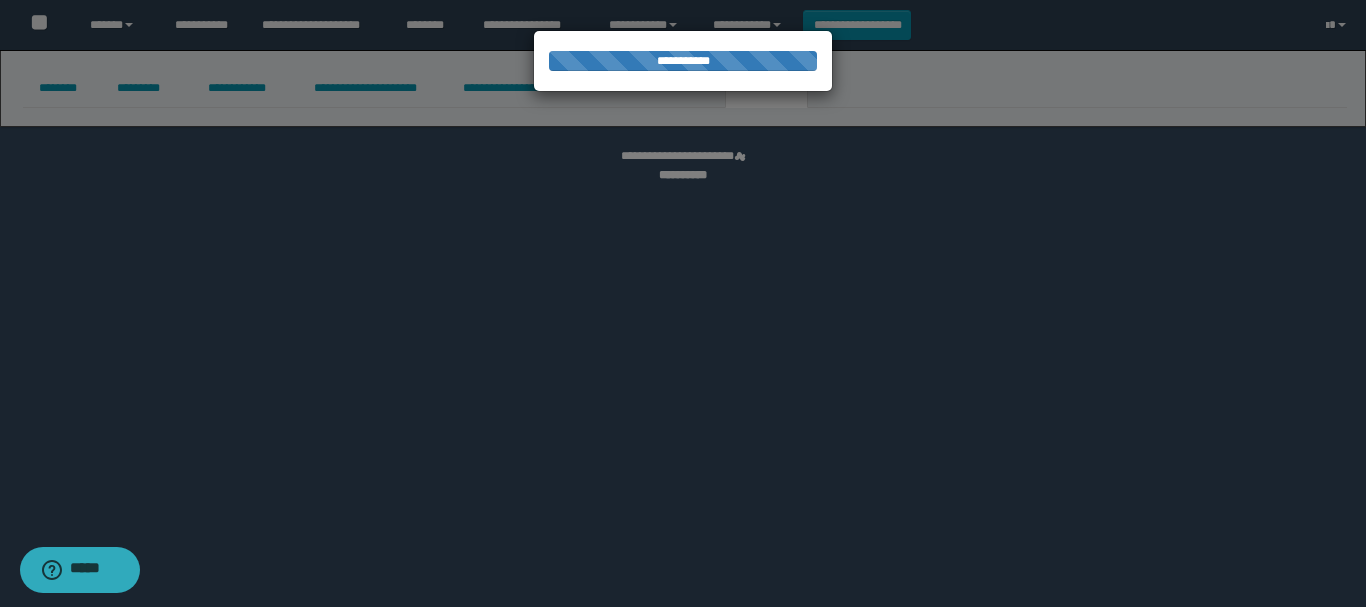 select 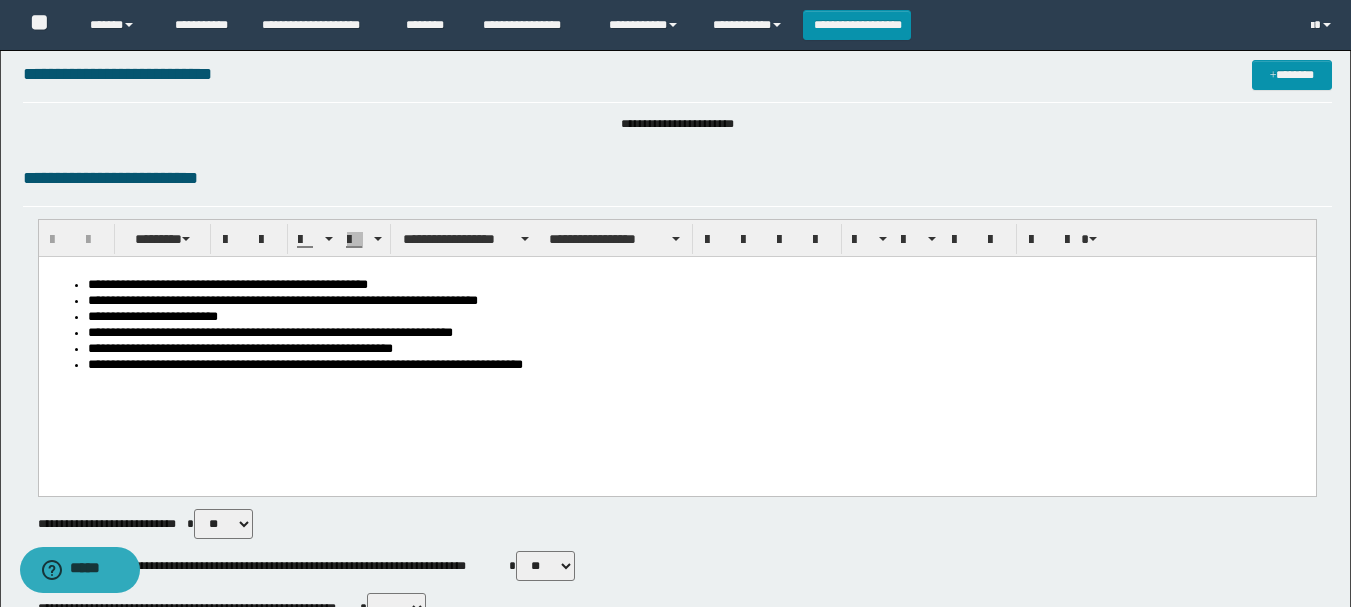 scroll, scrollTop: 300, scrollLeft: 0, axis: vertical 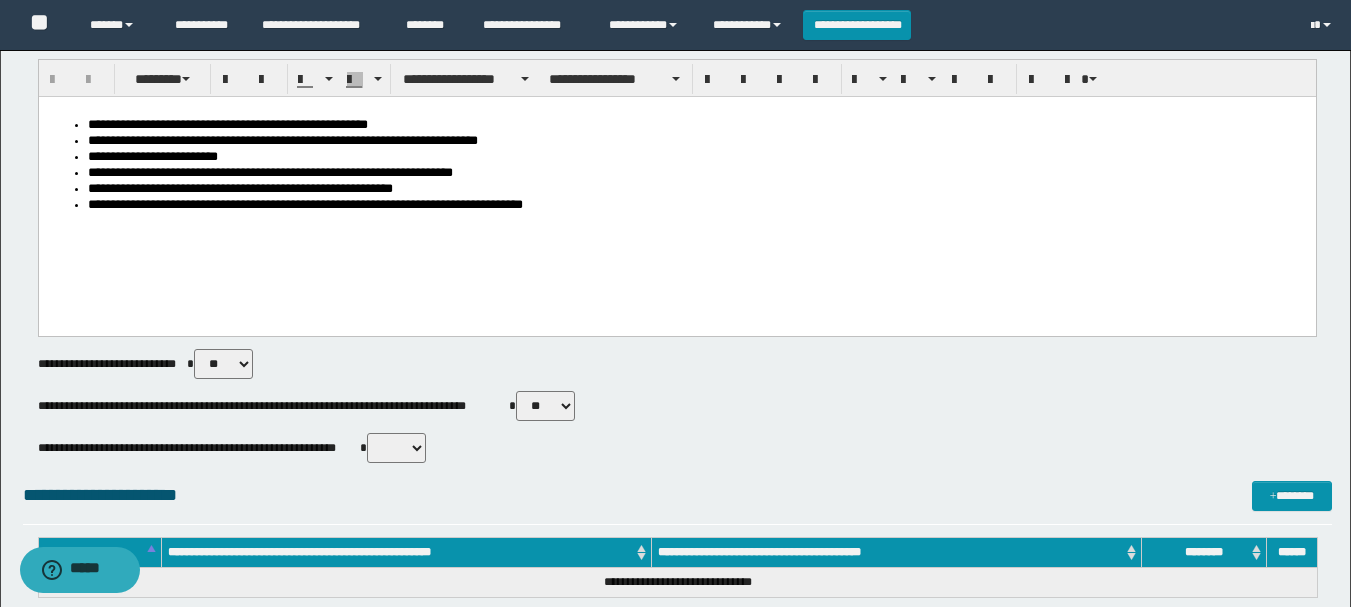 click on "**********" at bounding box center (676, 191) 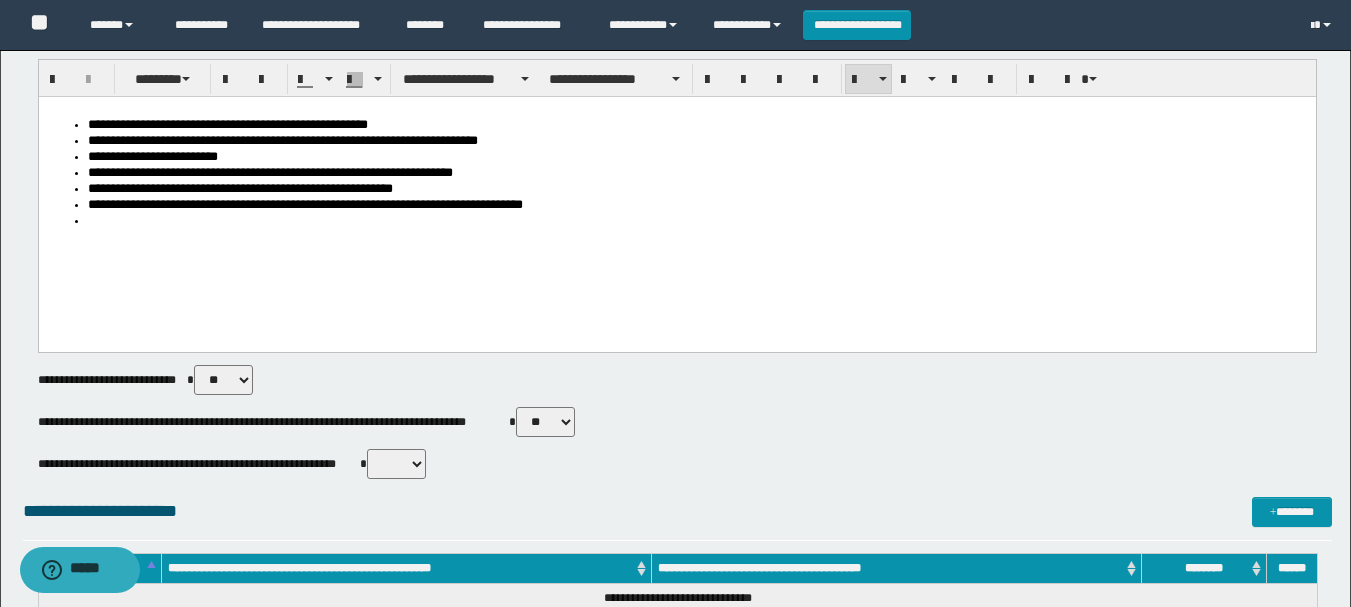paste 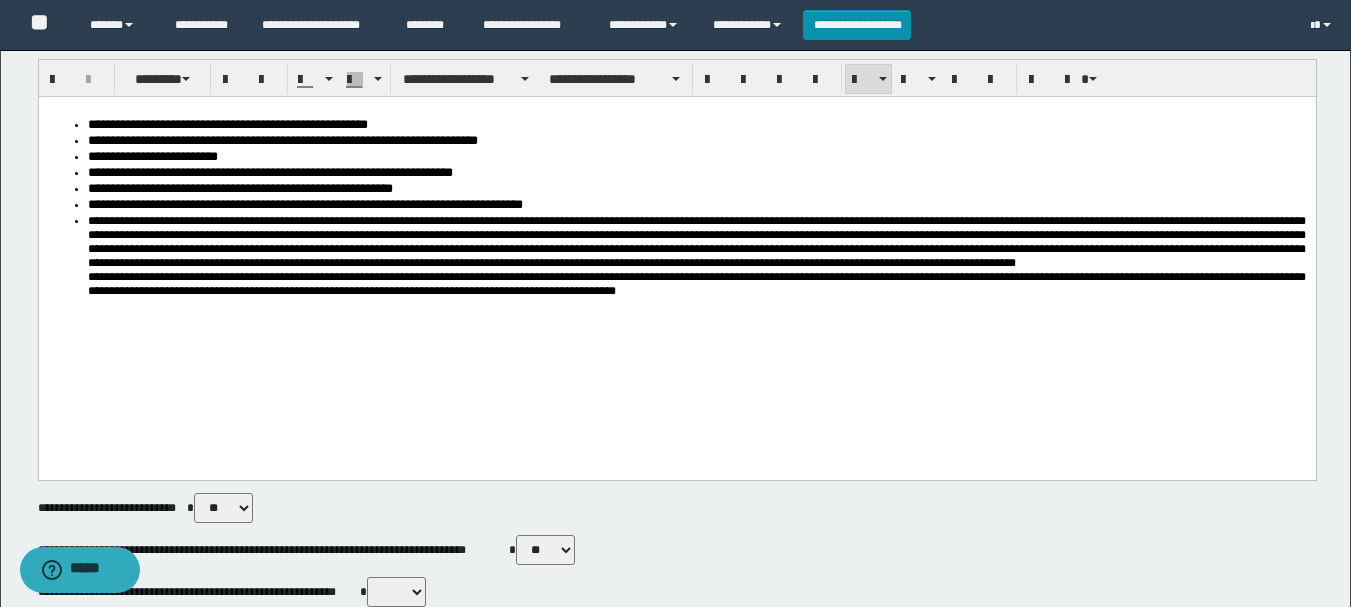 click on "**
**" at bounding box center (396, 592) 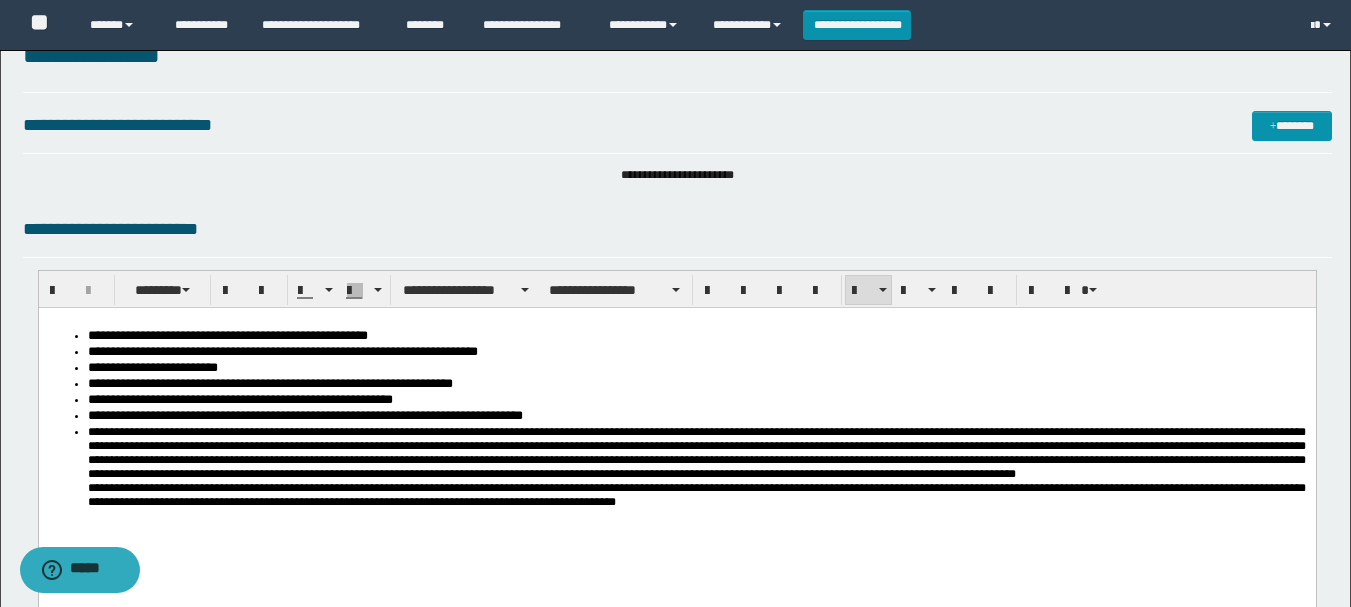scroll, scrollTop: 0, scrollLeft: 0, axis: both 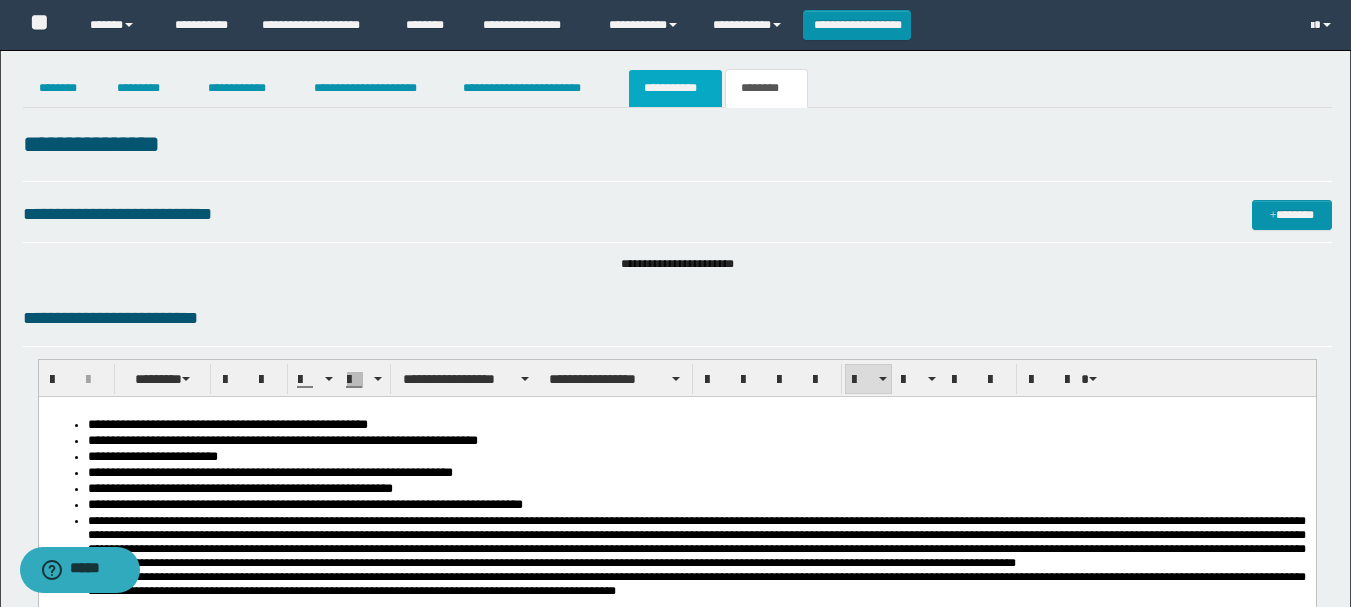 click on "**********" at bounding box center (675, 88) 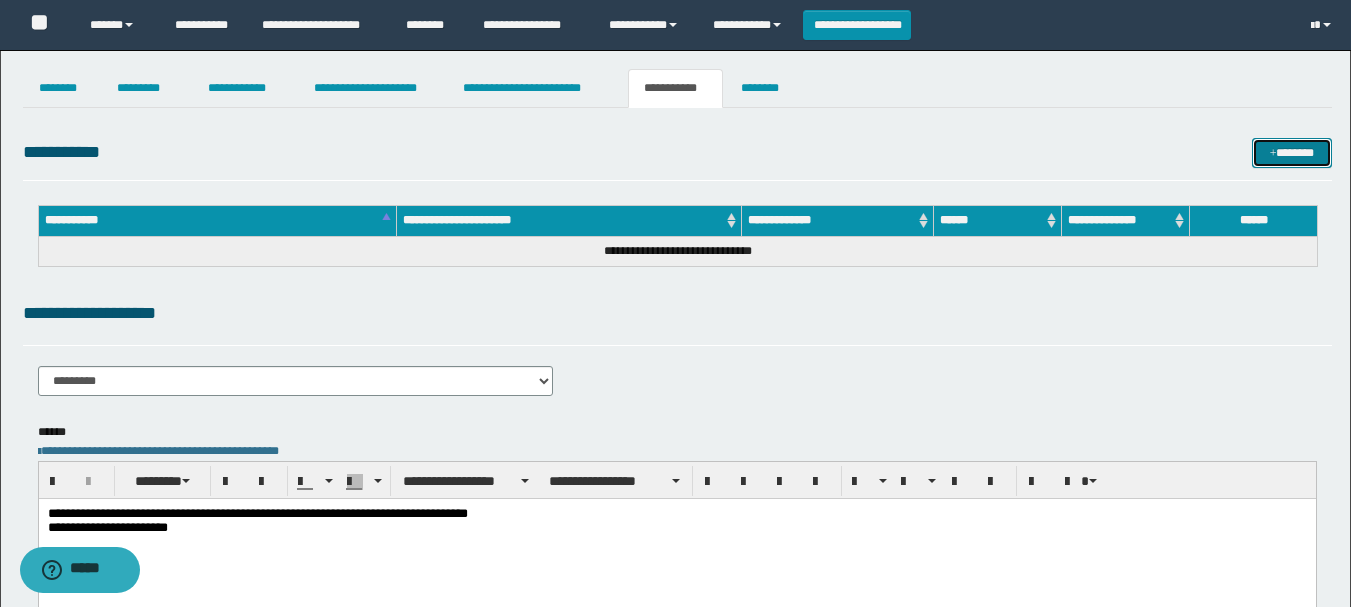 click on "*******" at bounding box center (1292, 153) 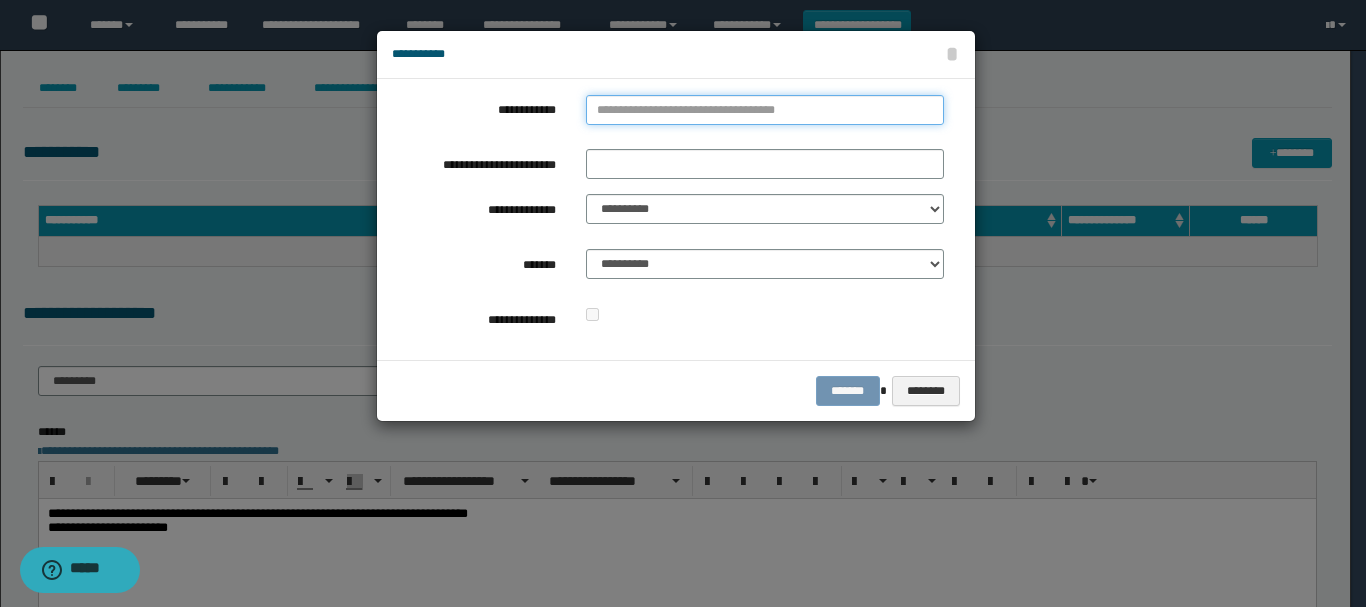 click on "**********" at bounding box center [765, 110] 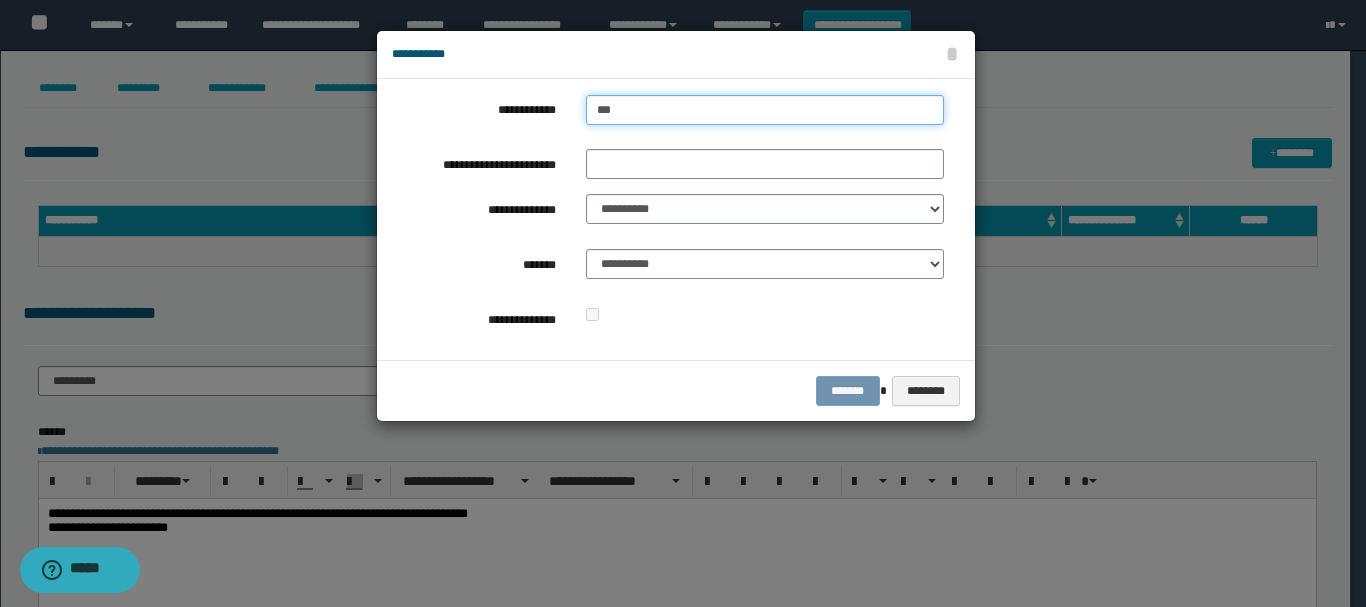 type on "****" 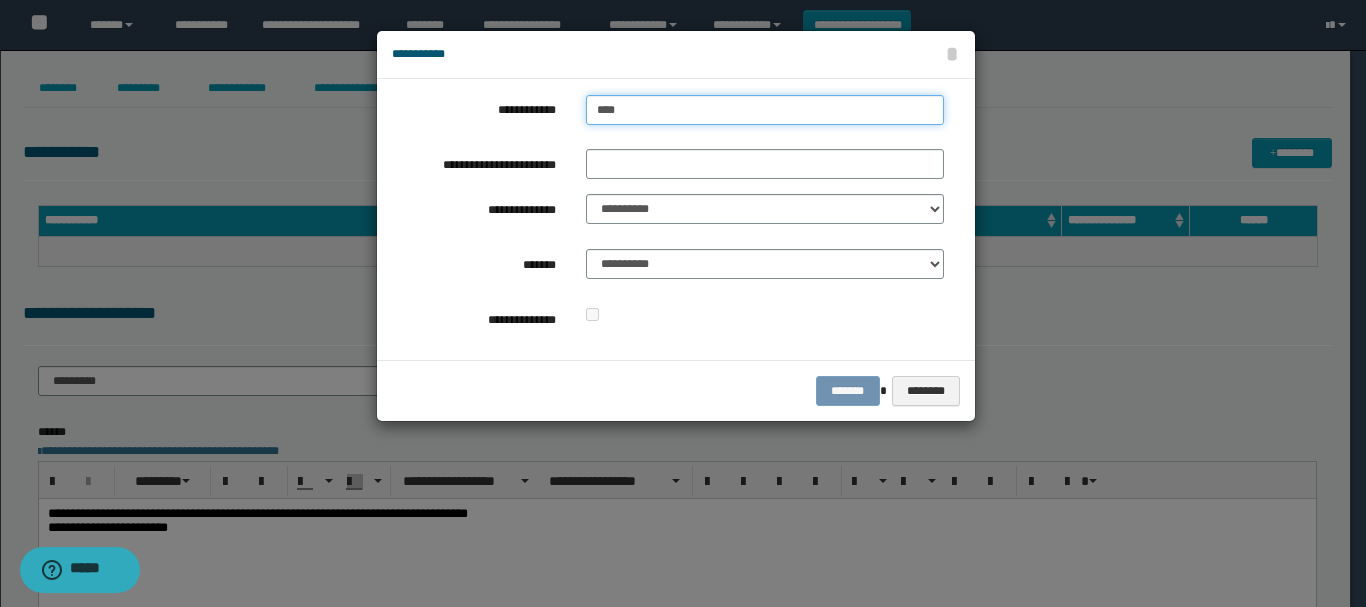 type on "****" 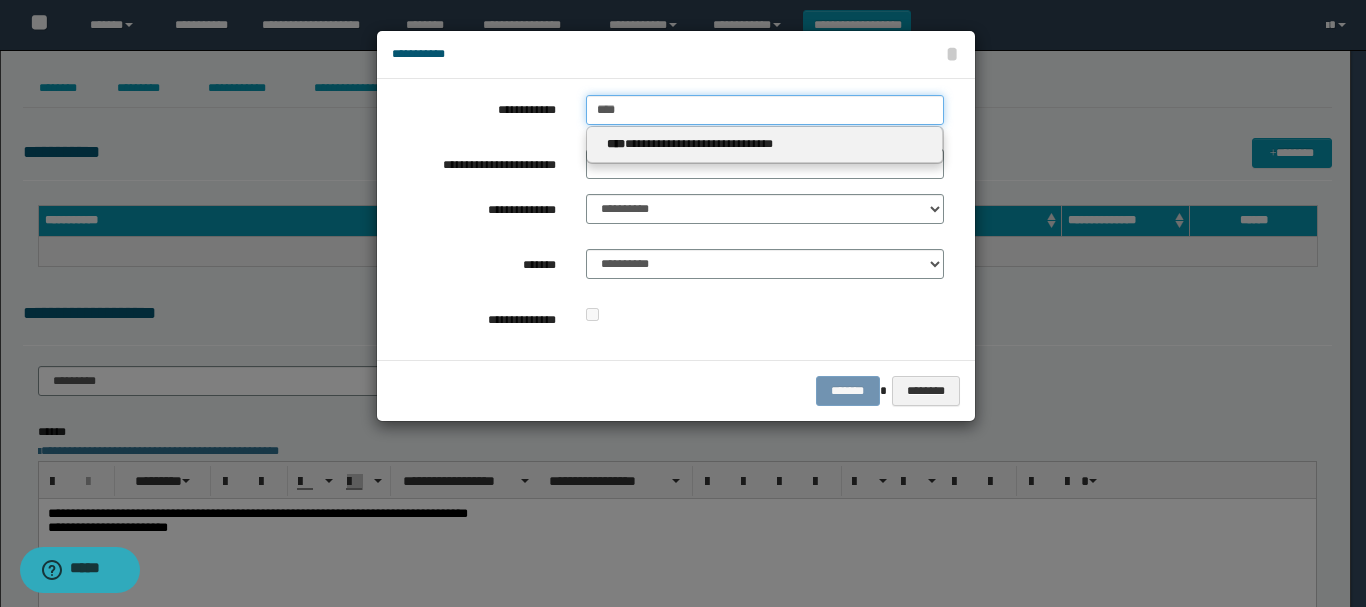 type on "****" 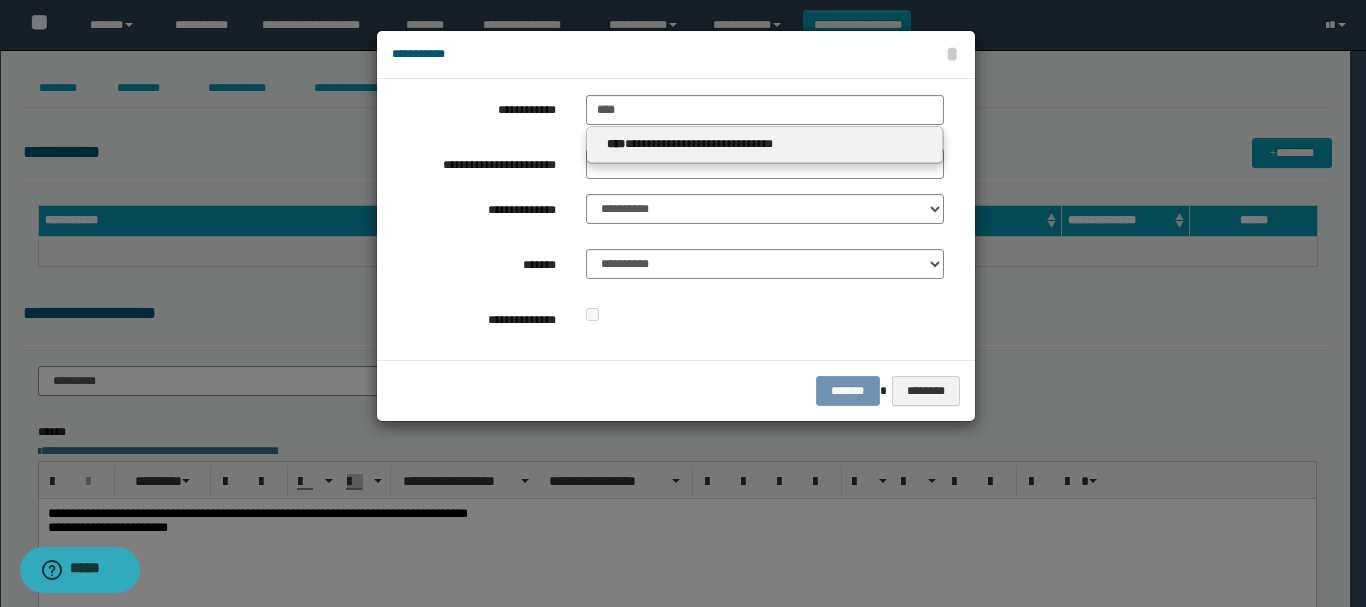 click on "**********" at bounding box center (765, 145) 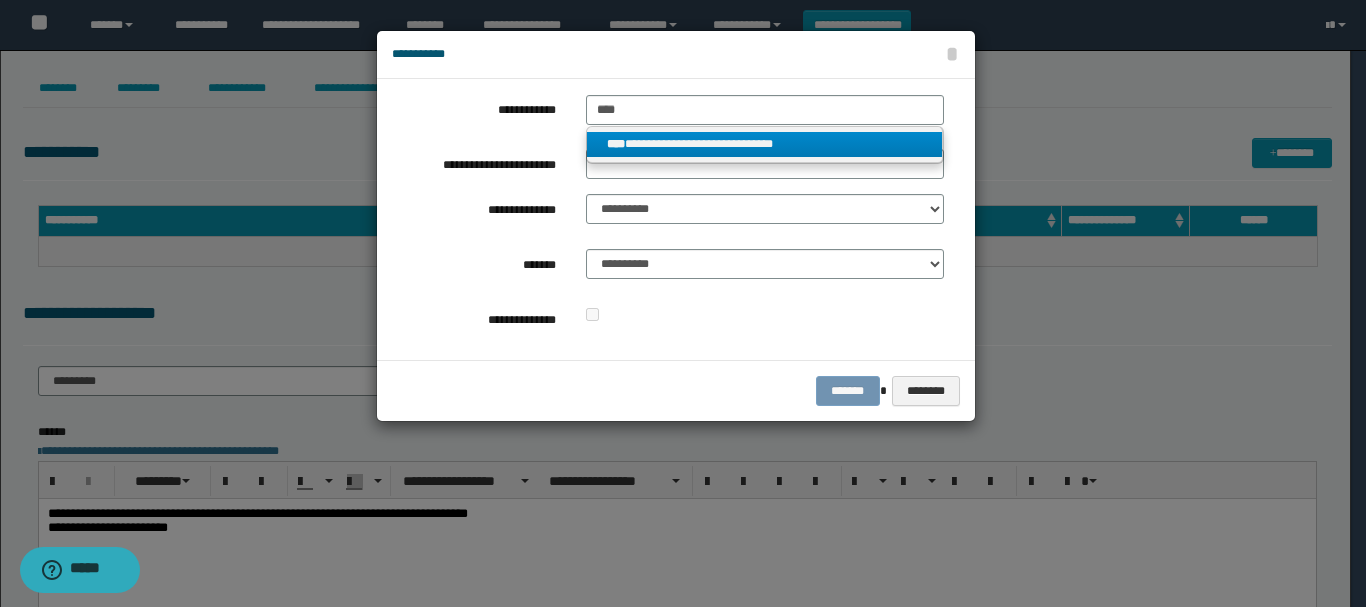 click on "**********" at bounding box center (765, 144) 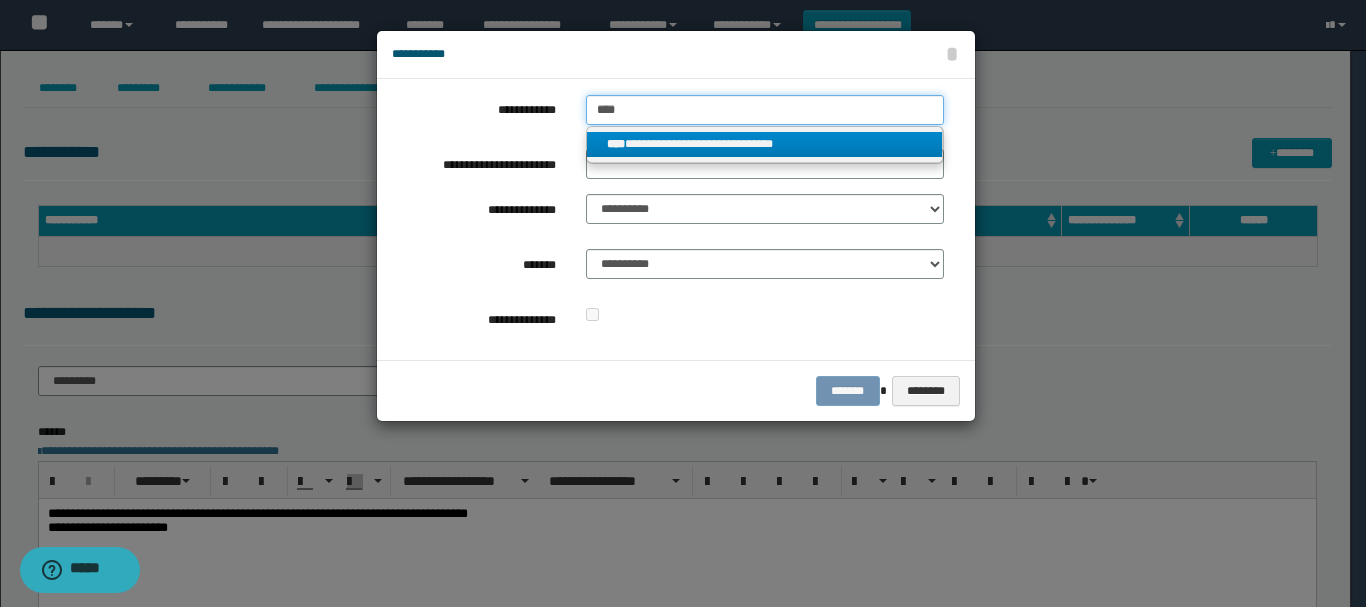 type 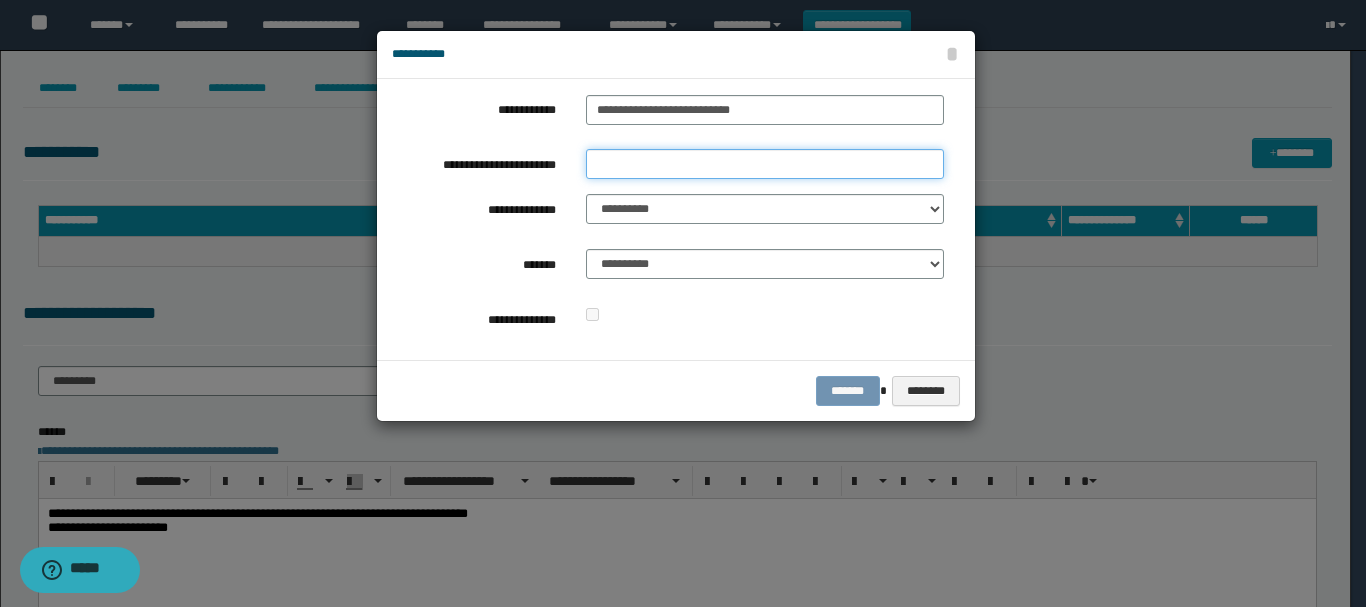 click on "**********" at bounding box center [765, 164] 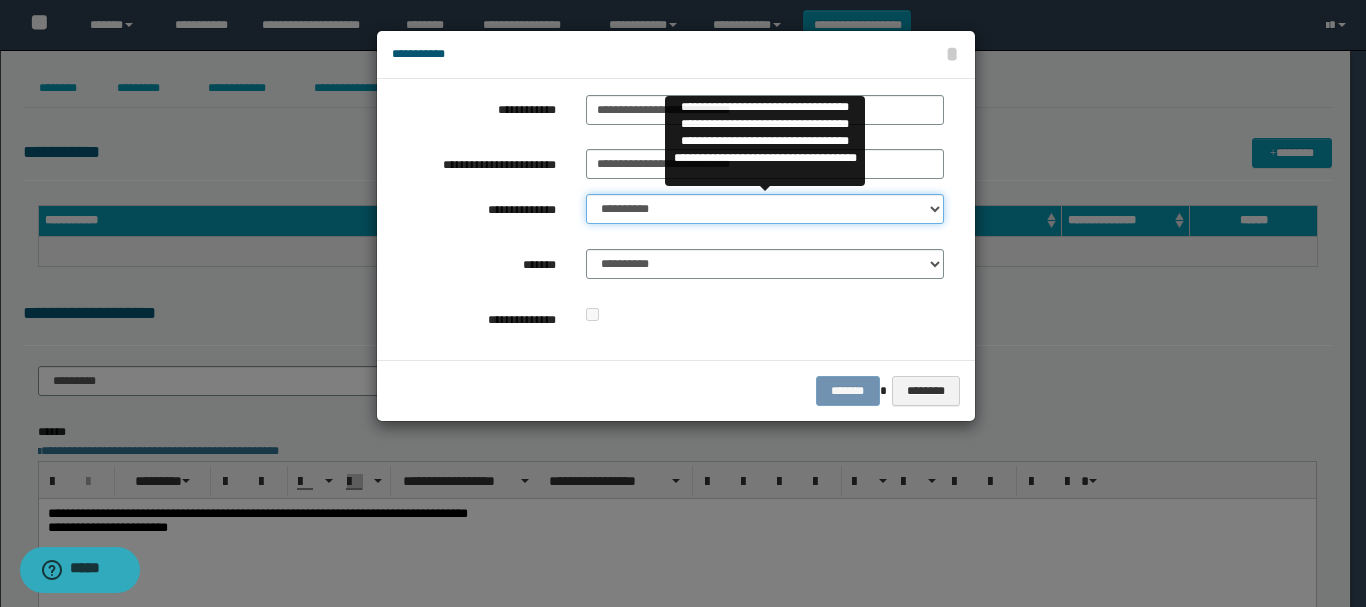 click on "**********" at bounding box center (765, 209) 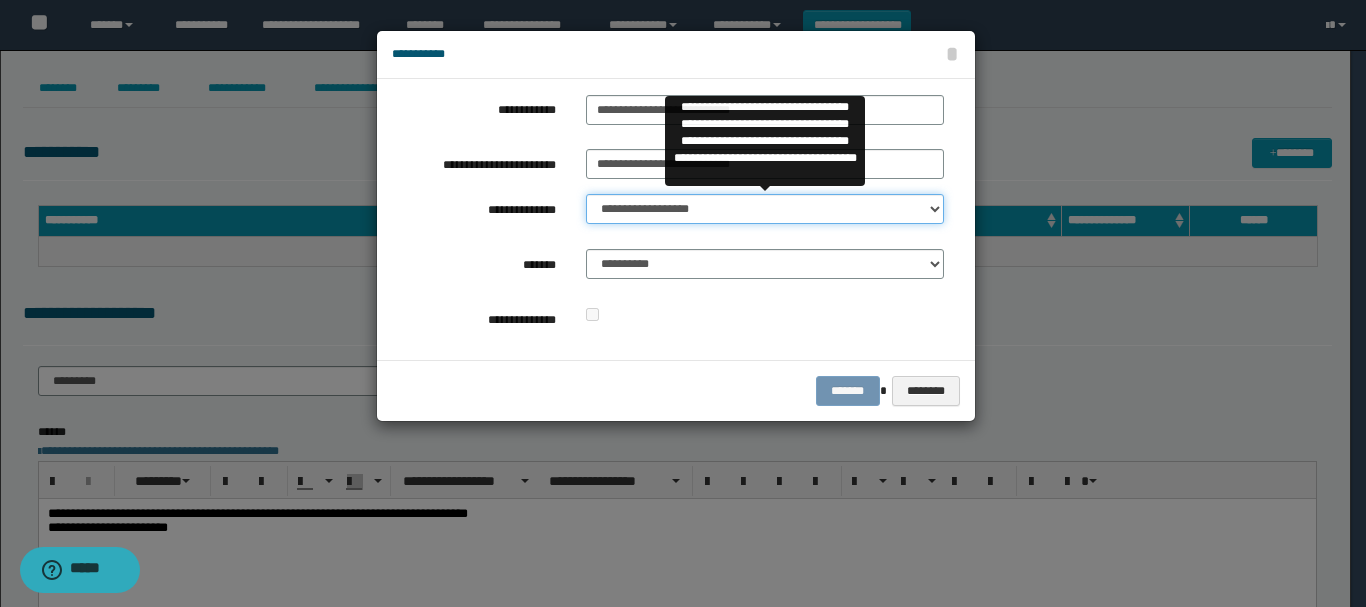 click on "**********" at bounding box center [765, 209] 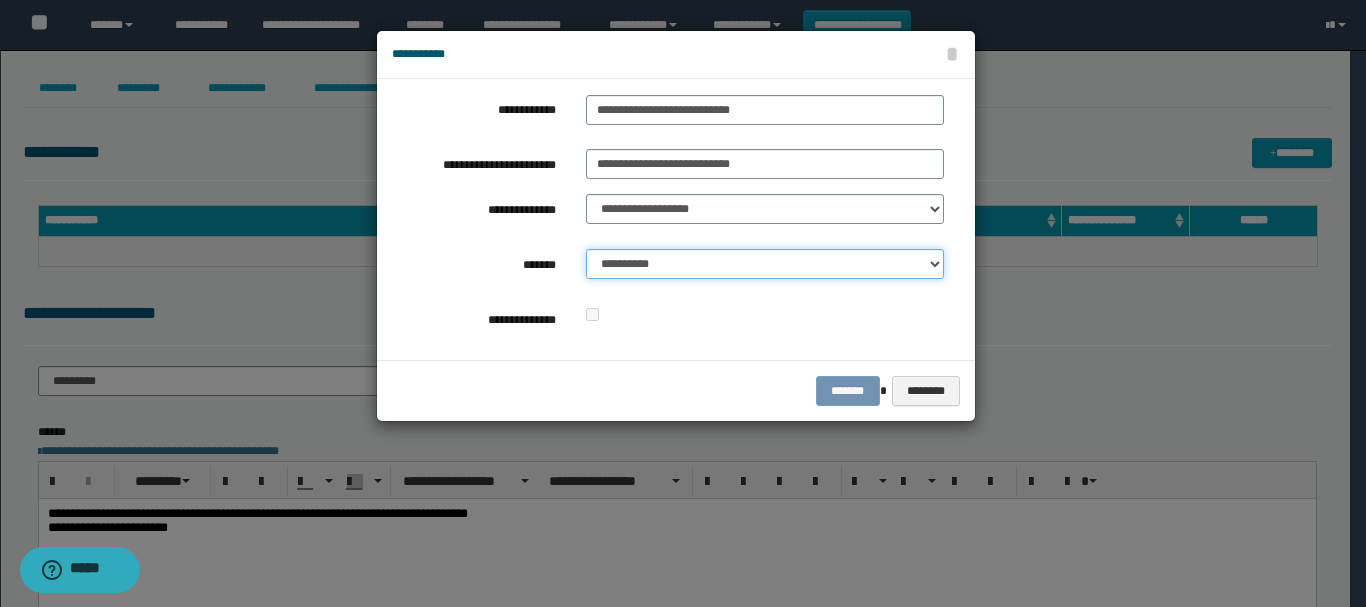 click on "**********" at bounding box center [765, 264] 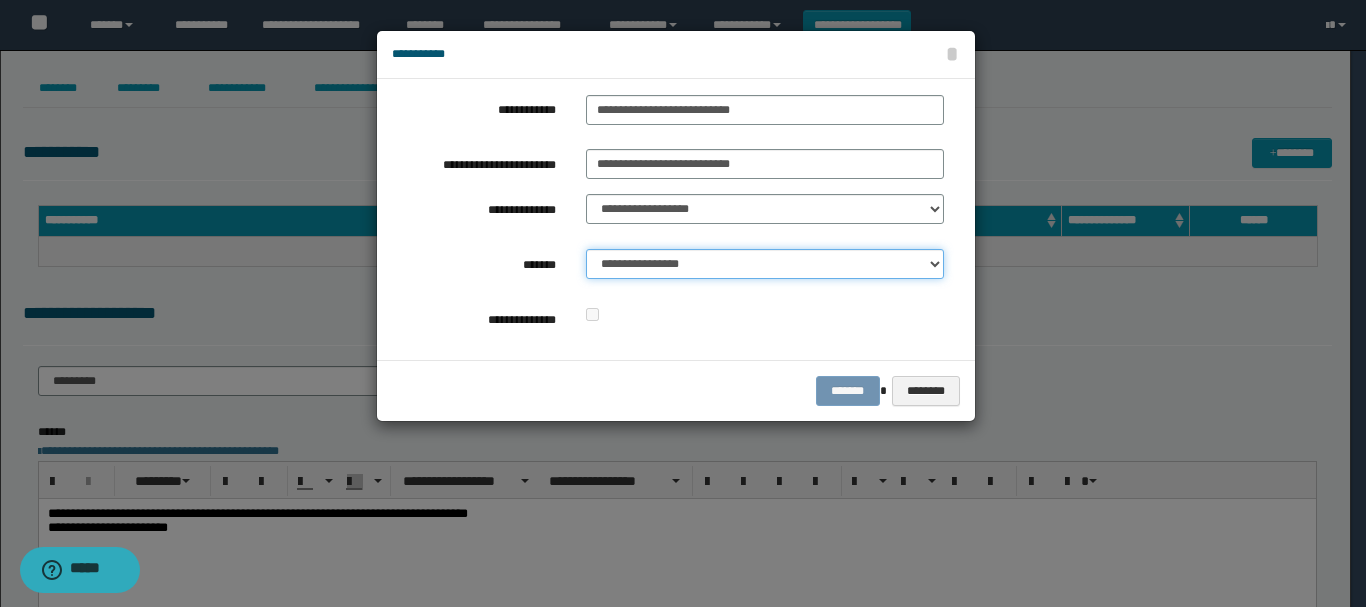 click on "**********" at bounding box center (765, 264) 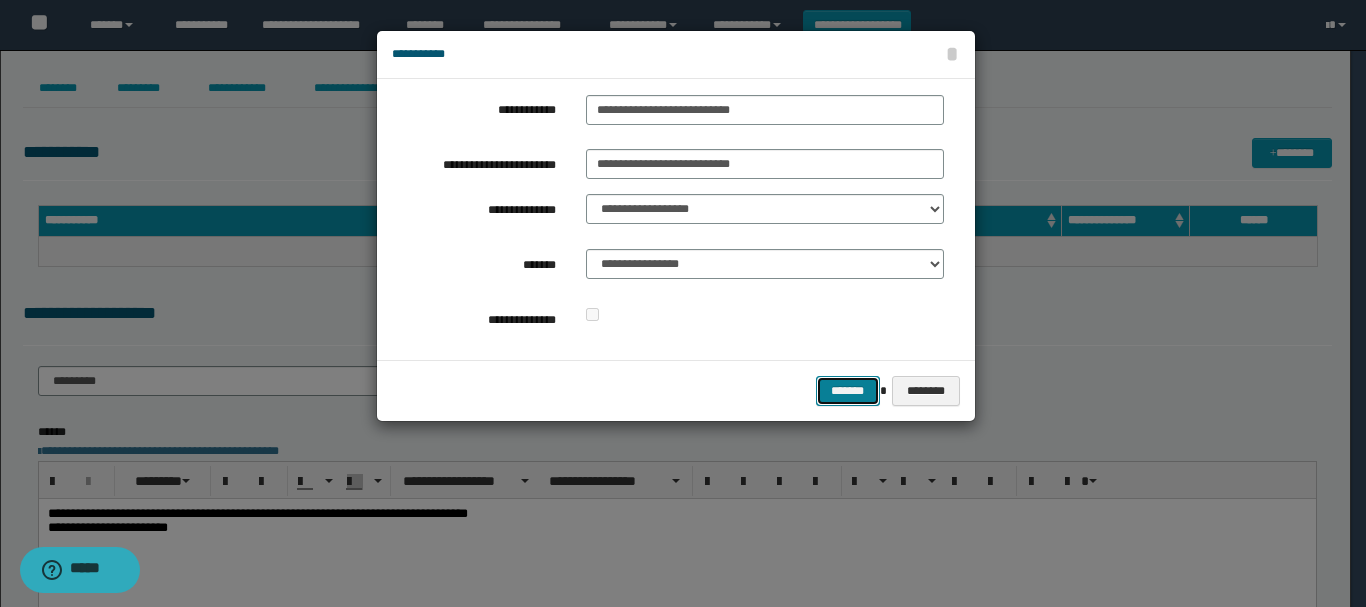 drag, startPoint x: 838, startPoint y: 396, endPoint x: 830, endPoint y: 403, distance: 10.630146 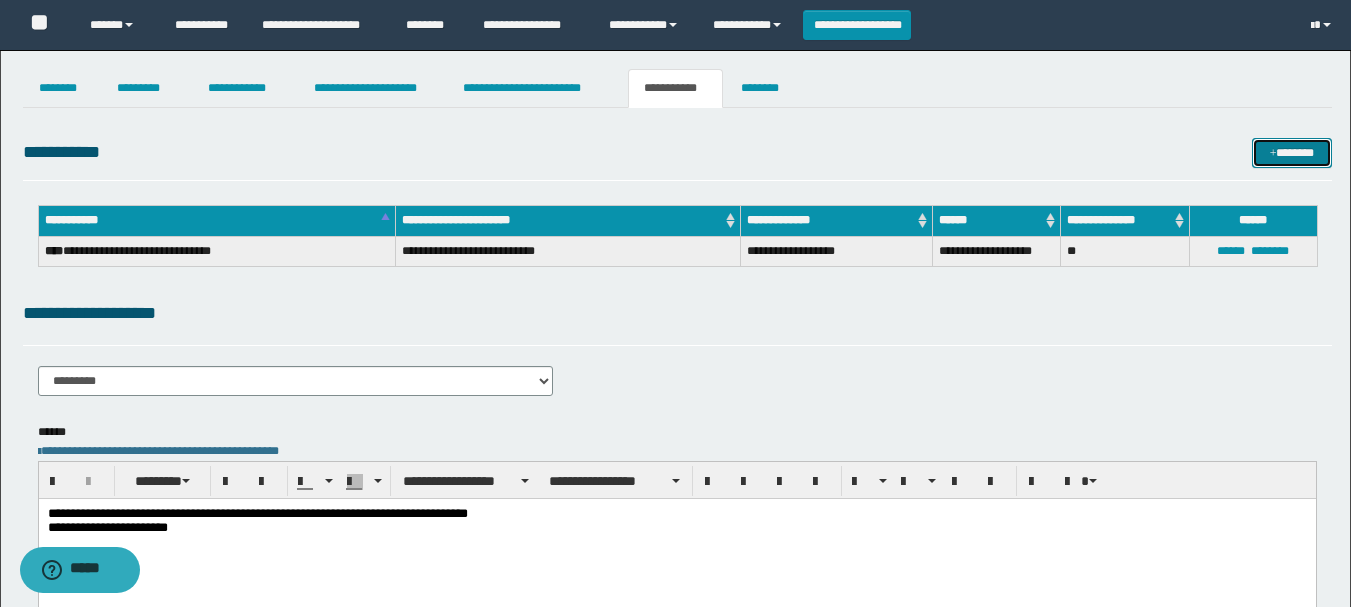 click at bounding box center (1273, 154) 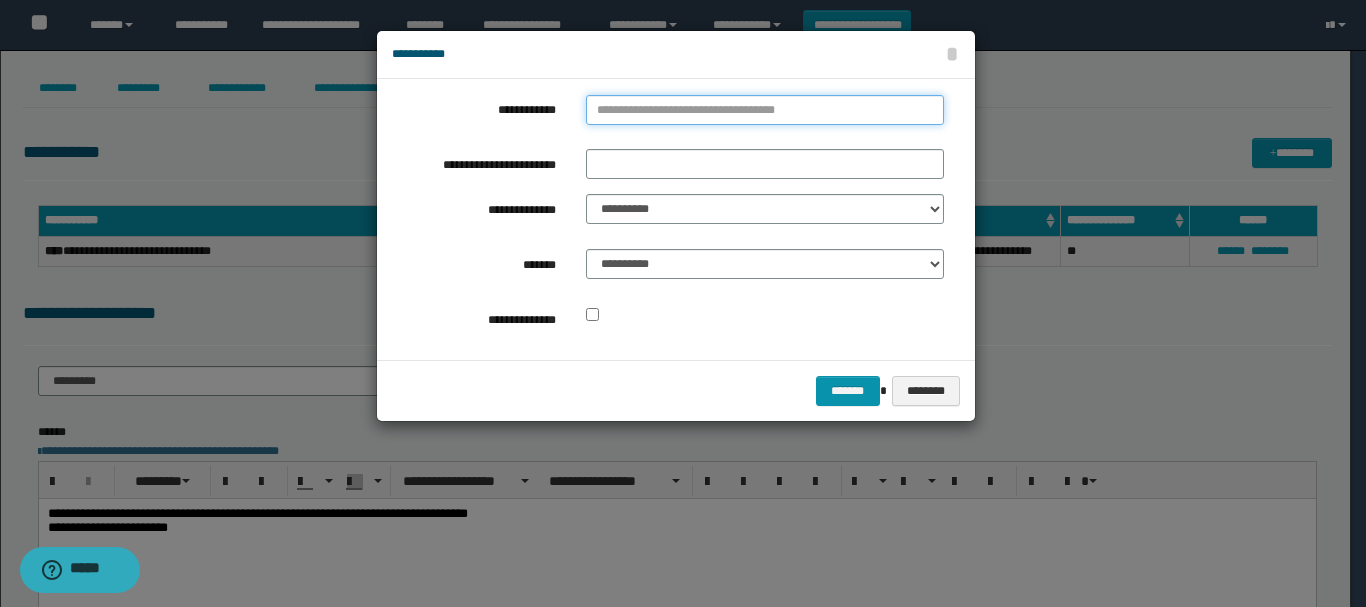 type on "**********" 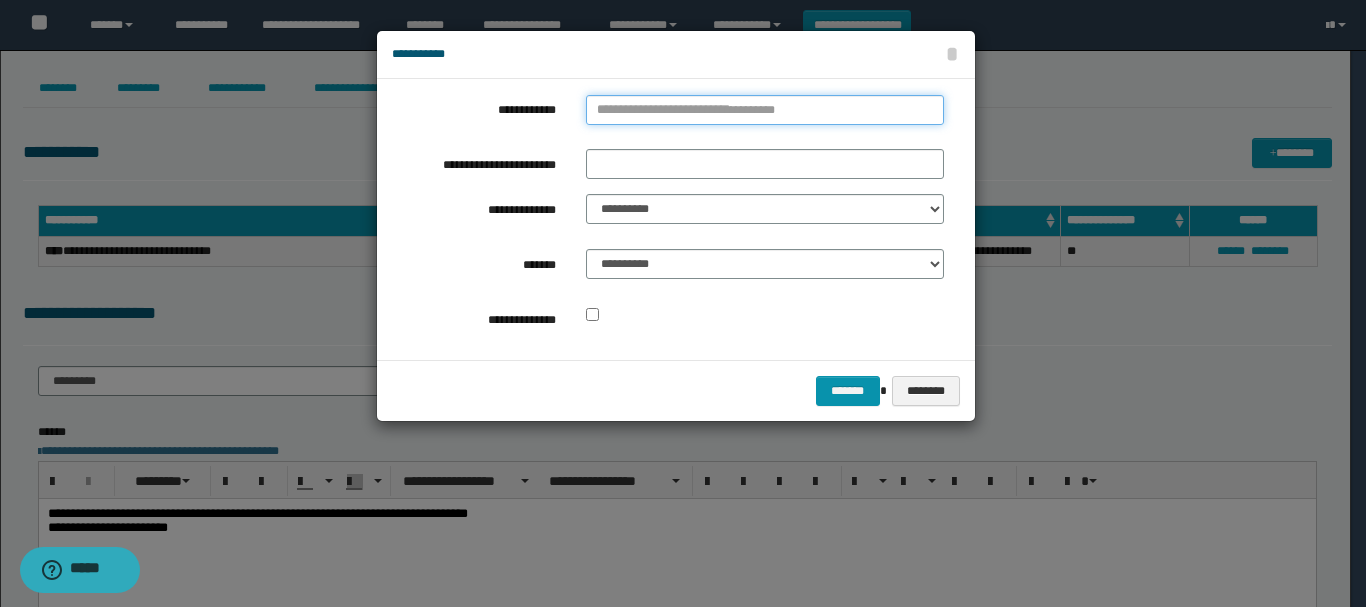 click on "**********" at bounding box center (765, 110) 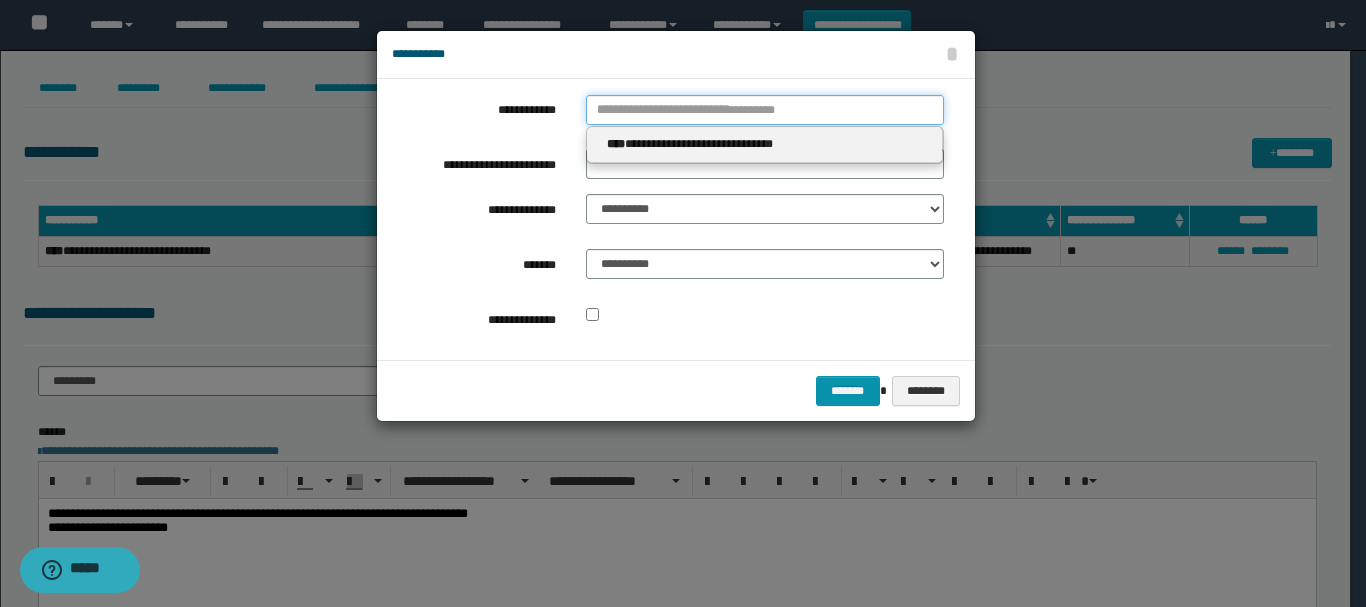 type 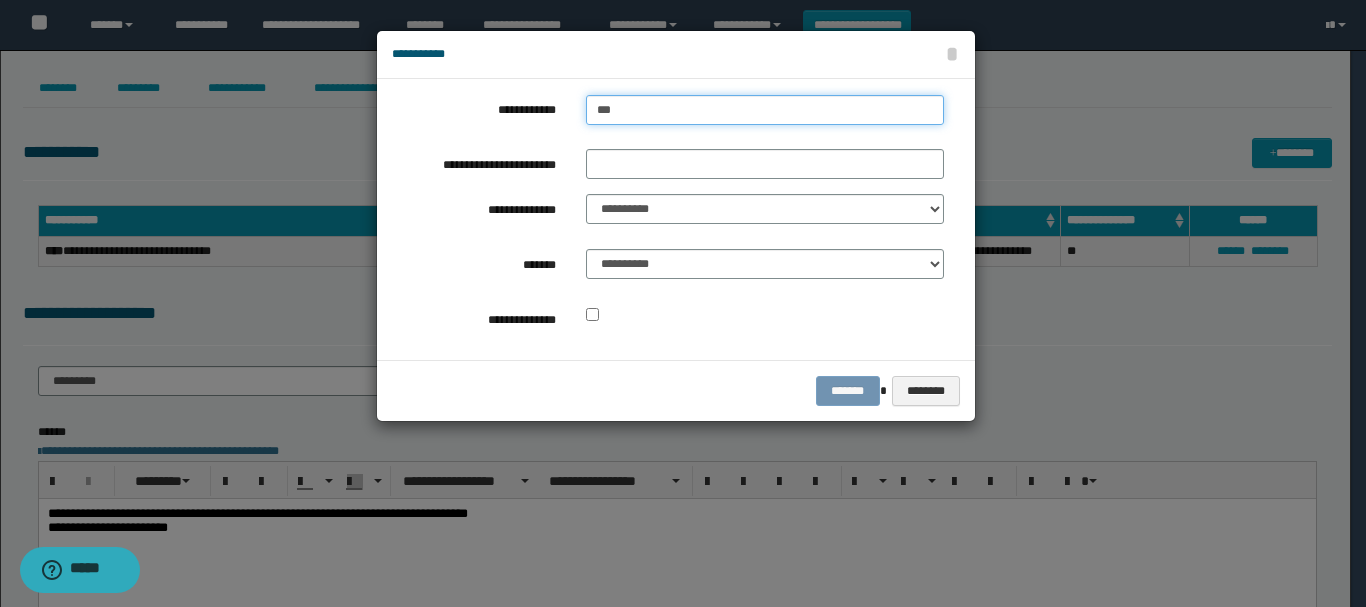 type on "****" 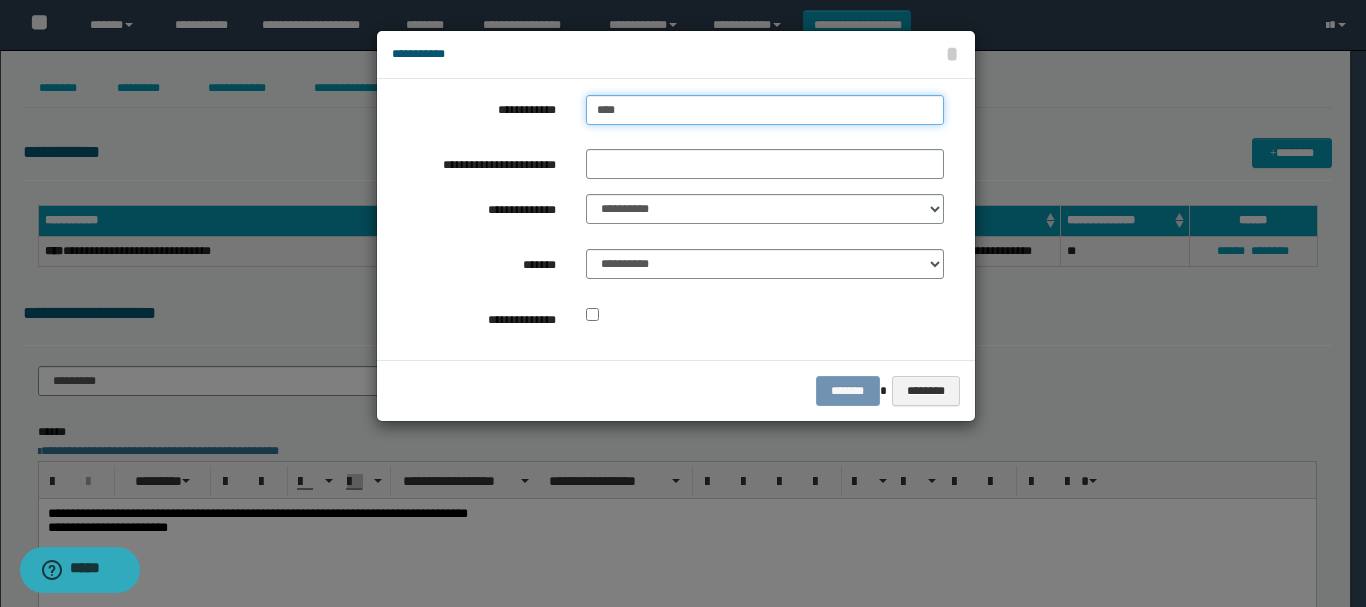 type on "****" 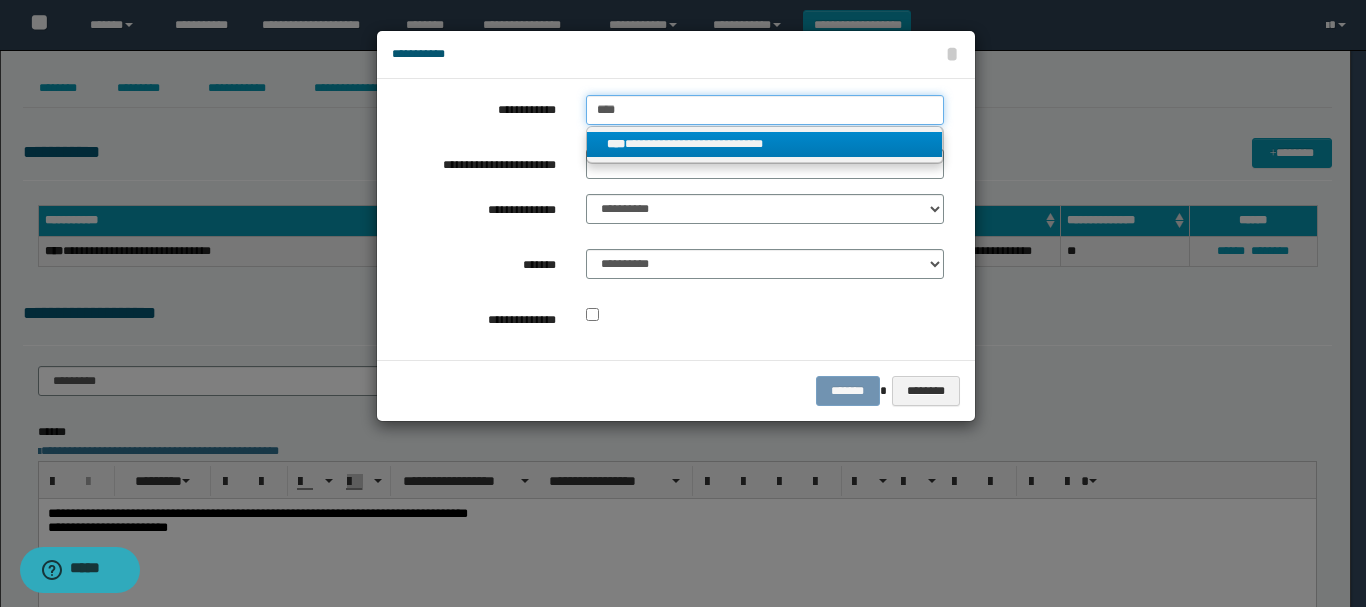 type on "****" 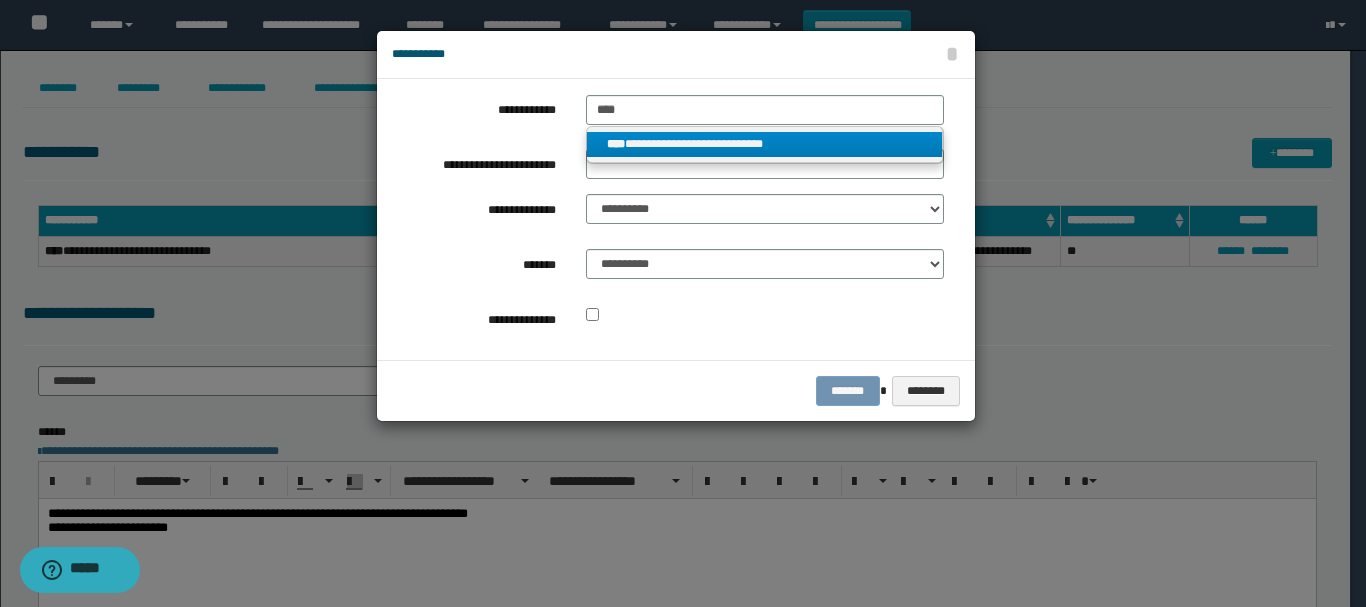 click on "**********" at bounding box center (765, 144) 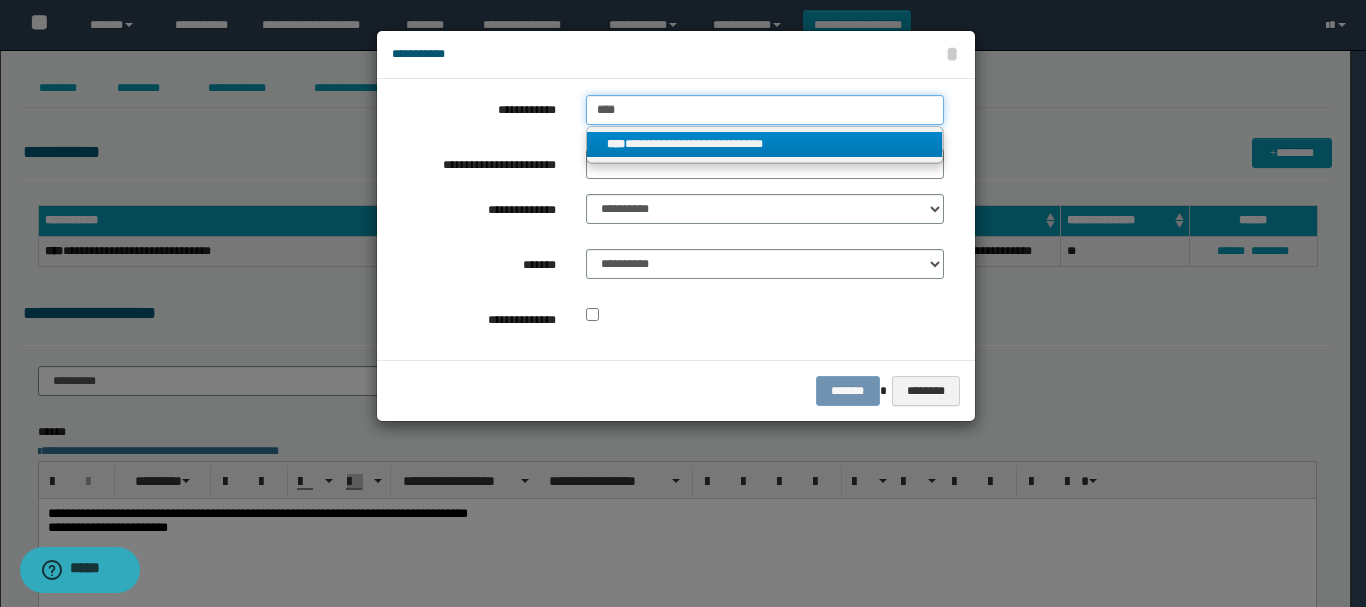 type 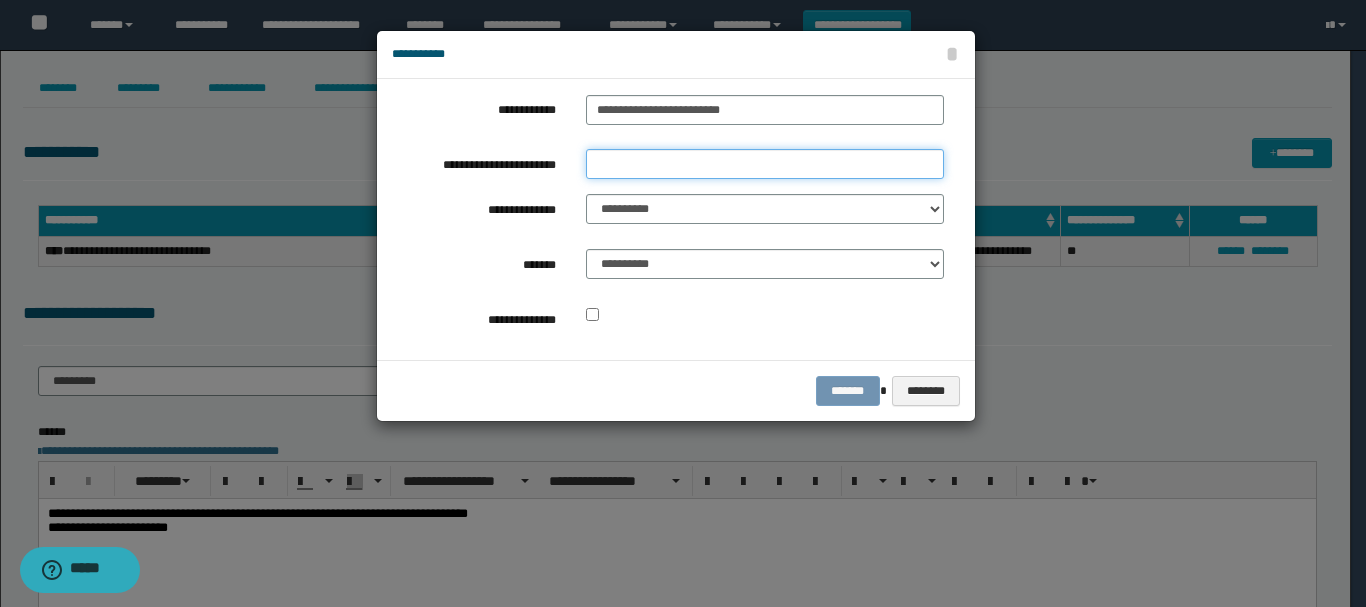click on "**********" at bounding box center (765, 164) 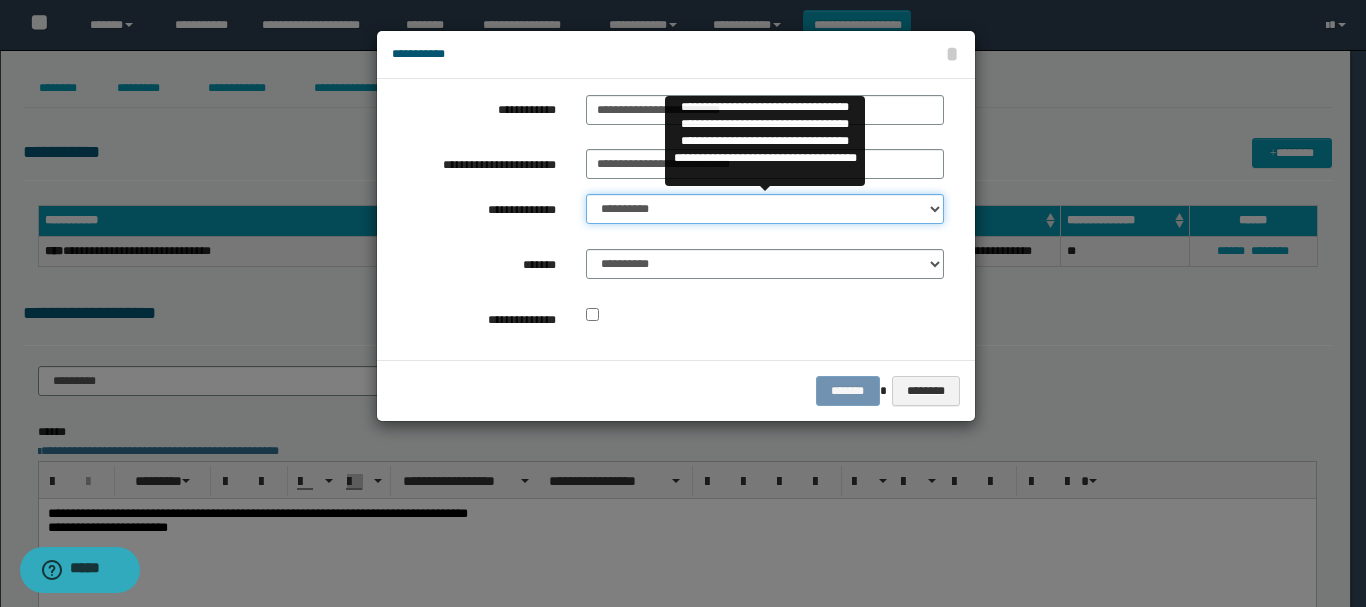 click on "**********" at bounding box center [765, 209] 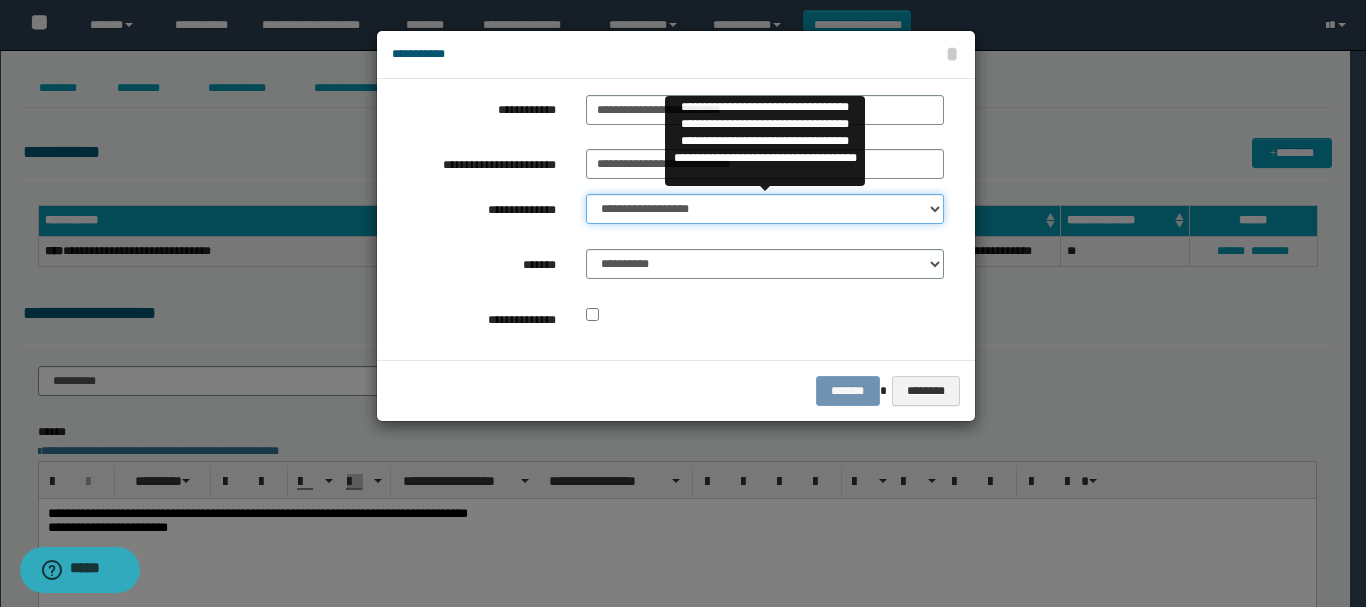 click on "**********" at bounding box center [765, 209] 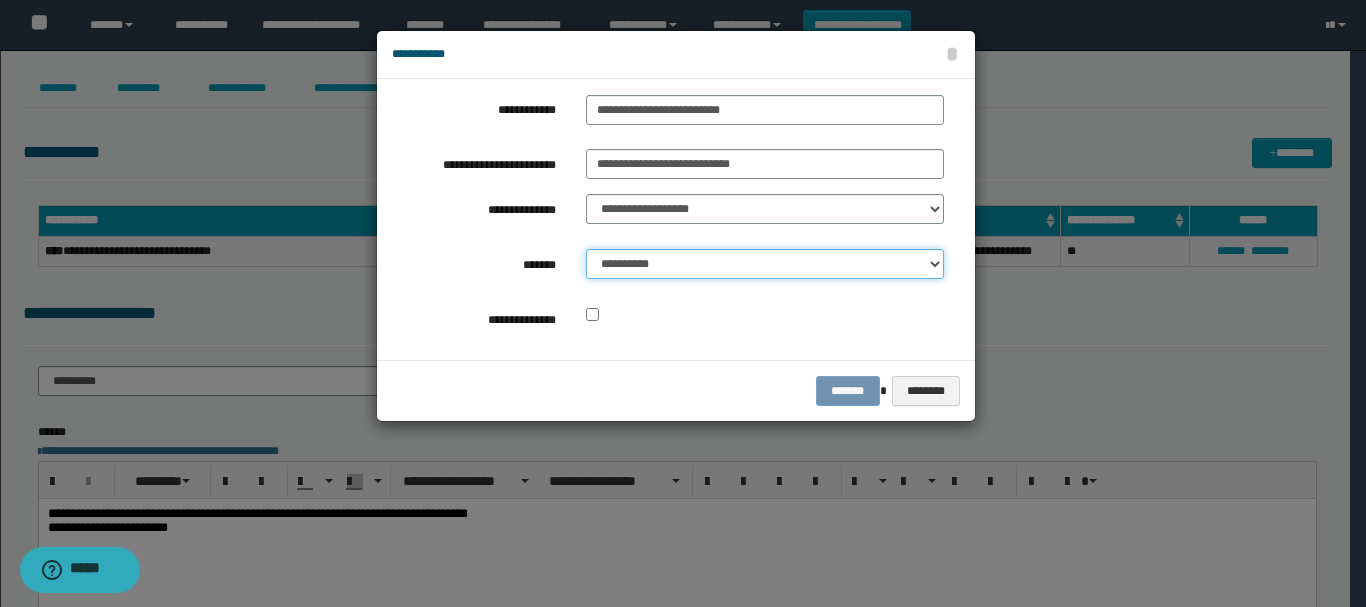 click on "**********" at bounding box center [765, 264] 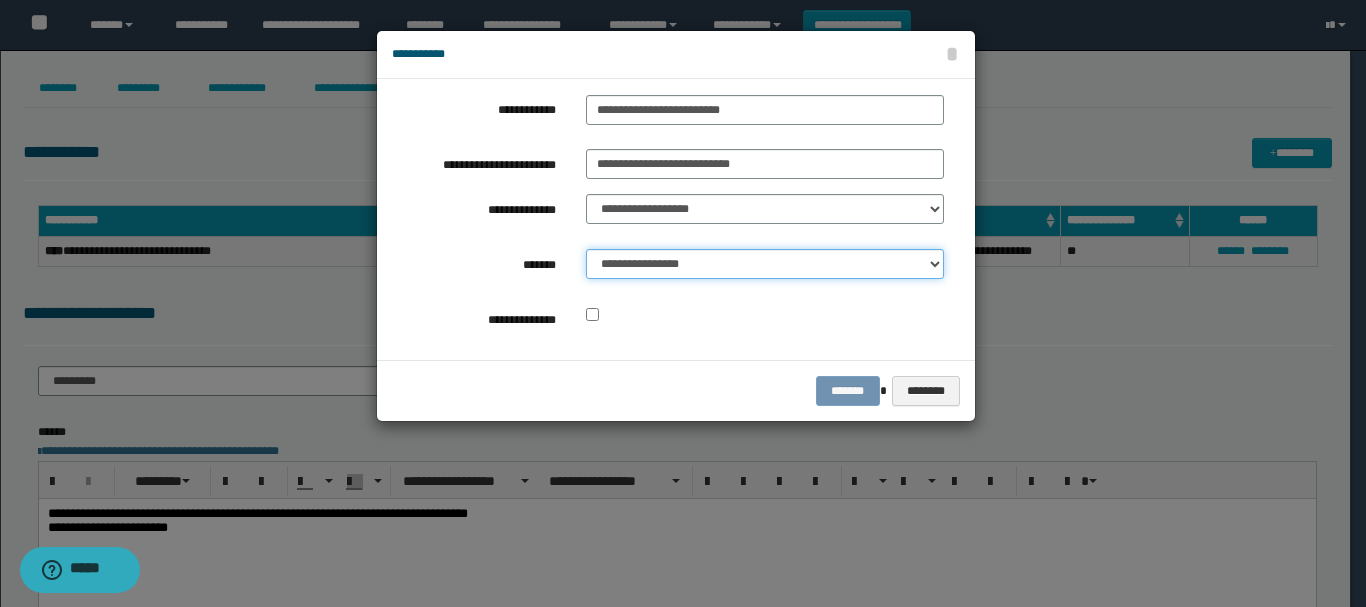 click on "**********" at bounding box center (765, 264) 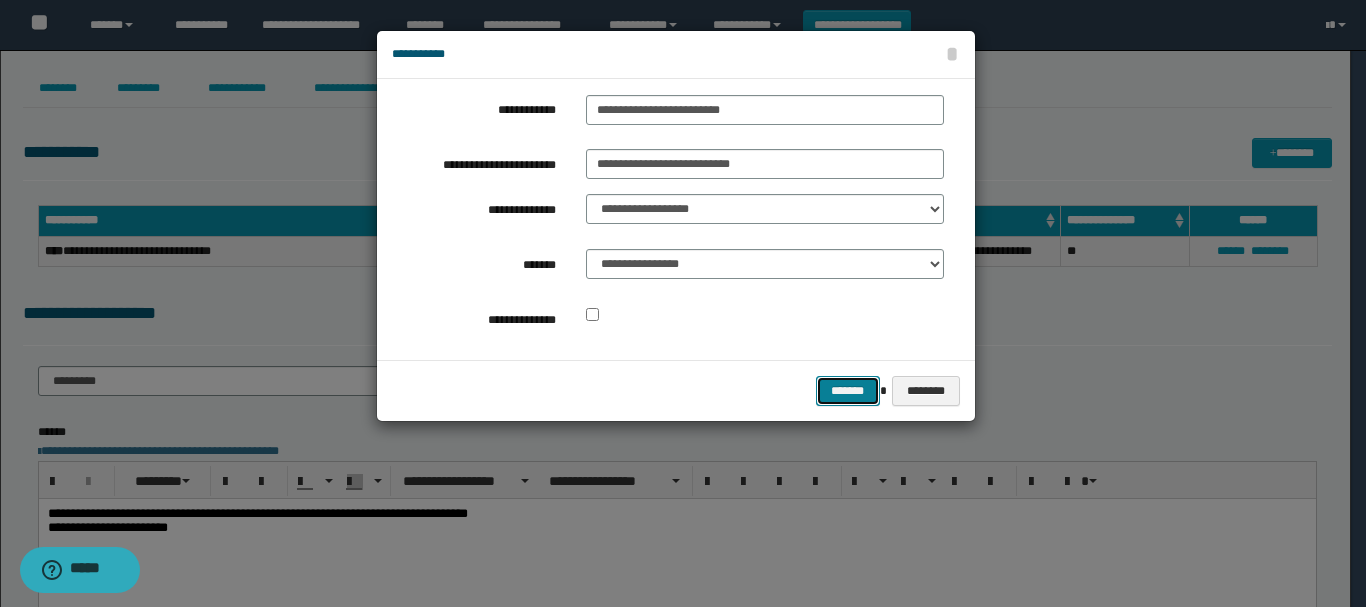 drag, startPoint x: 843, startPoint y: 384, endPoint x: 775, endPoint y: 335, distance: 83.81527 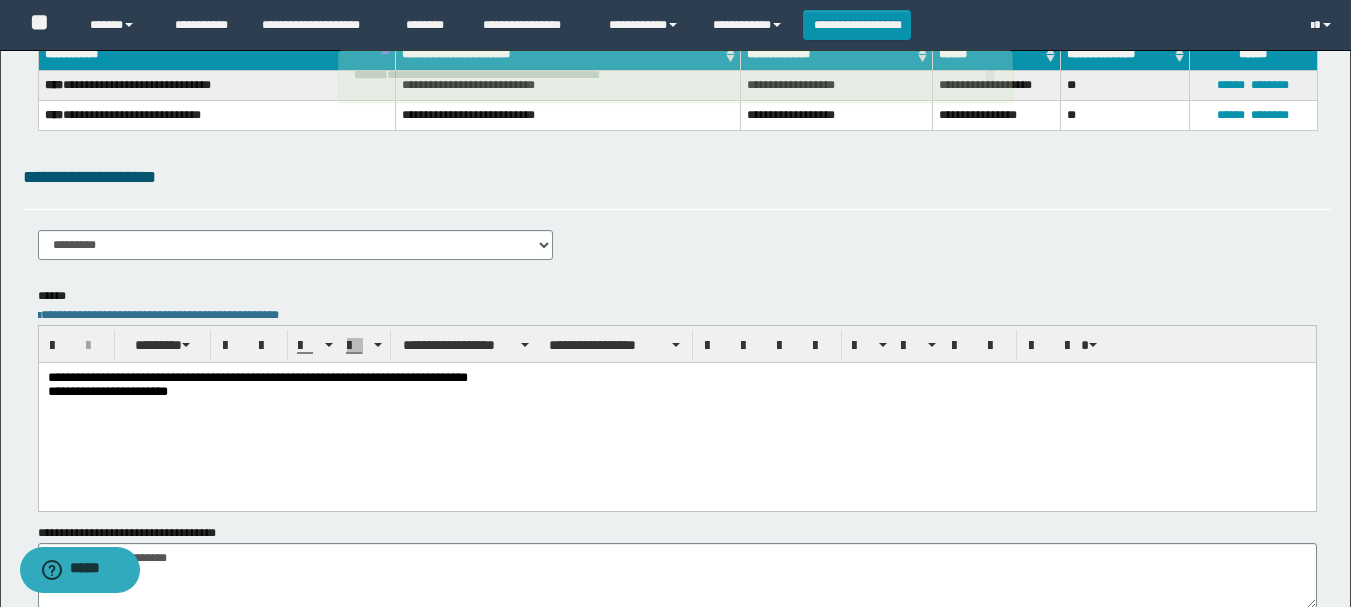 scroll, scrollTop: 0, scrollLeft: 0, axis: both 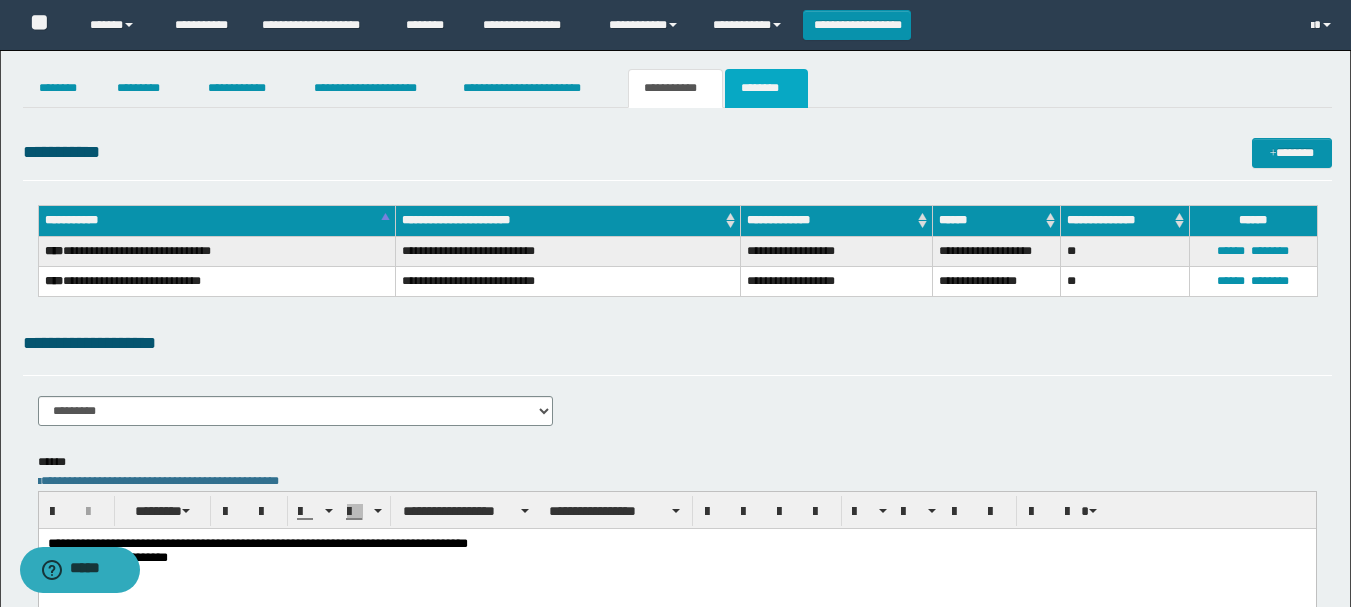 drag, startPoint x: 762, startPoint y: 90, endPoint x: 1056, endPoint y: 189, distance: 310.2209 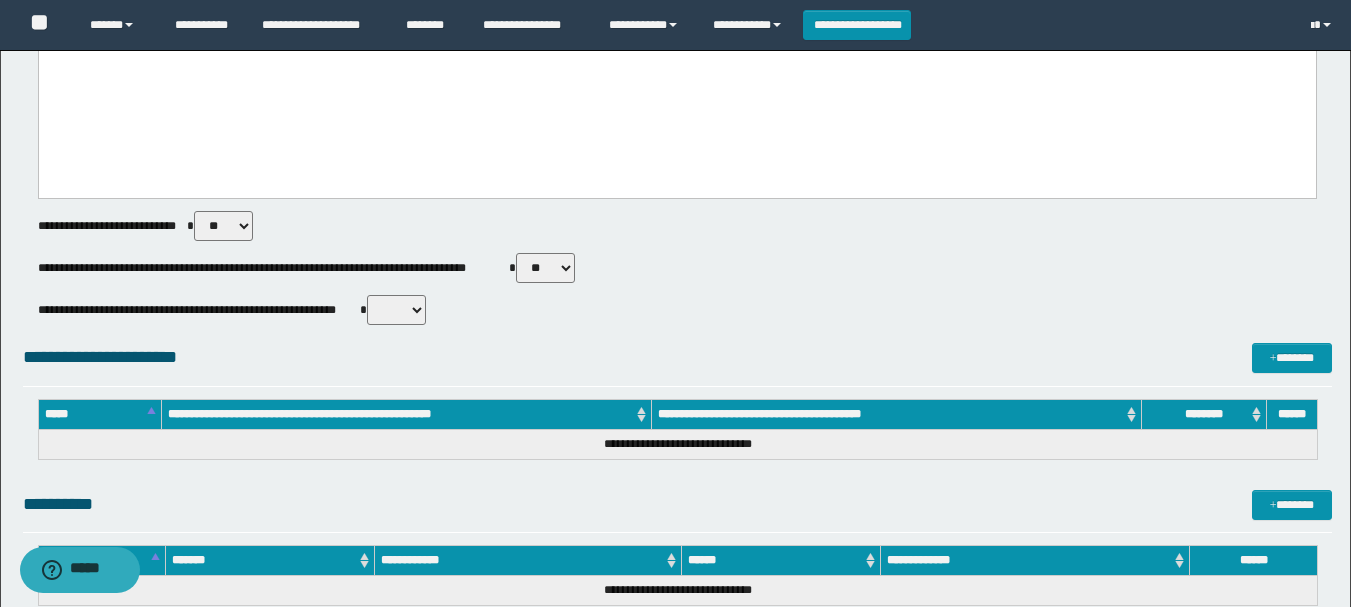 scroll, scrollTop: 800, scrollLeft: 0, axis: vertical 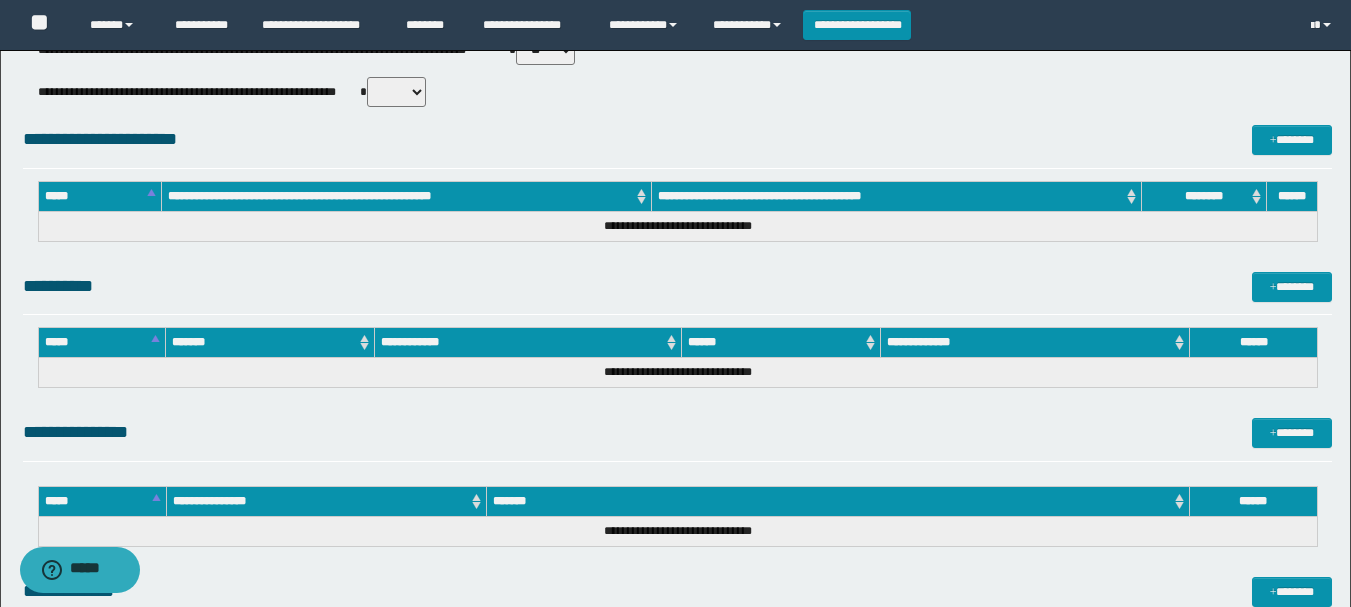 click on "**
**" at bounding box center [396, 92] 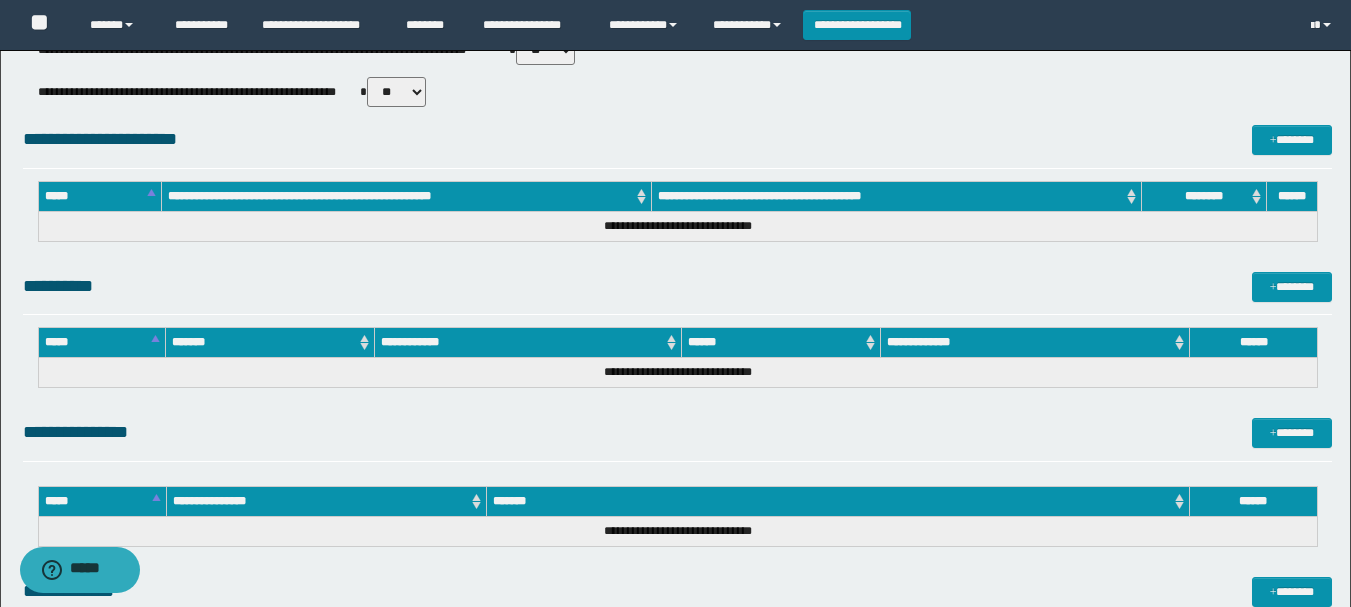 click on "**
**" at bounding box center (396, 92) 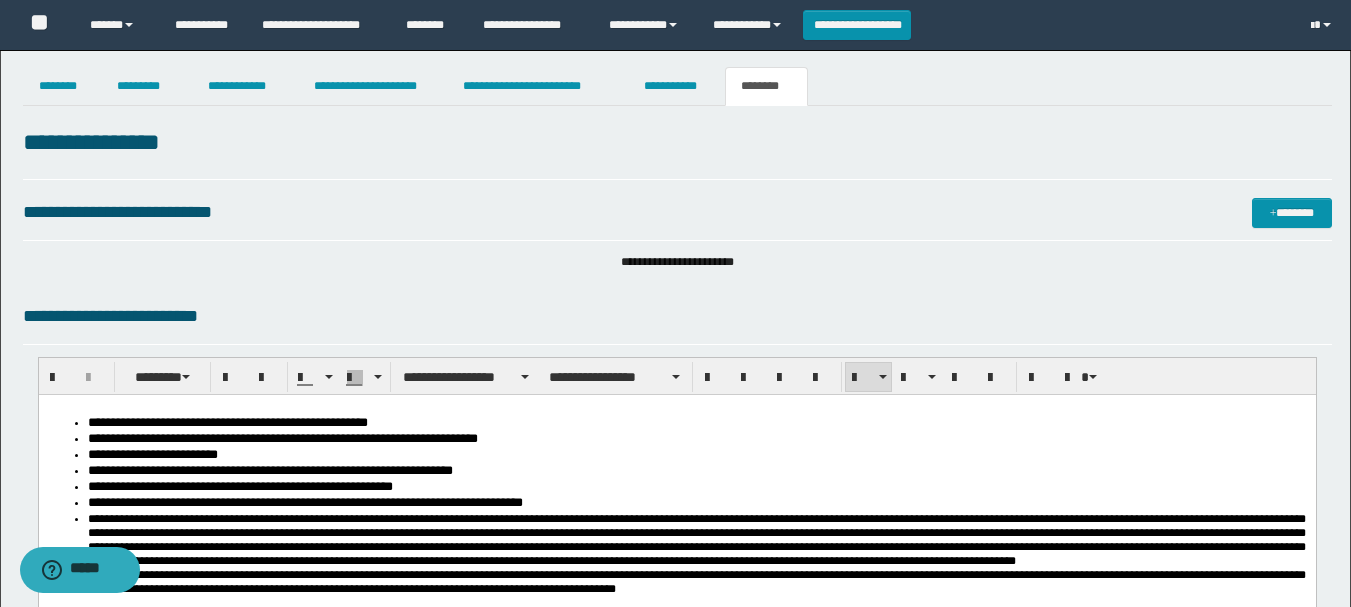 scroll, scrollTop: 0, scrollLeft: 0, axis: both 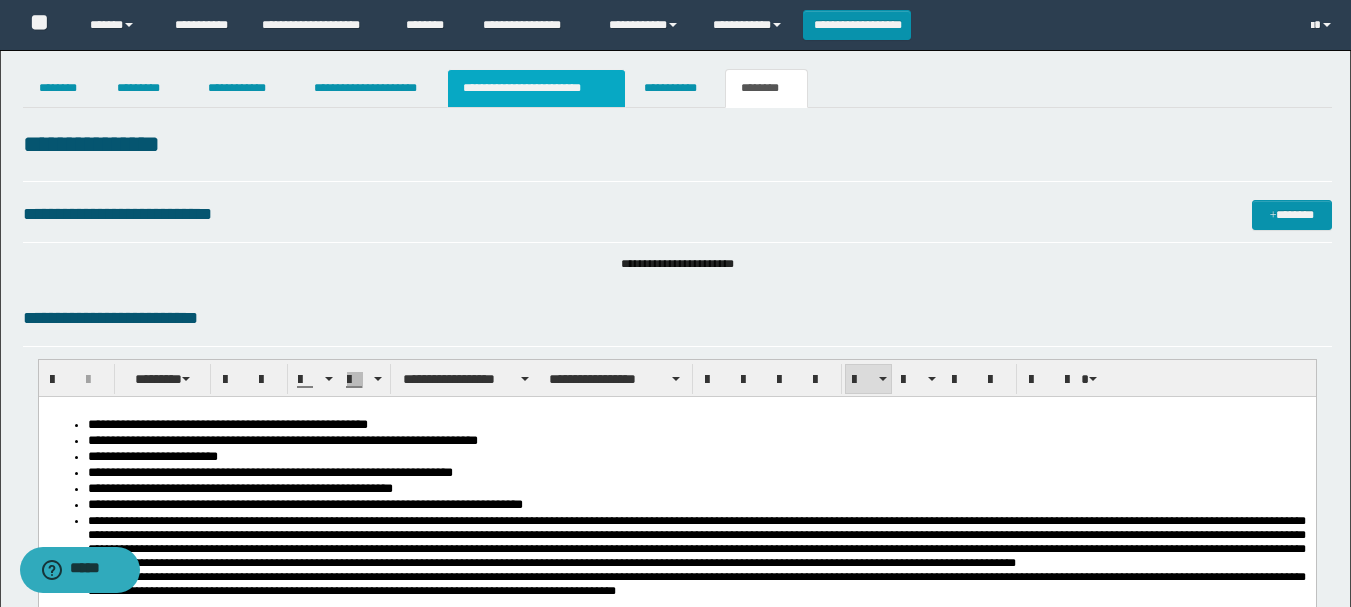 click on "**********" at bounding box center [537, 88] 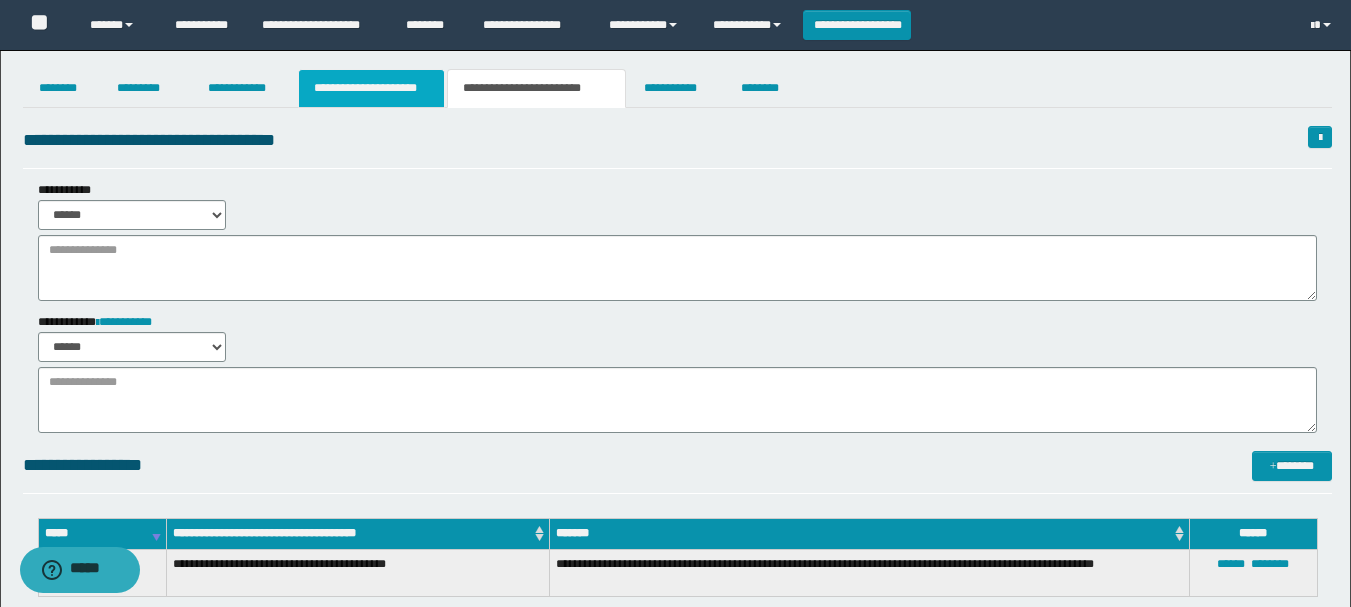click on "**********" at bounding box center [371, 88] 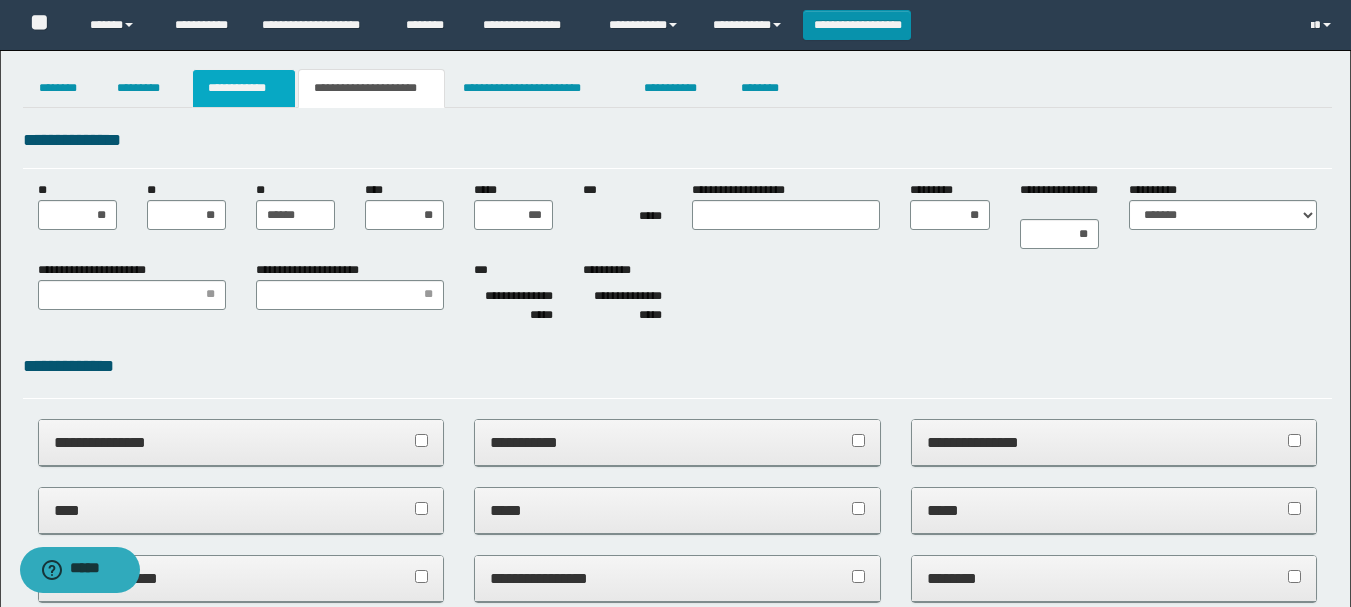 click on "**********" at bounding box center [244, 88] 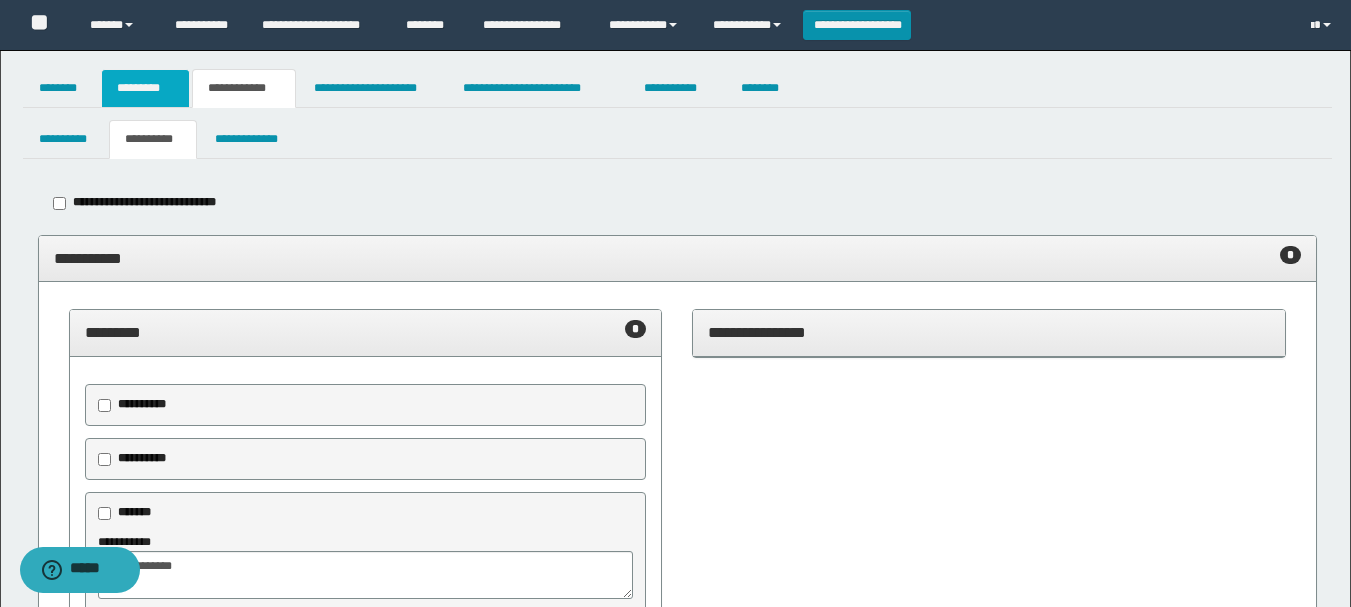 click on "*********" at bounding box center (145, 88) 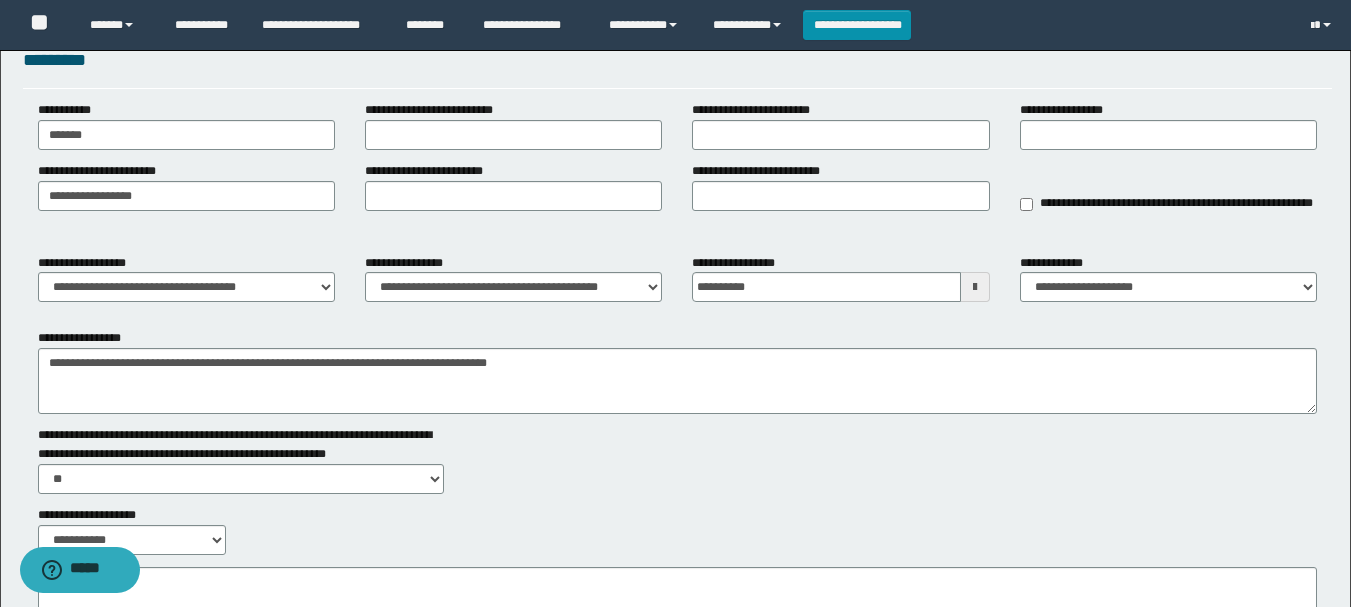 scroll, scrollTop: 0, scrollLeft: 0, axis: both 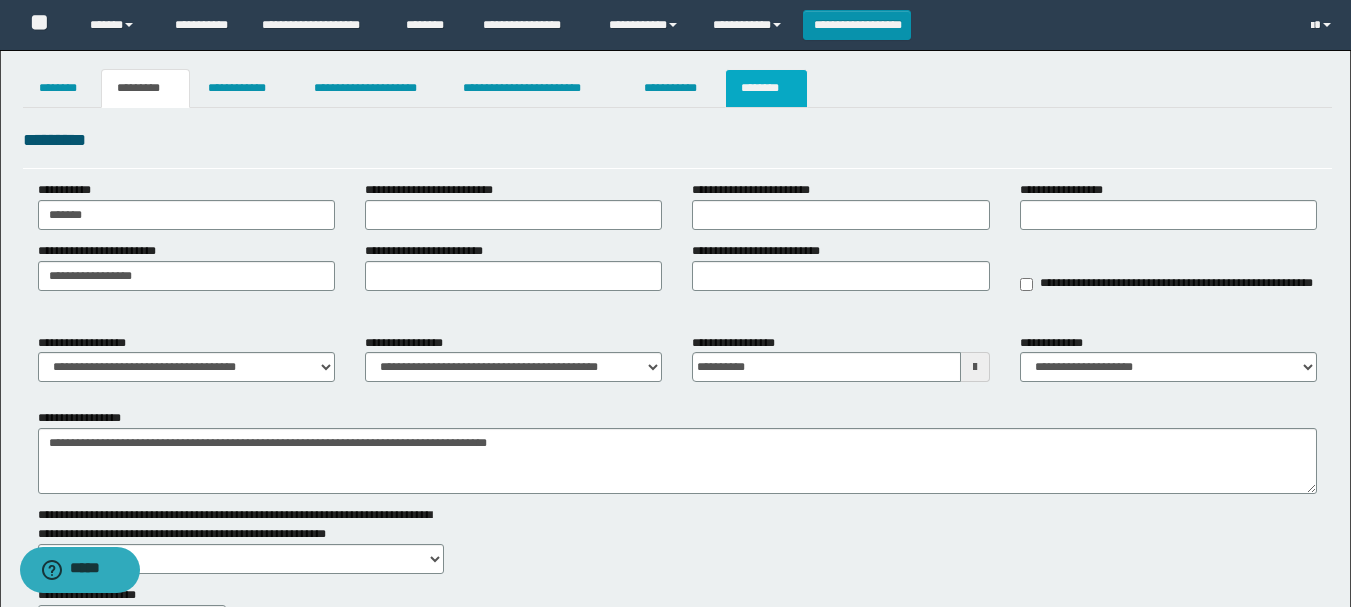 click on "********" at bounding box center [766, 88] 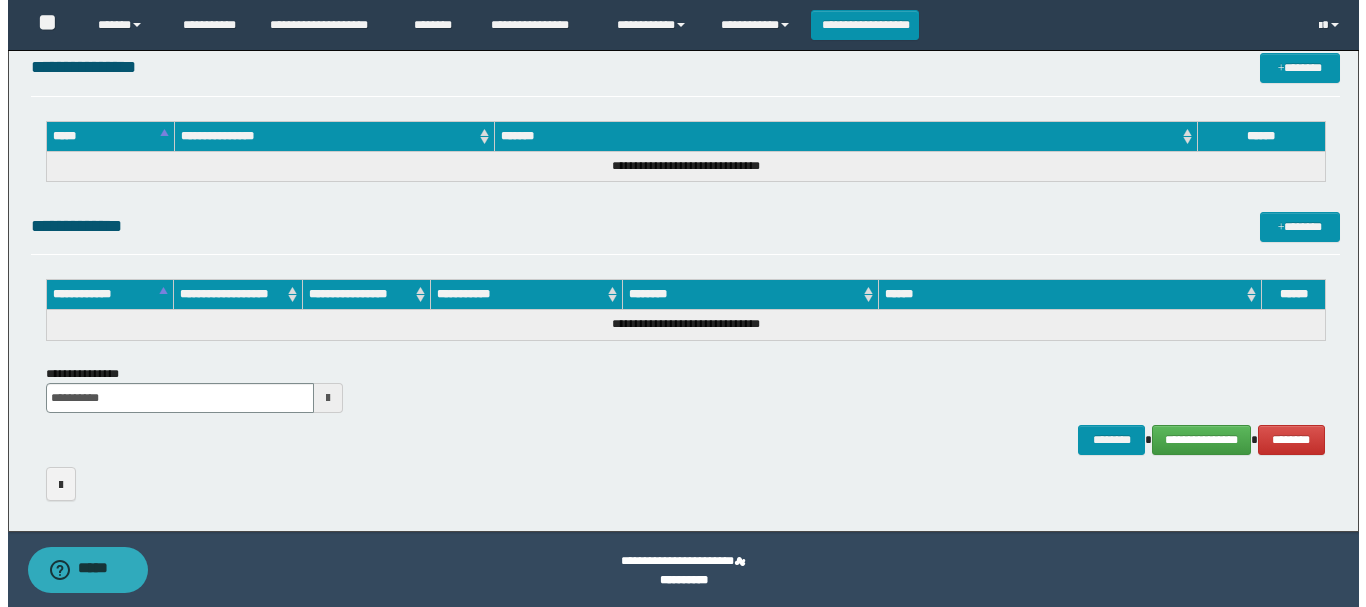 scroll, scrollTop: 1137, scrollLeft: 0, axis: vertical 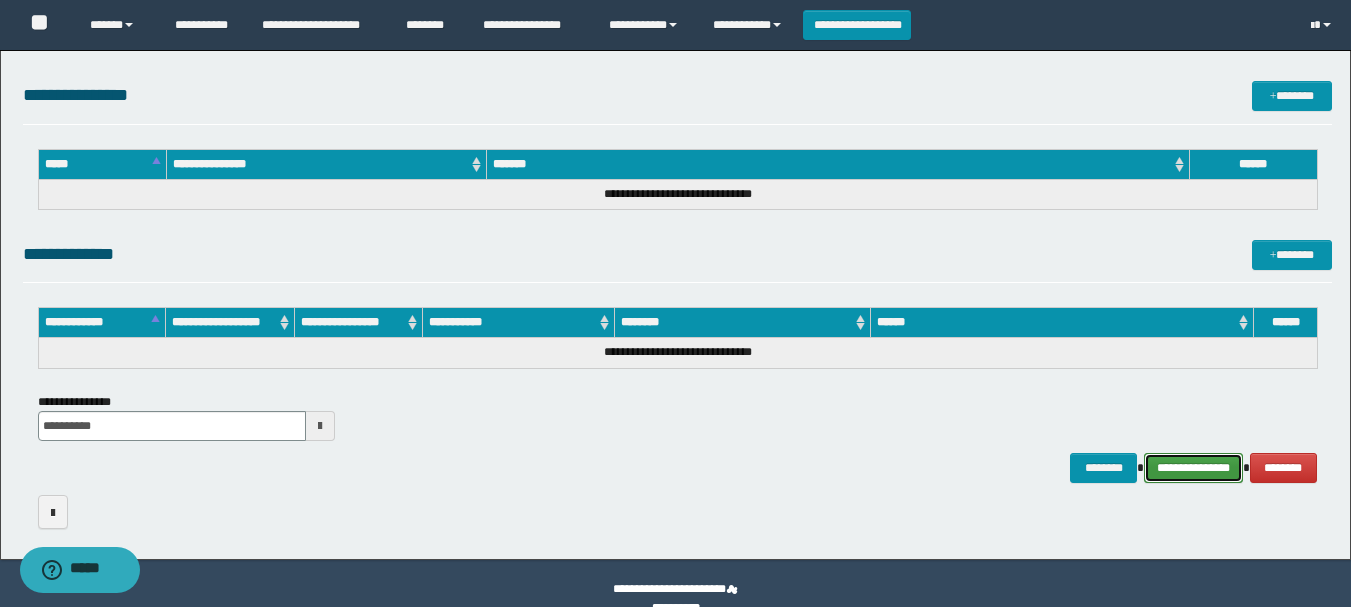 click on "**********" at bounding box center [1193, 468] 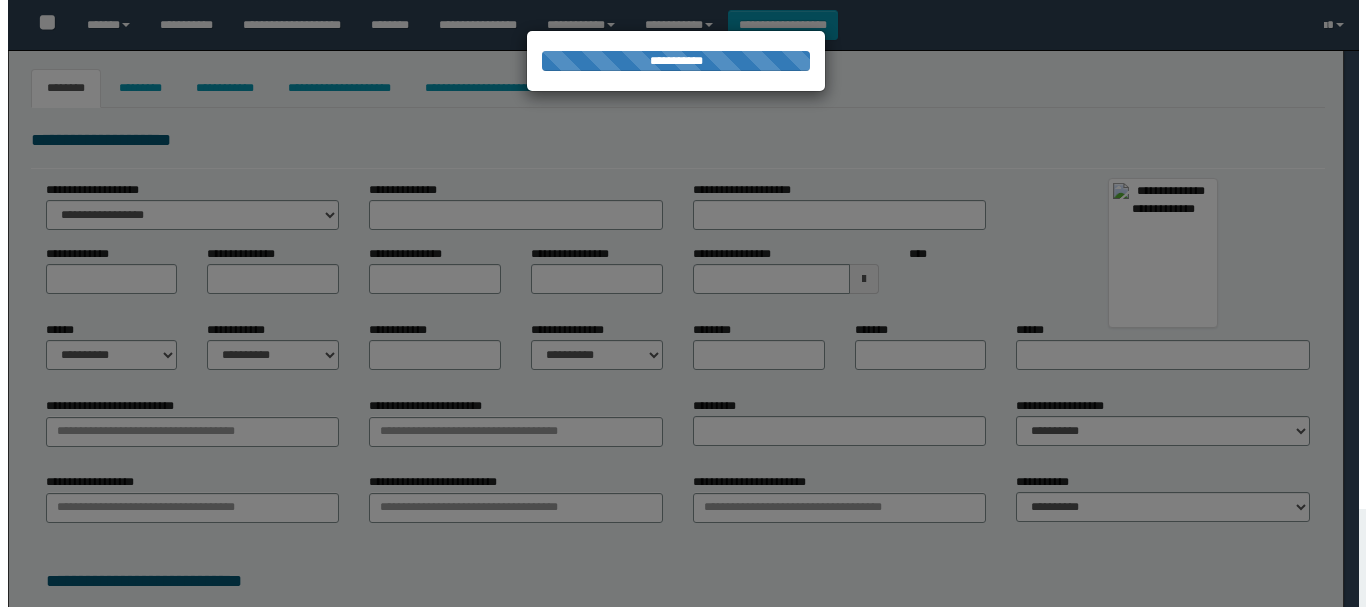scroll, scrollTop: 0, scrollLeft: 0, axis: both 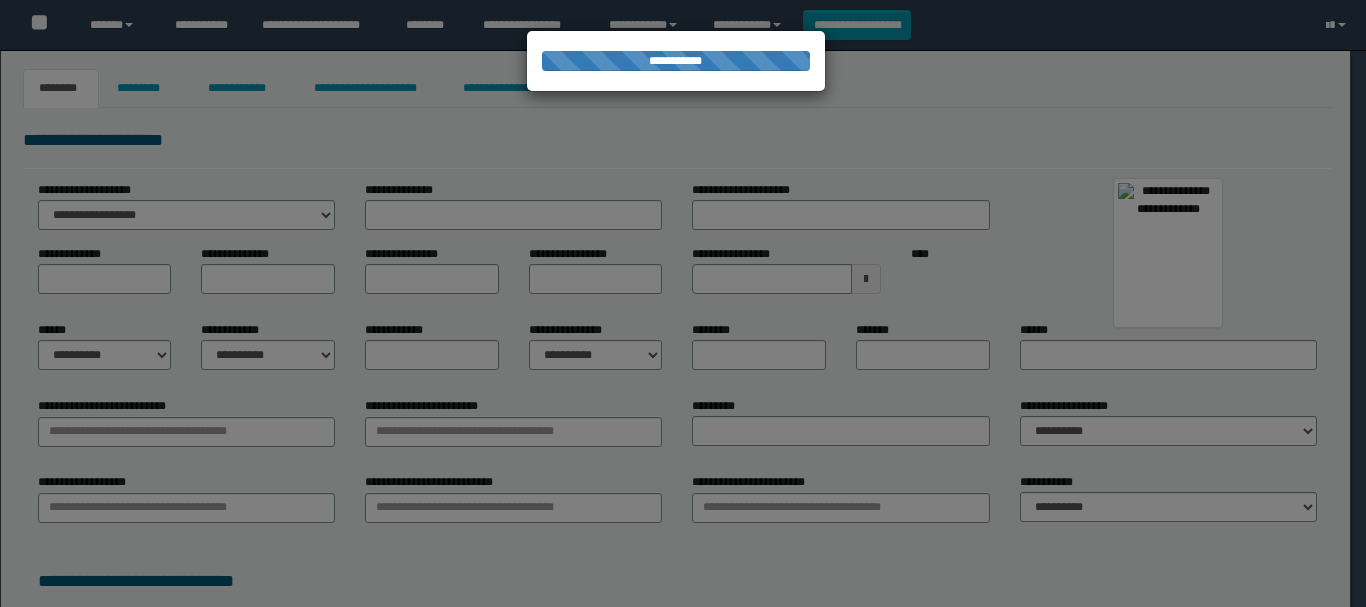 type on "*****" 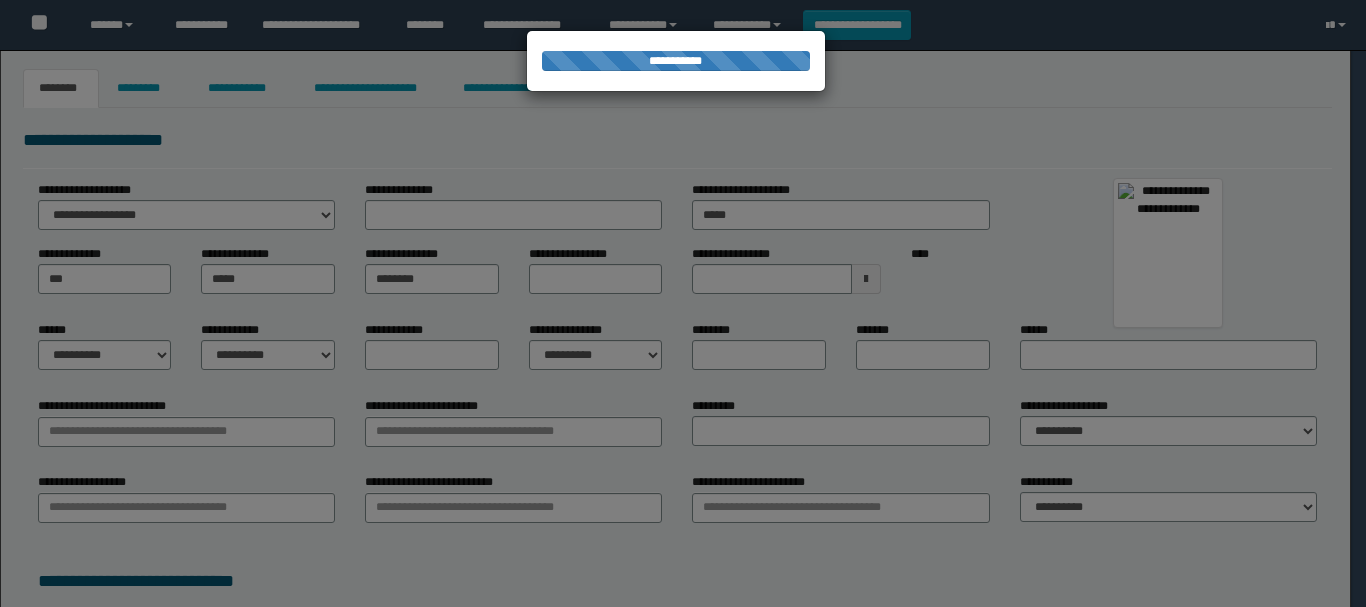 type on "*******" 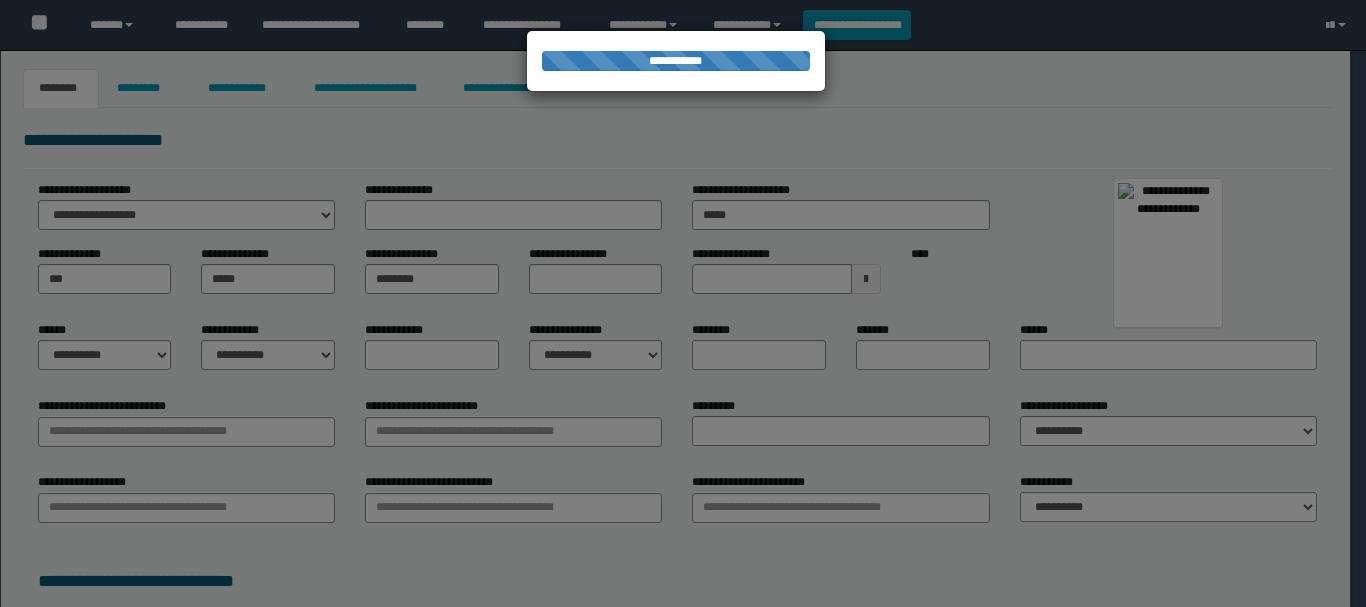 select on "*" 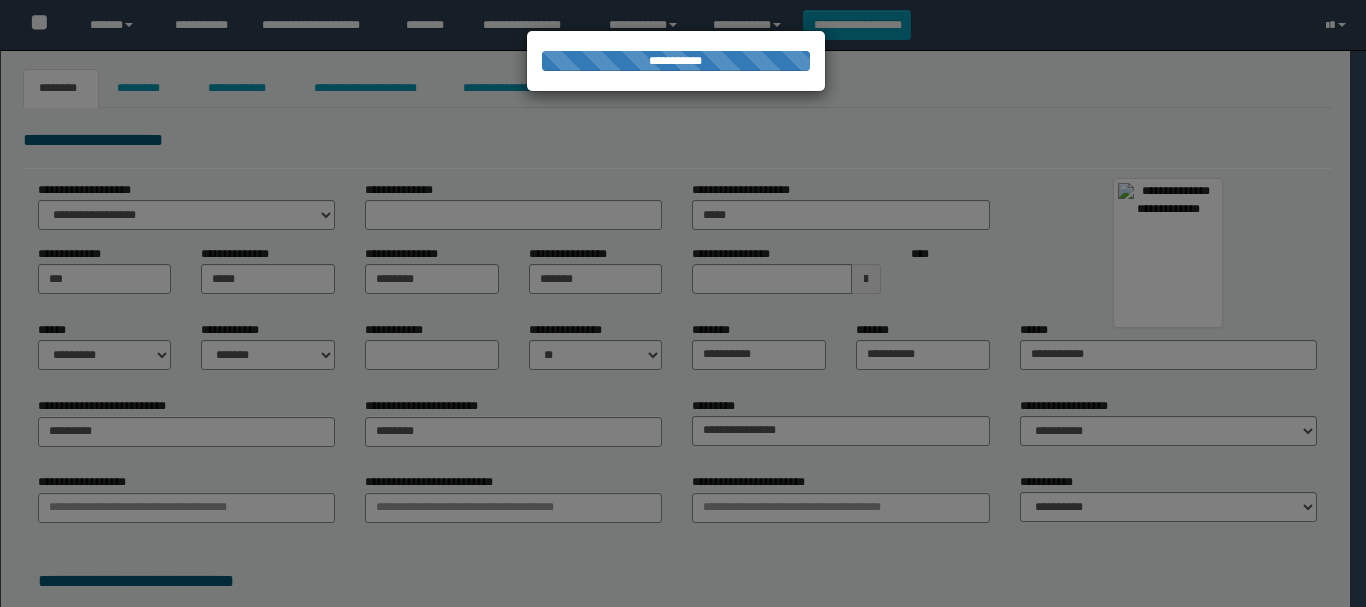 select on "*" 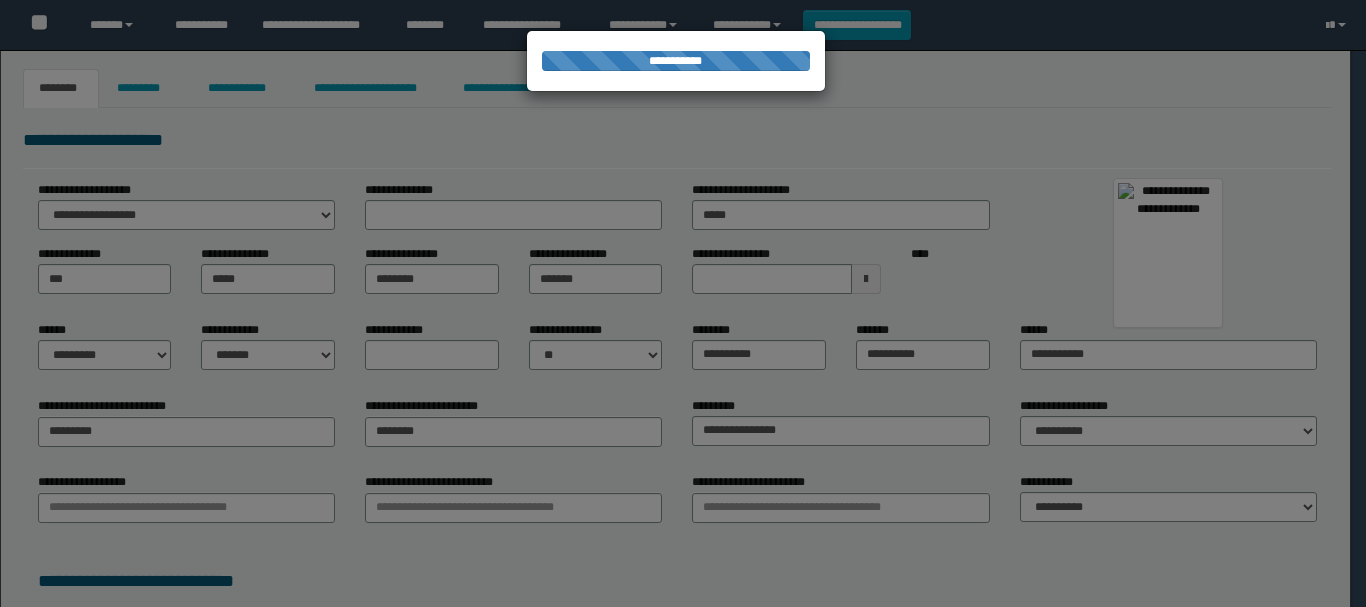 type on "********" 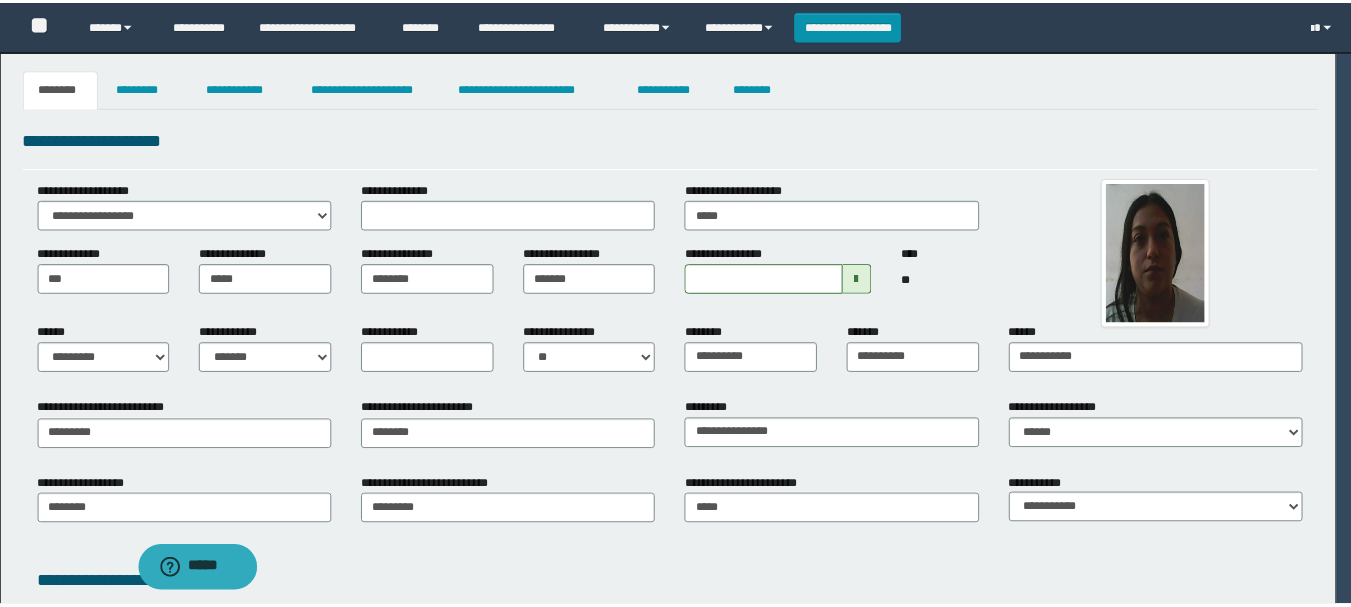 scroll, scrollTop: 0, scrollLeft: 0, axis: both 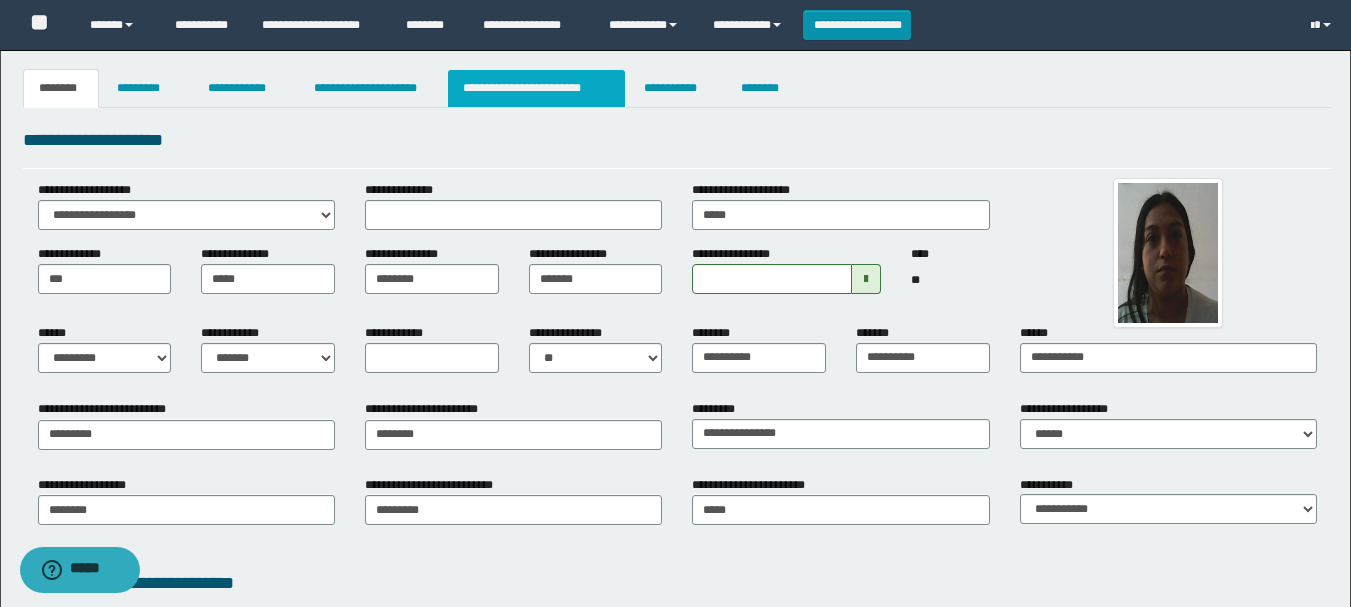 click on "**********" at bounding box center (537, 88) 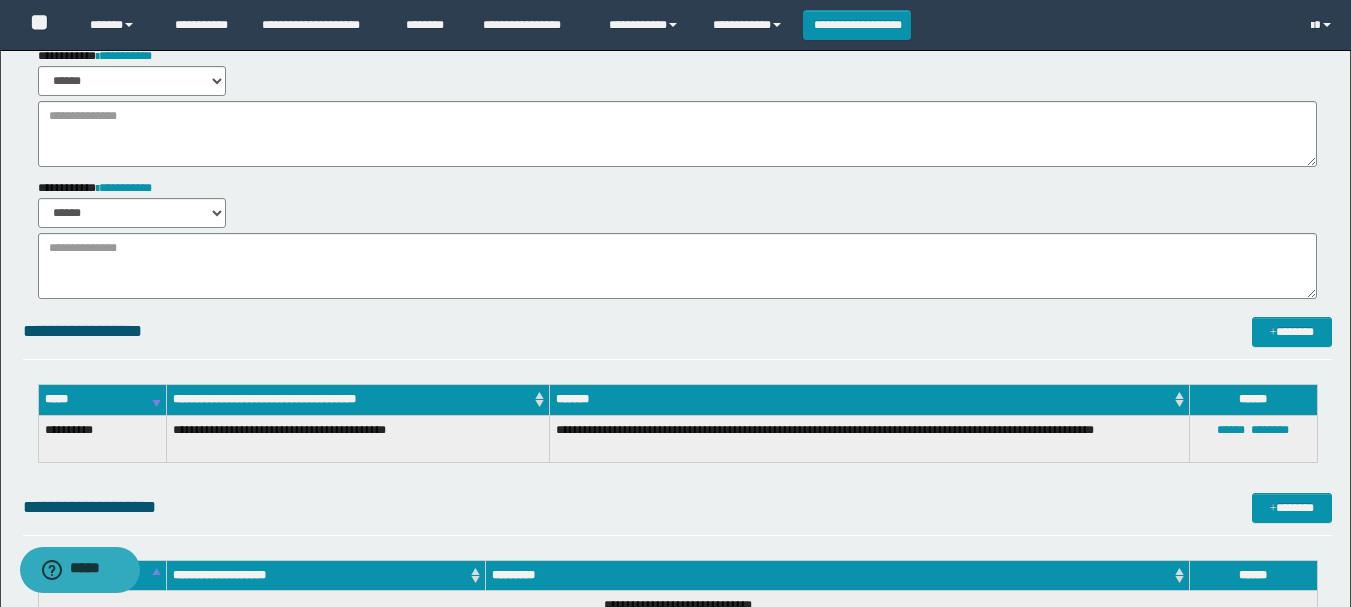 scroll, scrollTop: 0, scrollLeft: 0, axis: both 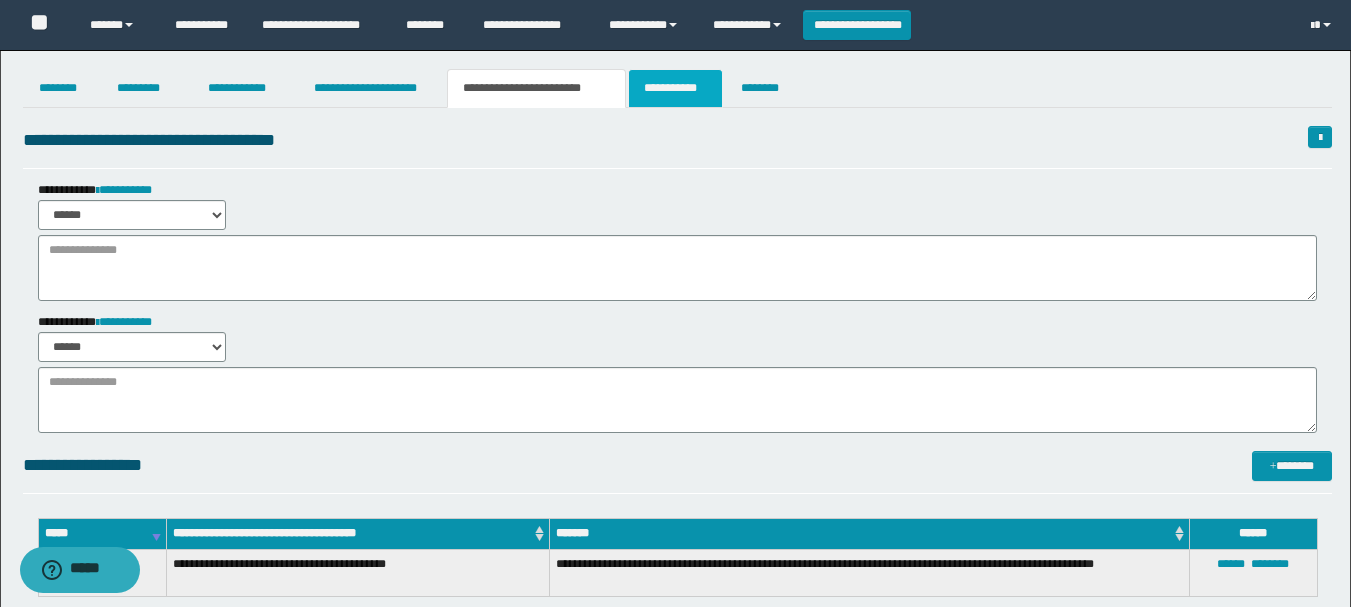 click on "**********" at bounding box center [675, 88] 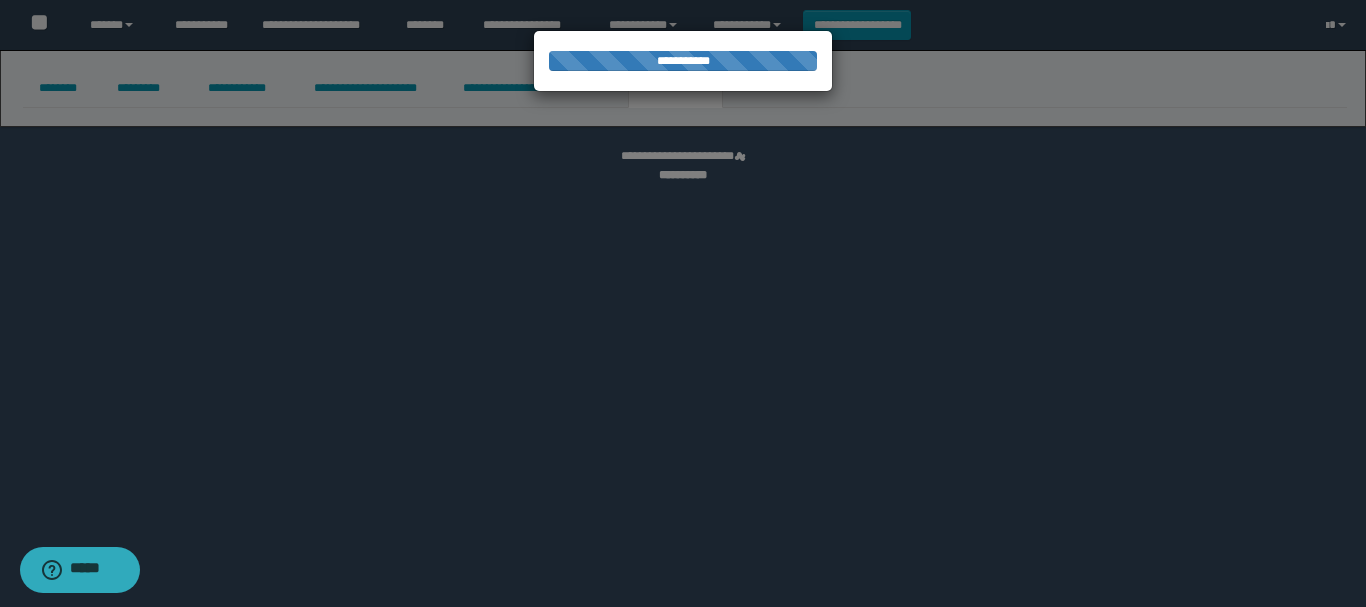 select on "****" 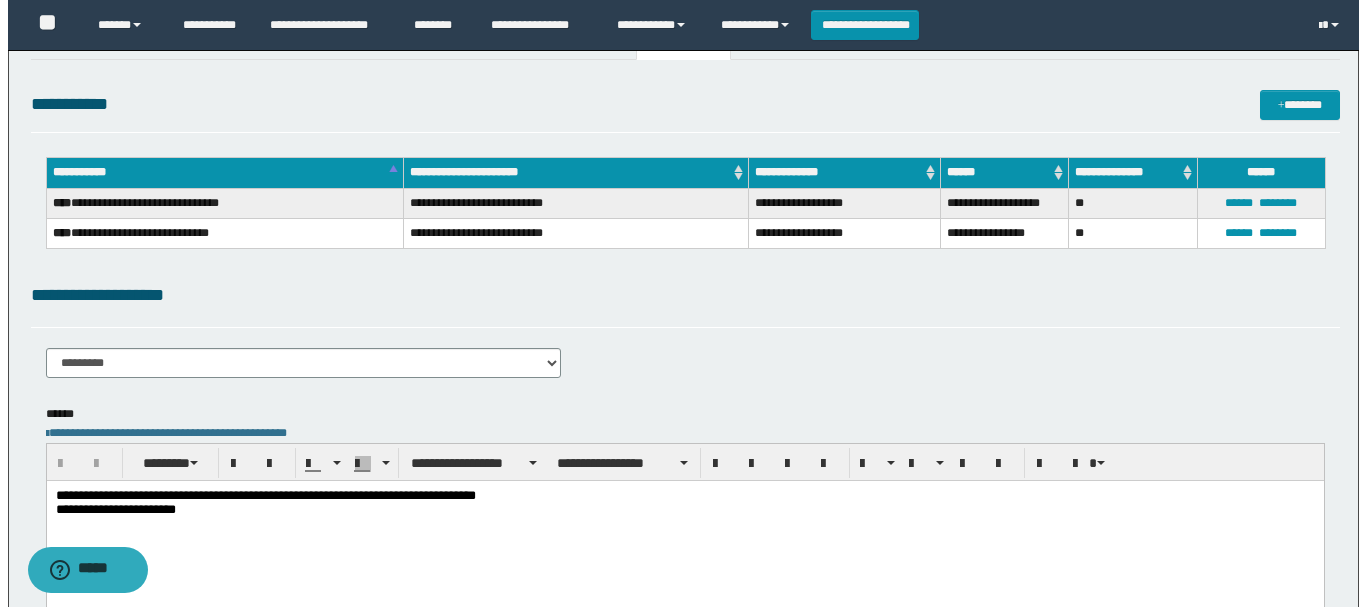 scroll, scrollTop: 0, scrollLeft: 0, axis: both 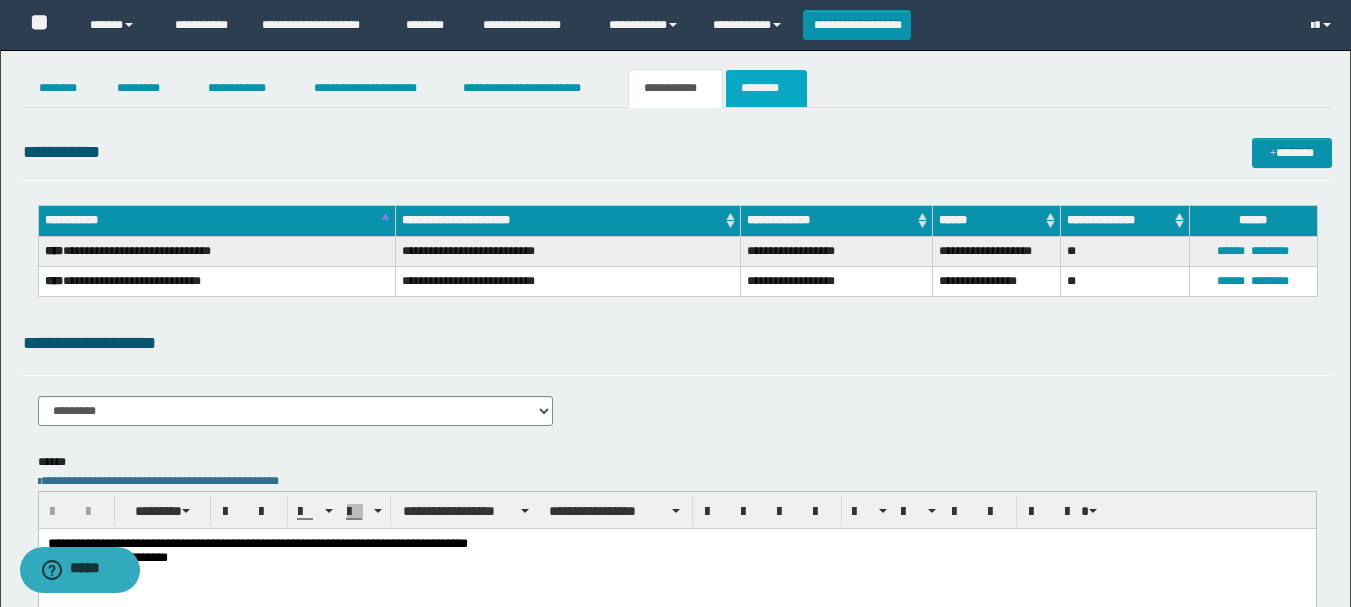 click on "********" at bounding box center [766, 88] 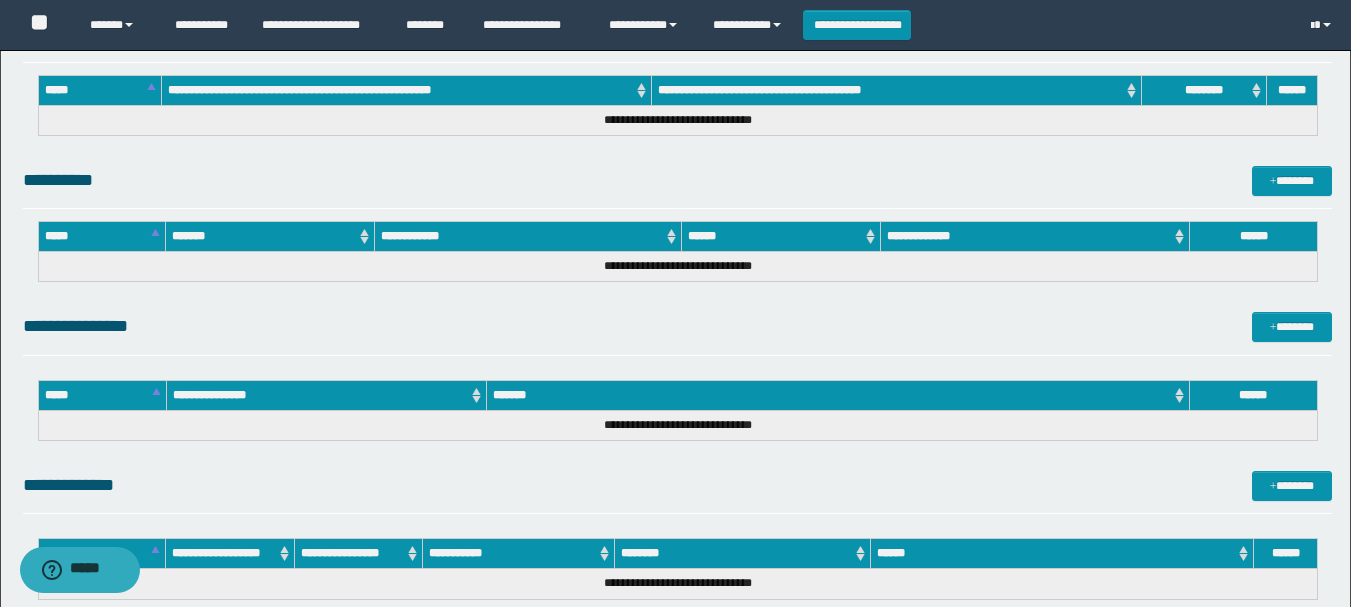 scroll, scrollTop: 1100, scrollLeft: 0, axis: vertical 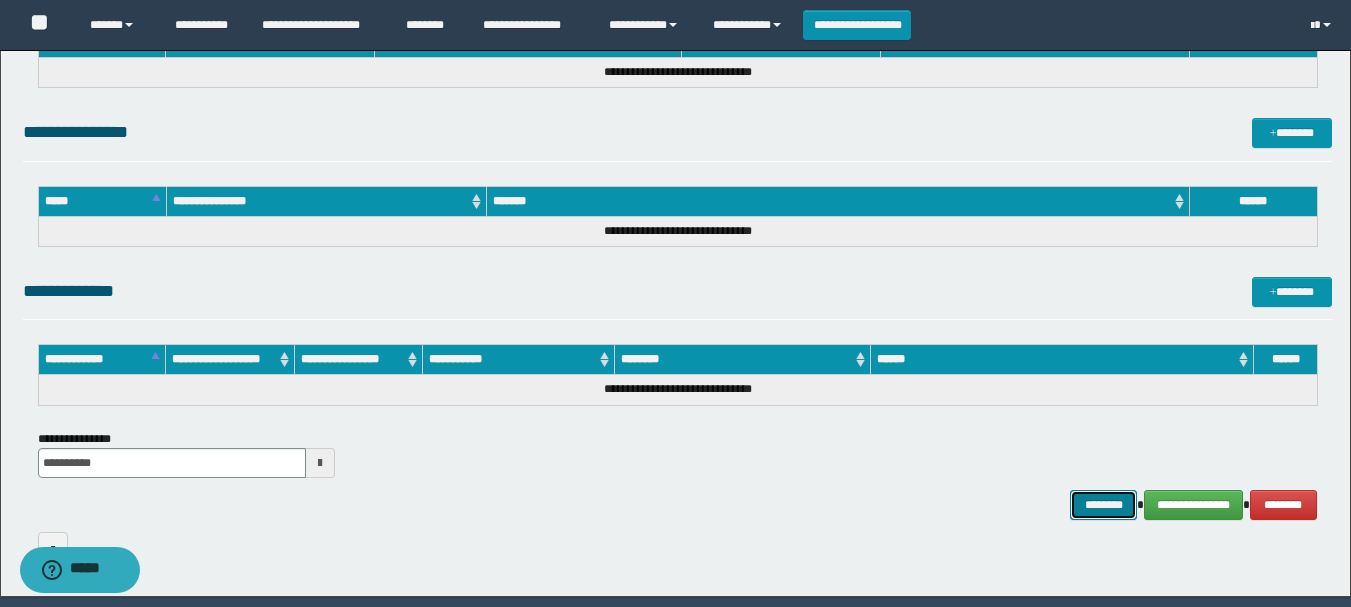 click on "********" at bounding box center [1104, 505] 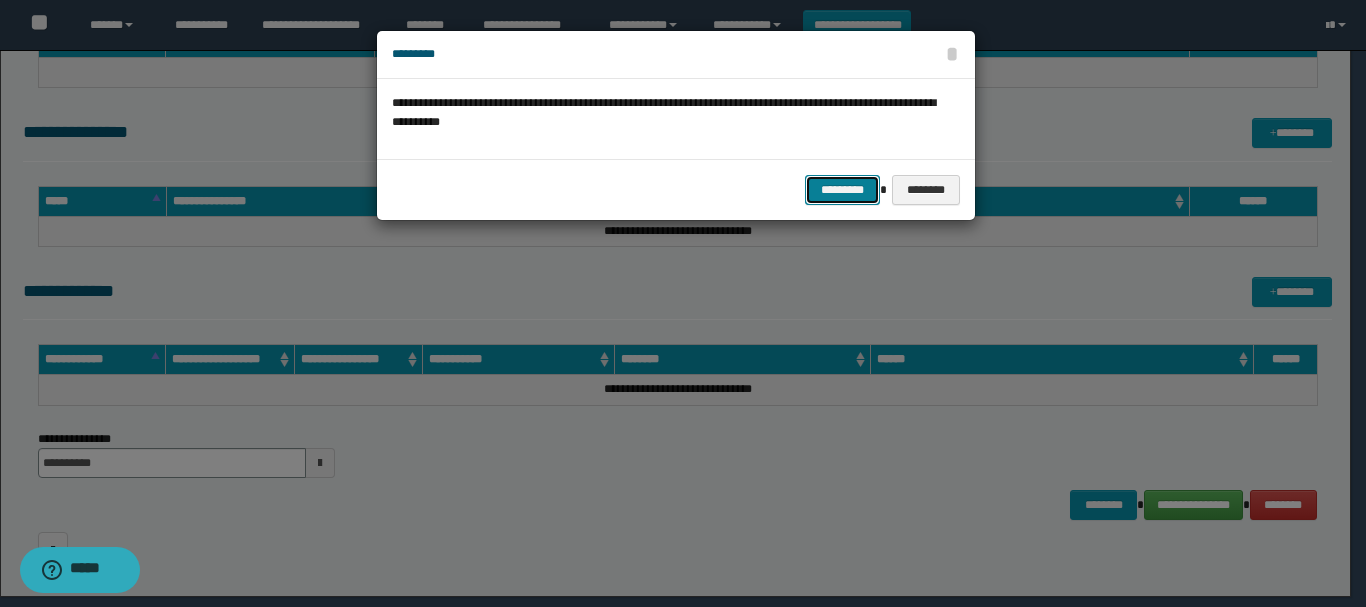 click on "*********" at bounding box center (842, 190) 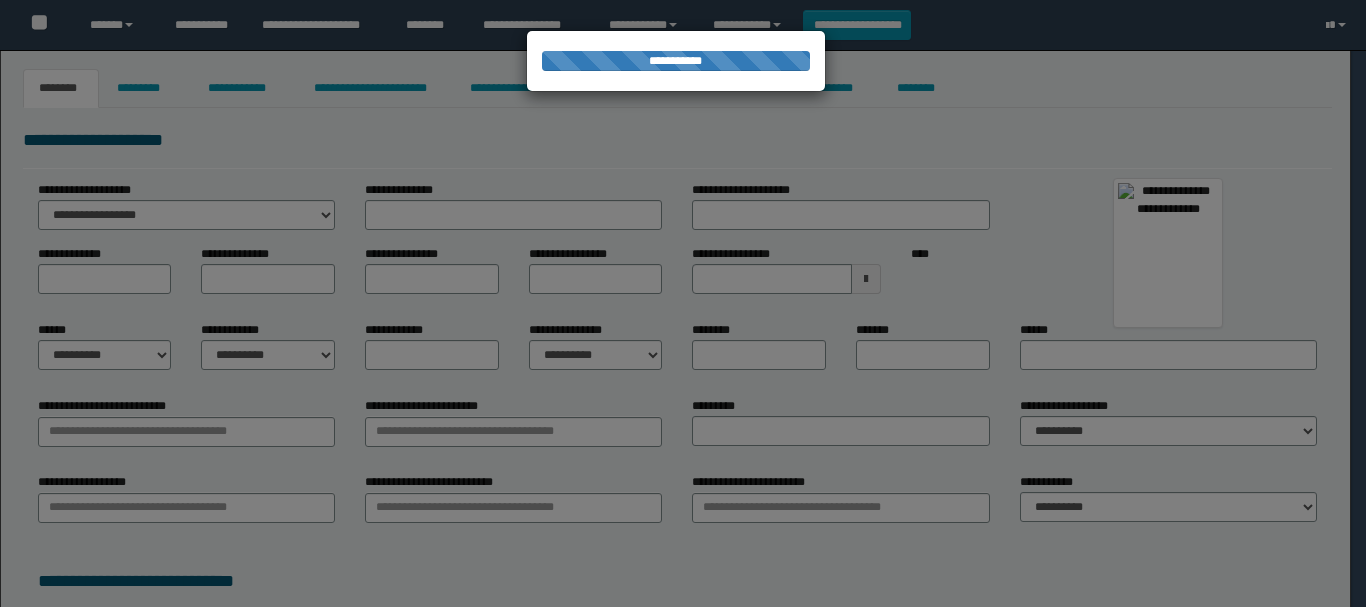type on "********" 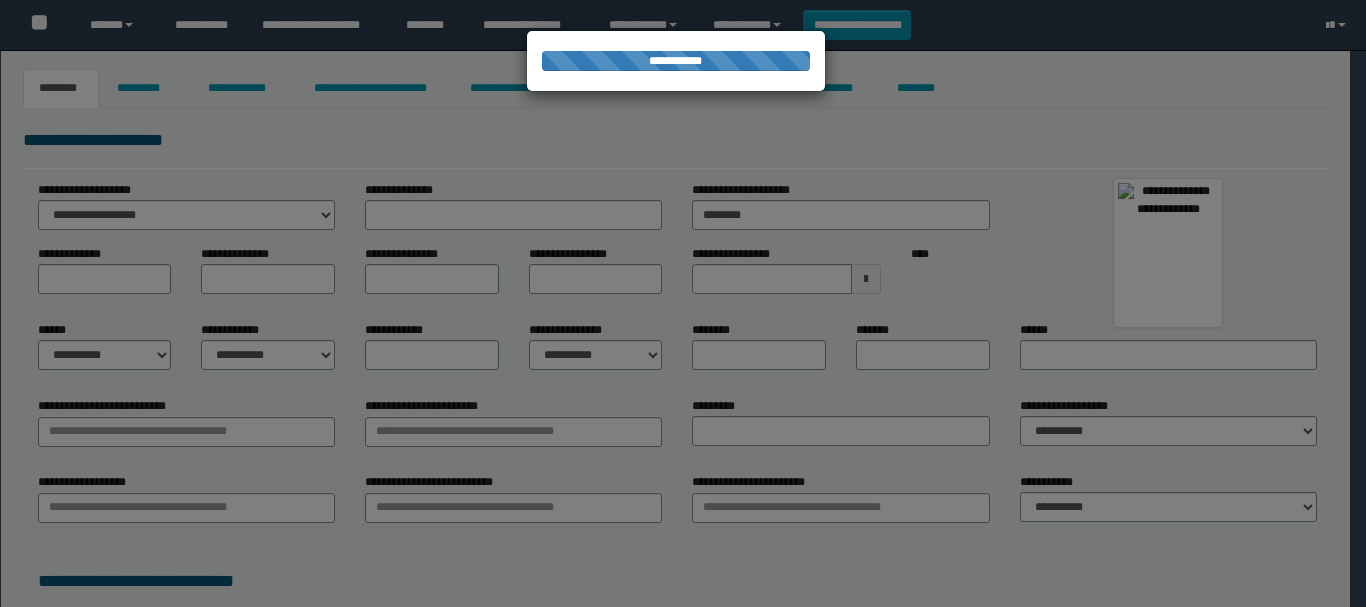 type on "******" 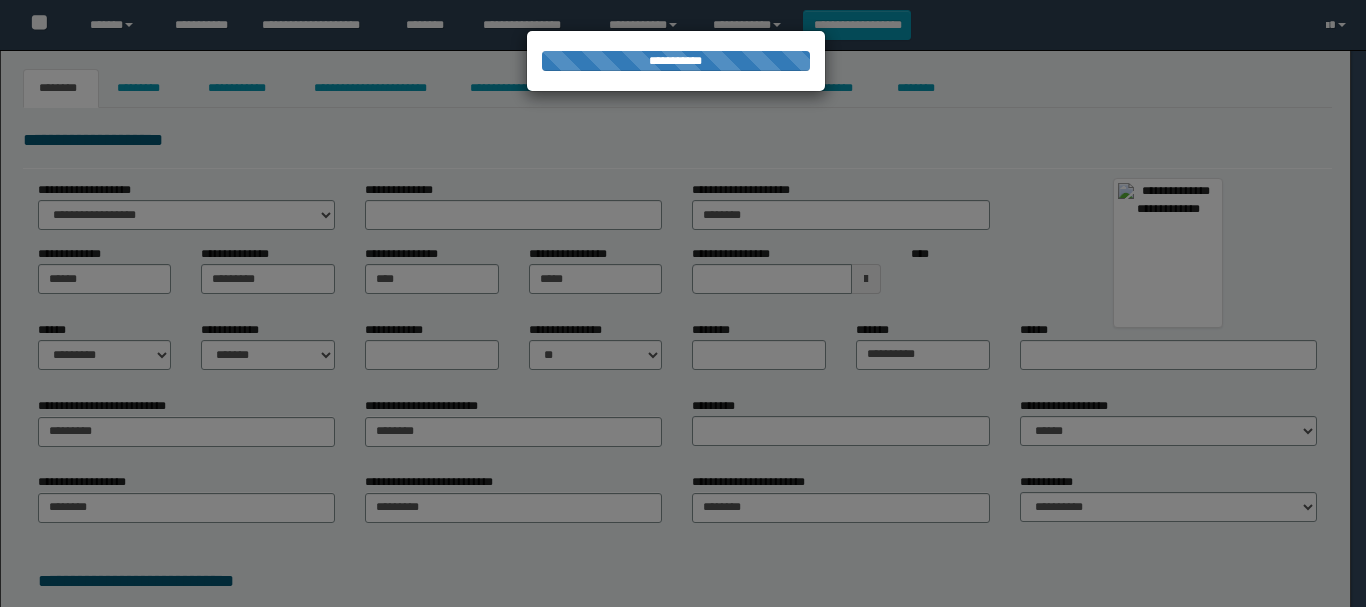 select on "*" 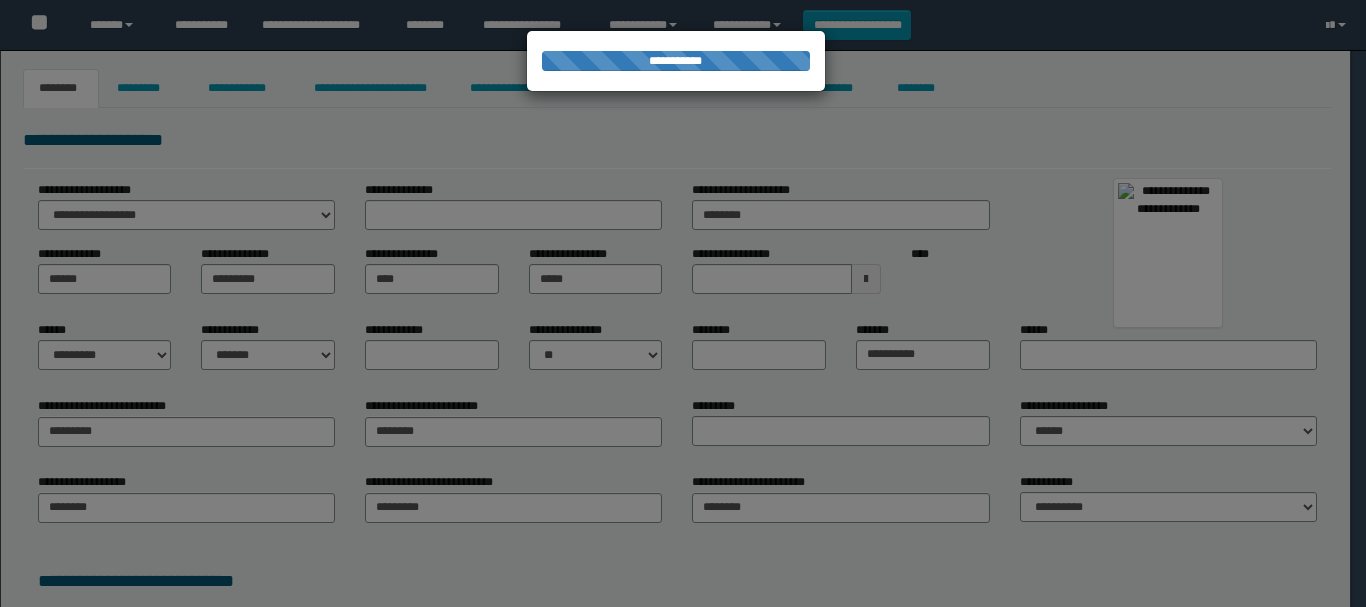 select on "*" 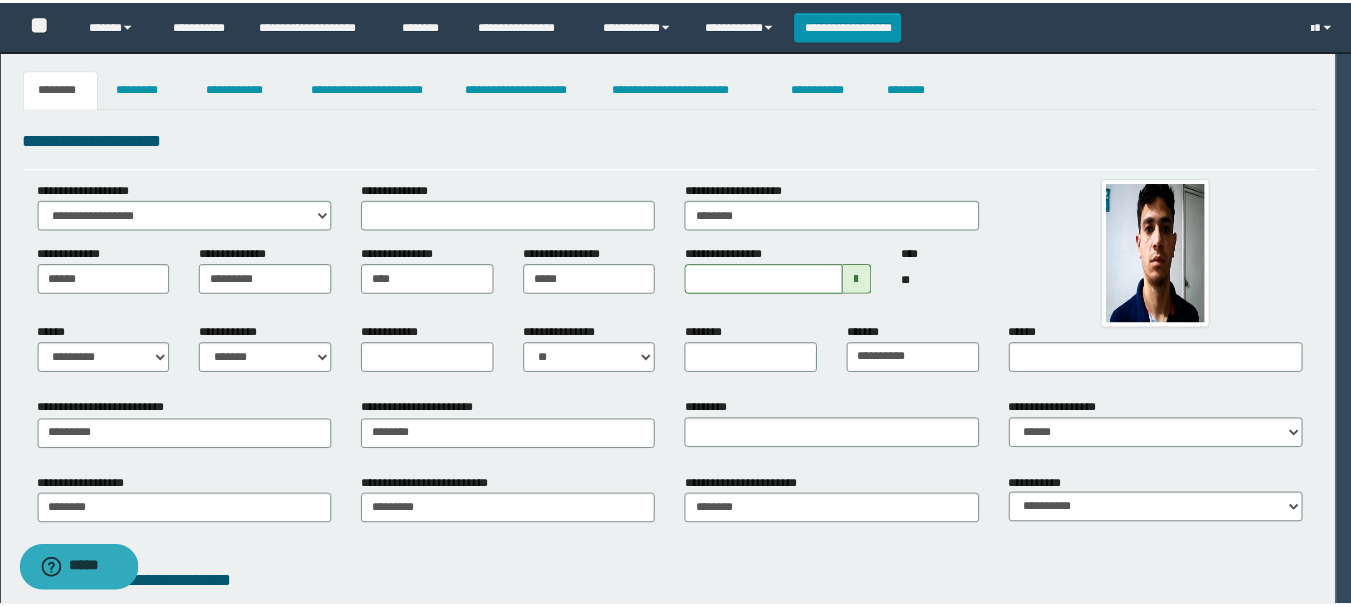scroll, scrollTop: 0, scrollLeft: 0, axis: both 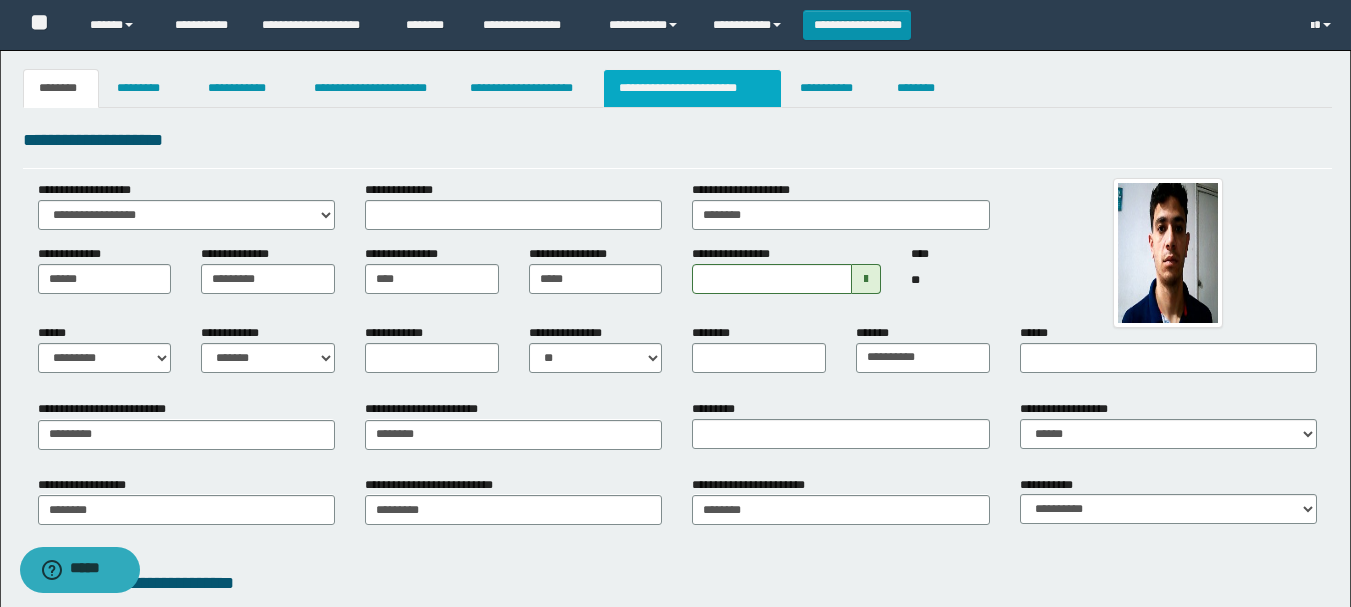 click on "**********" at bounding box center [693, 88] 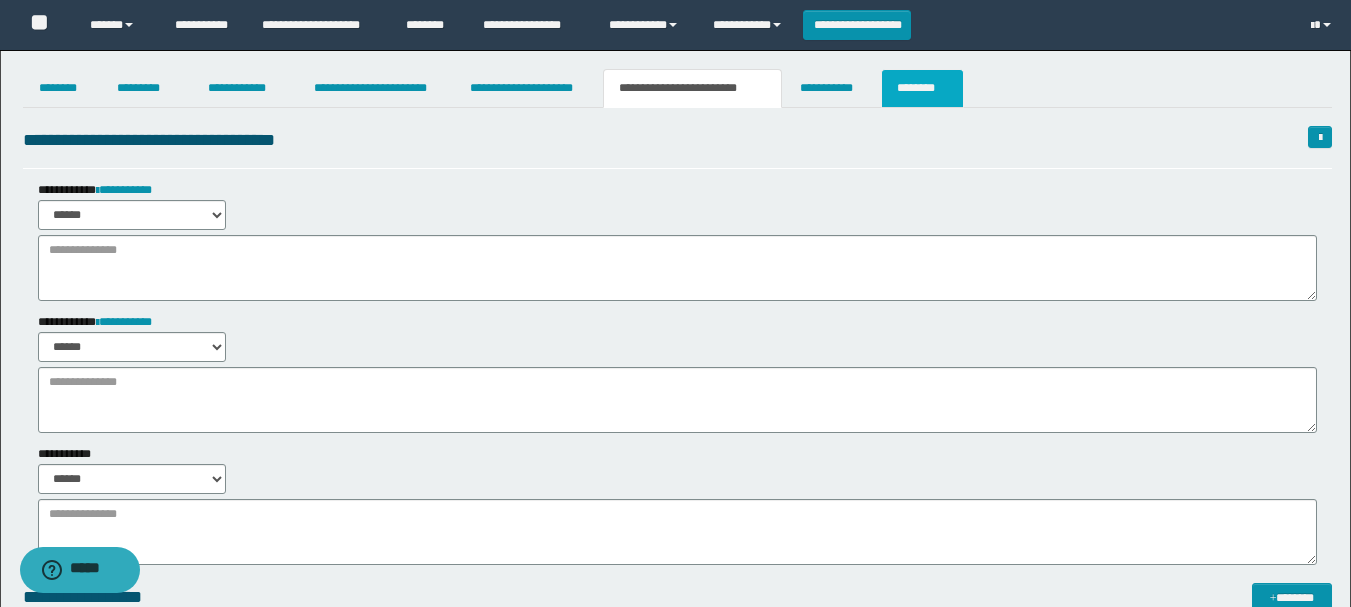 click on "********" at bounding box center [922, 88] 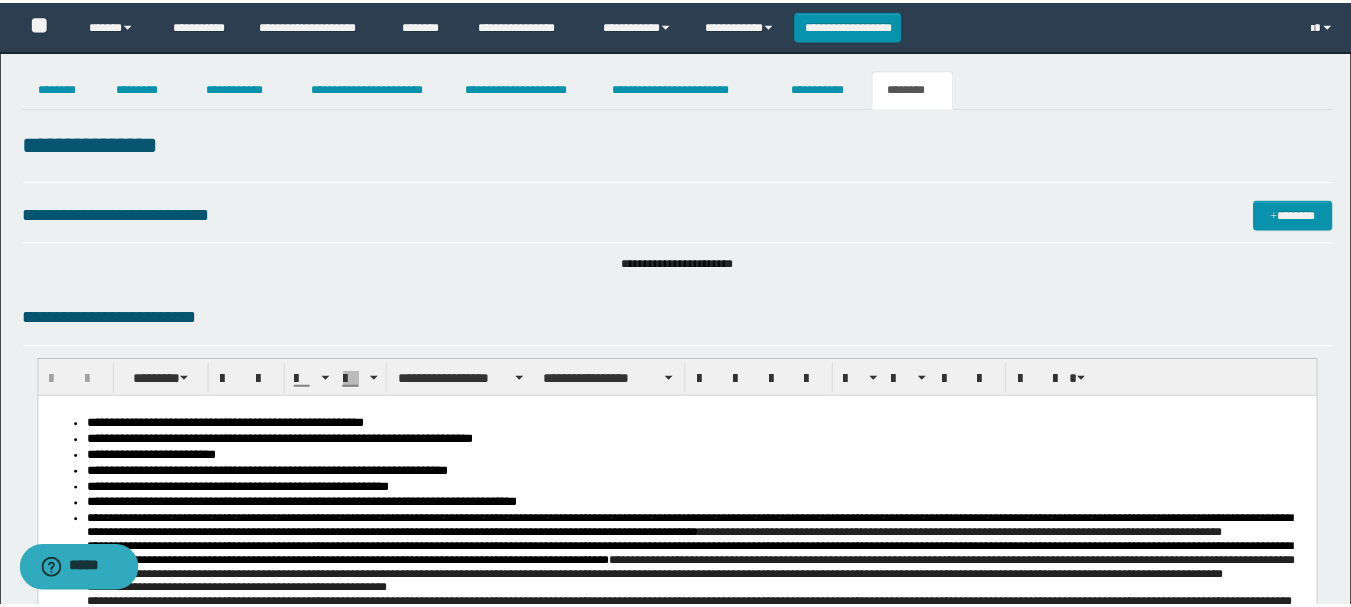 scroll, scrollTop: 0, scrollLeft: 0, axis: both 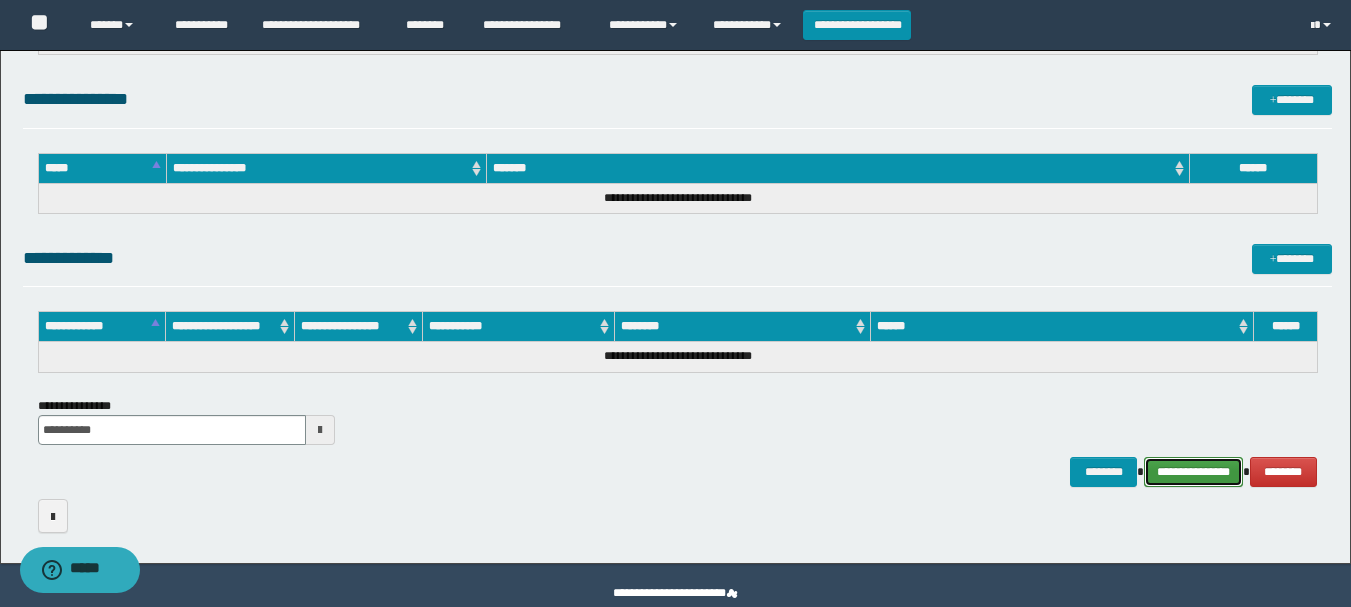 click on "**********" at bounding box center (1193, 472) 